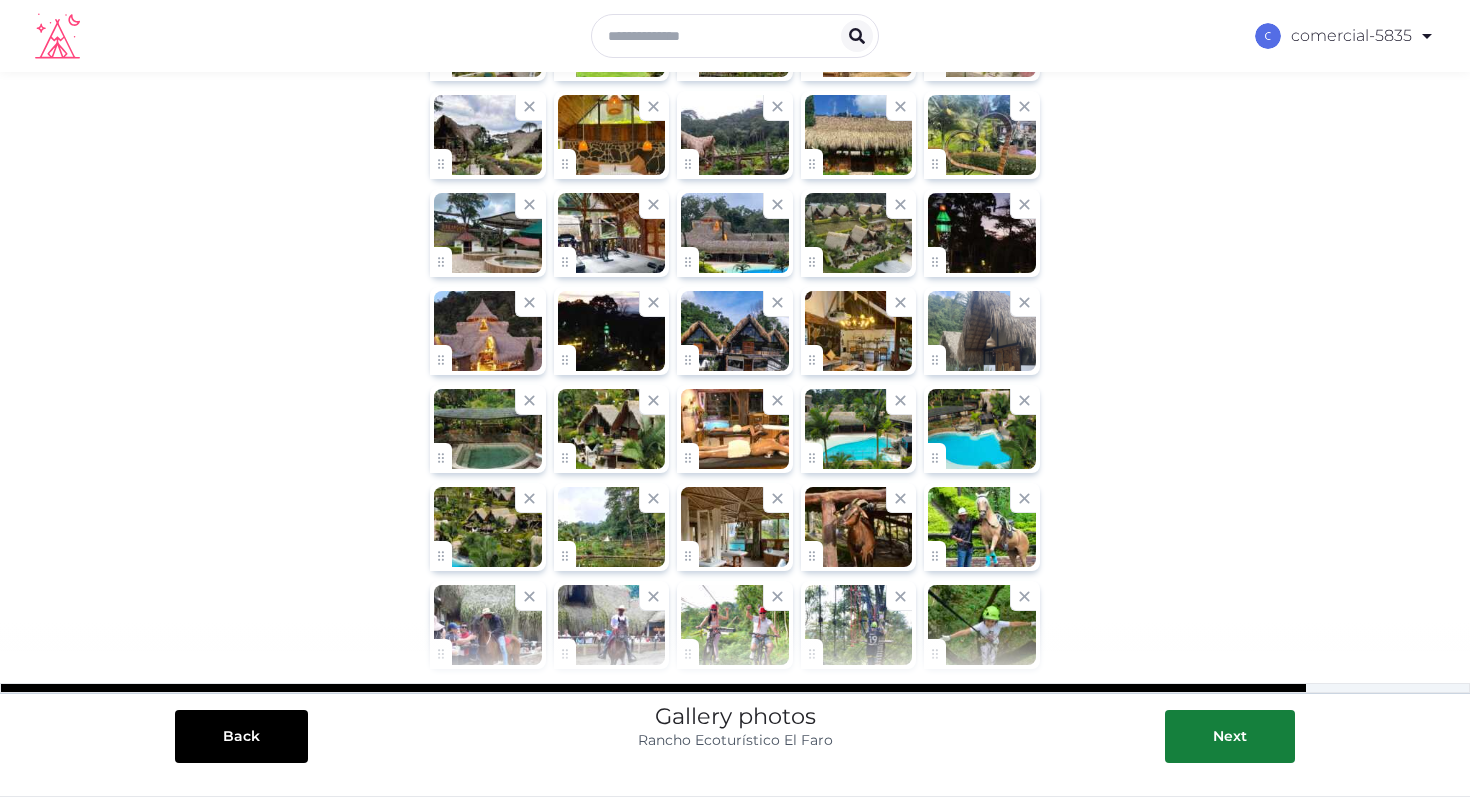 scroll, scrollTop: 476, scrollLeft: 0, axis: vertical 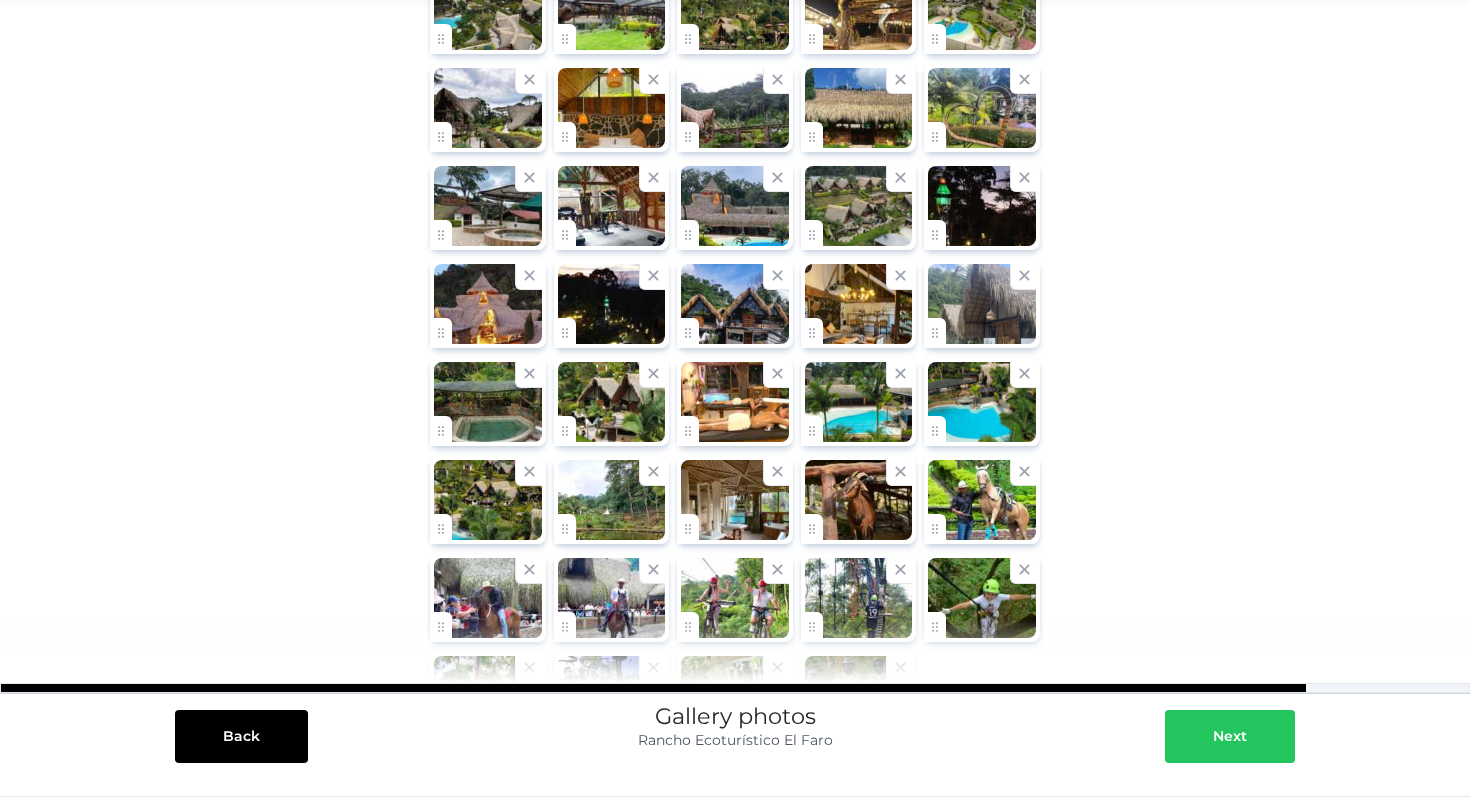 click at bounding box center [1267, 736] 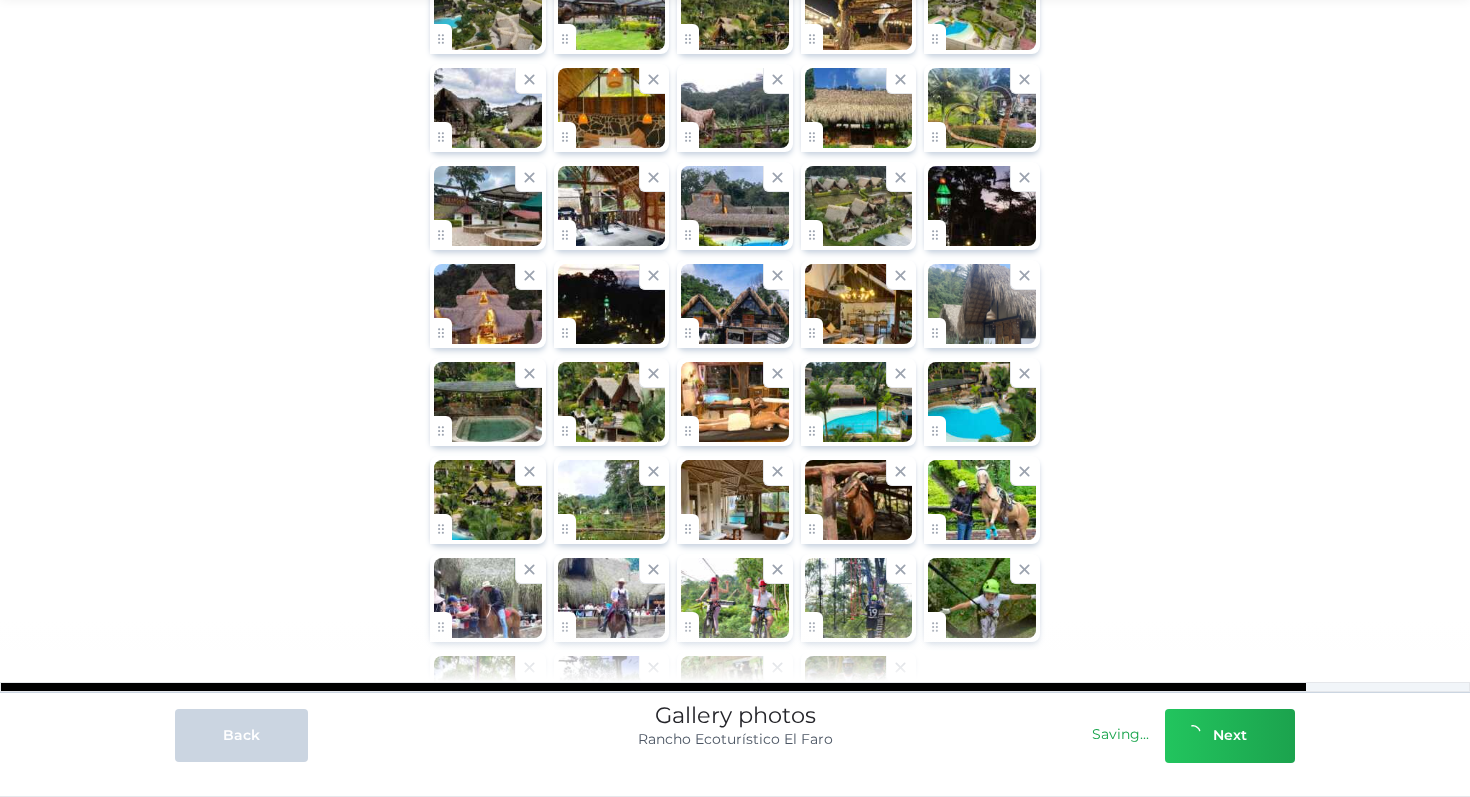 scroll, scrollTop: 0, scrollLeft: 0, axis: both 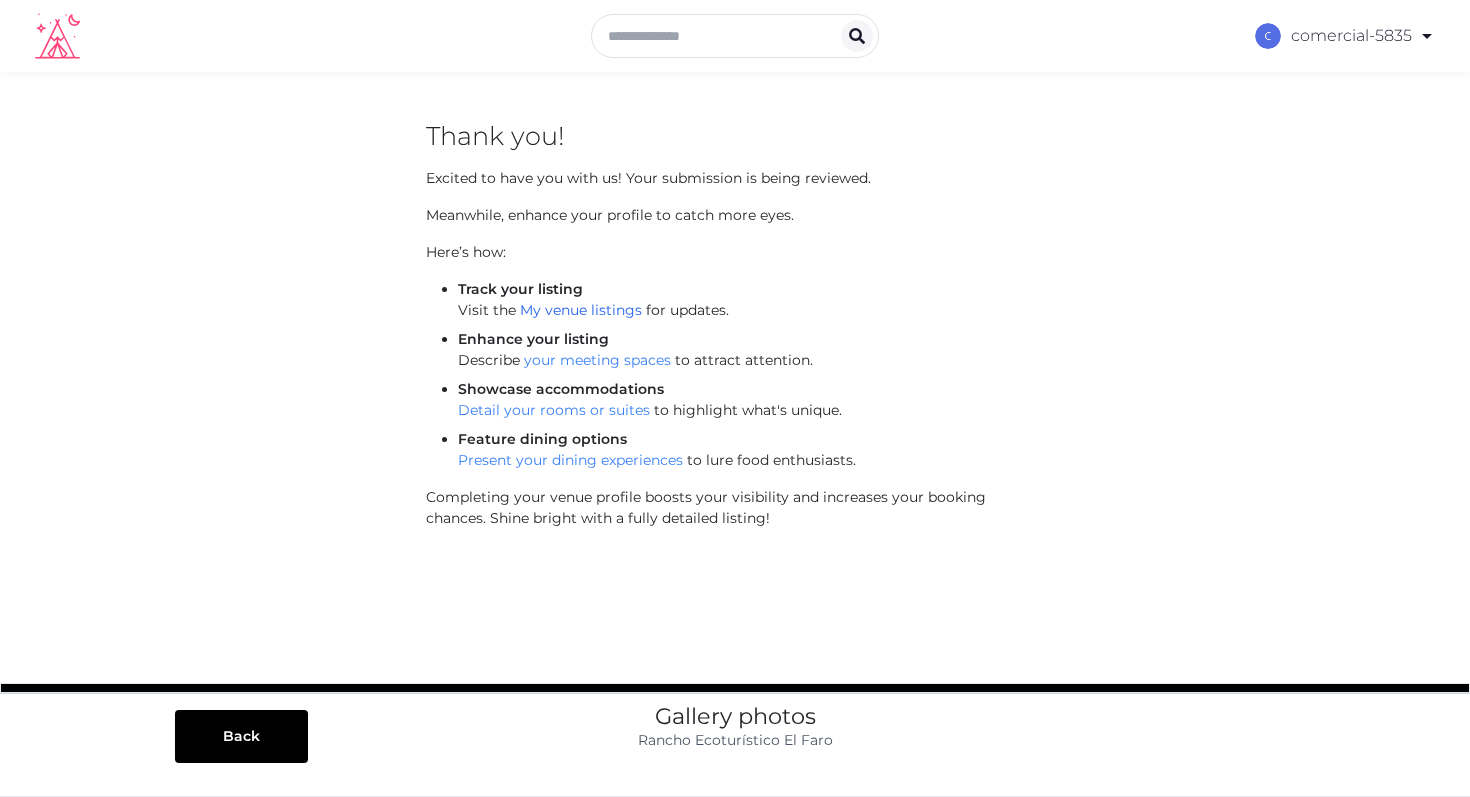 click on "My venue listings" at bounding box center (581, 310) 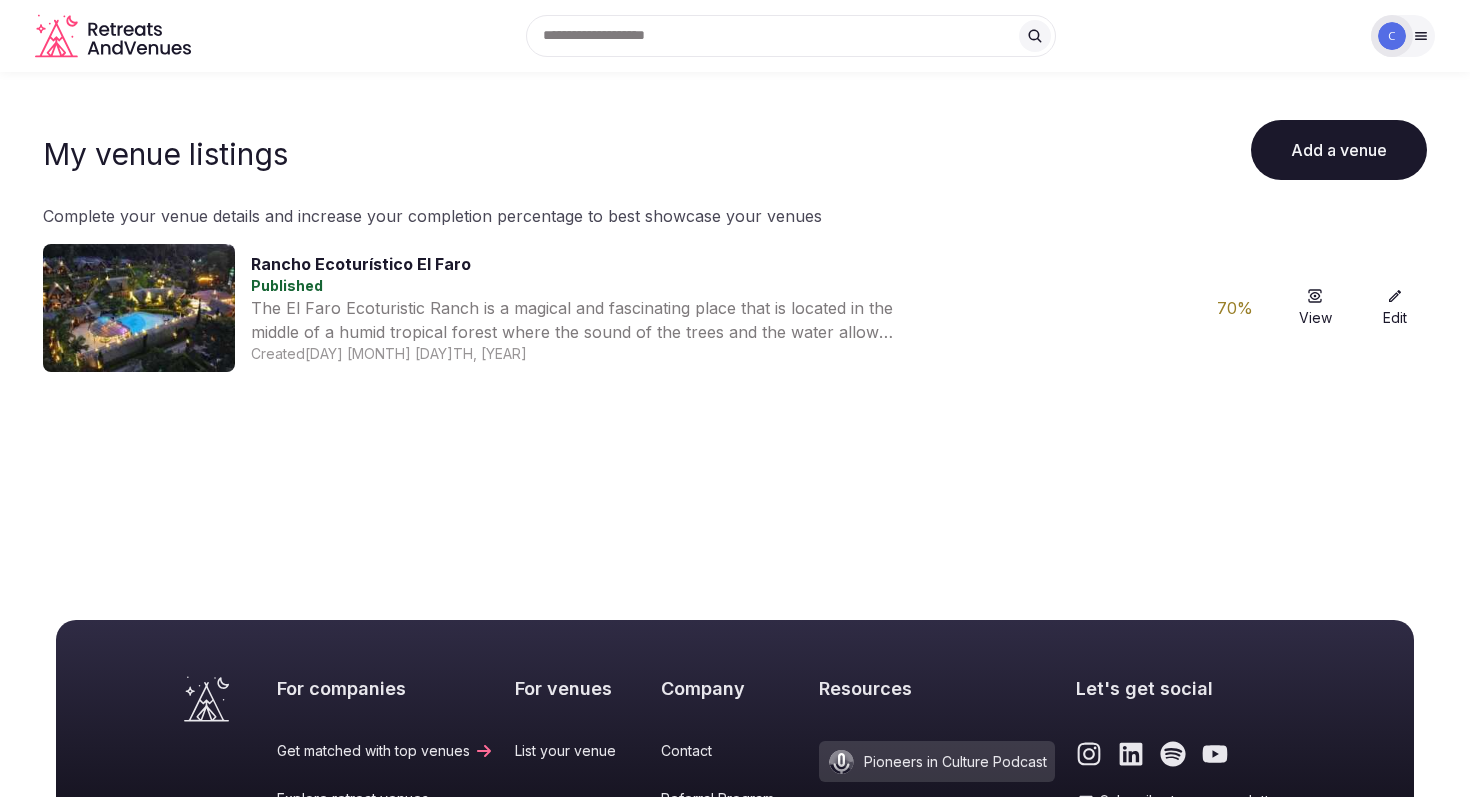 scroll, scrollTop: 0, scrollLeft: 0, axis: both 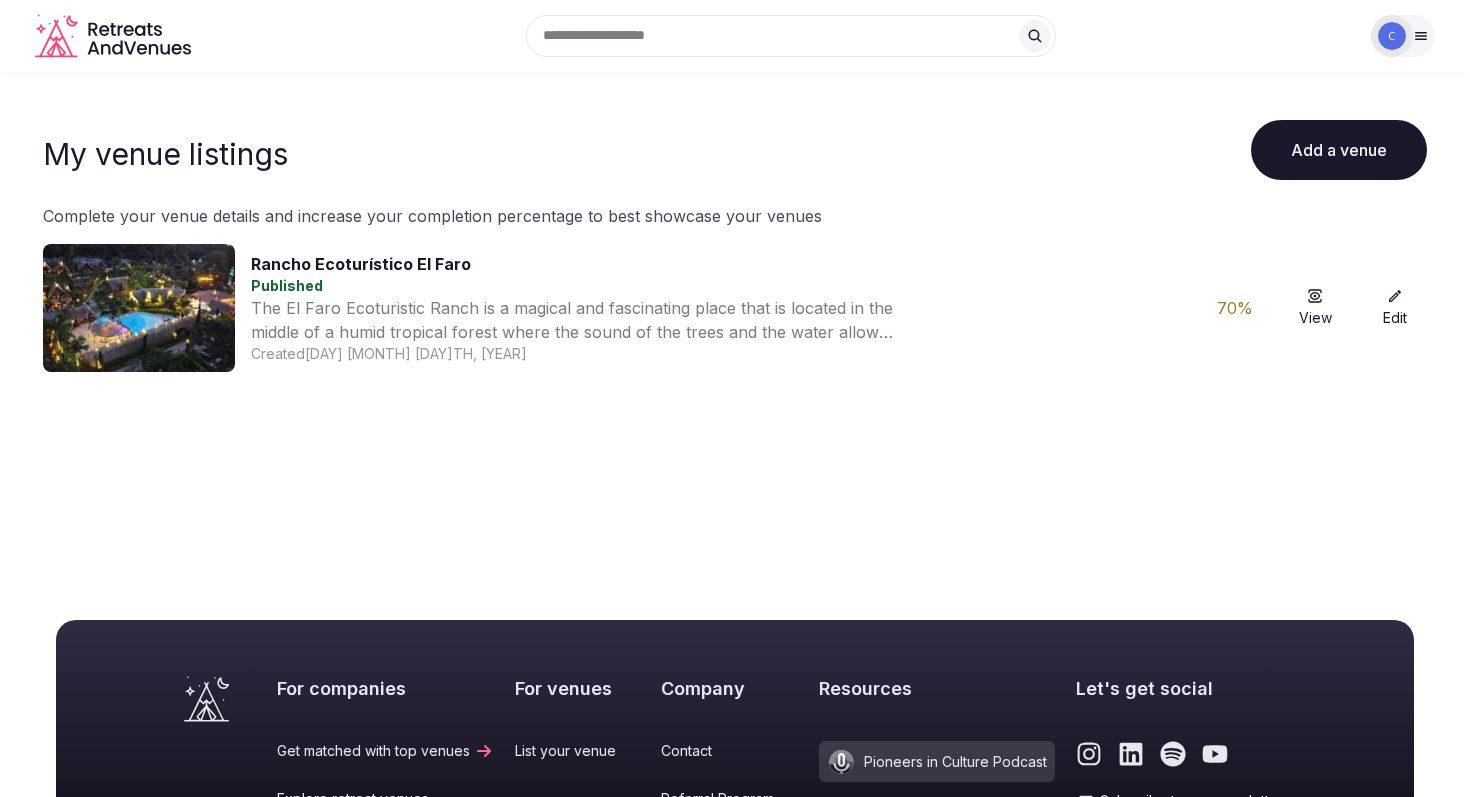click on "View" at bounding box center (1315, 308) 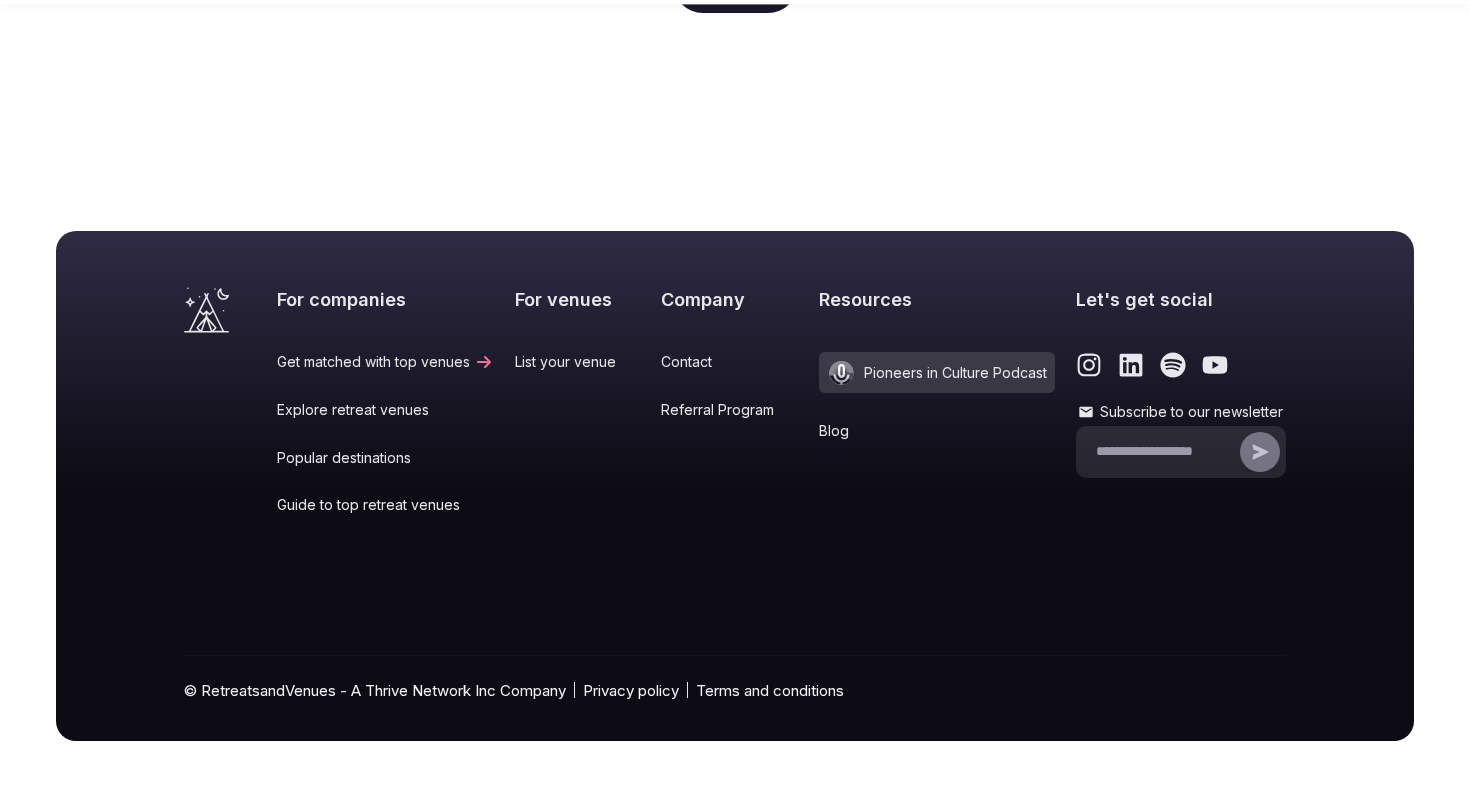 scroll, scrollTop: 0, scrollLeft: 0, axis: both 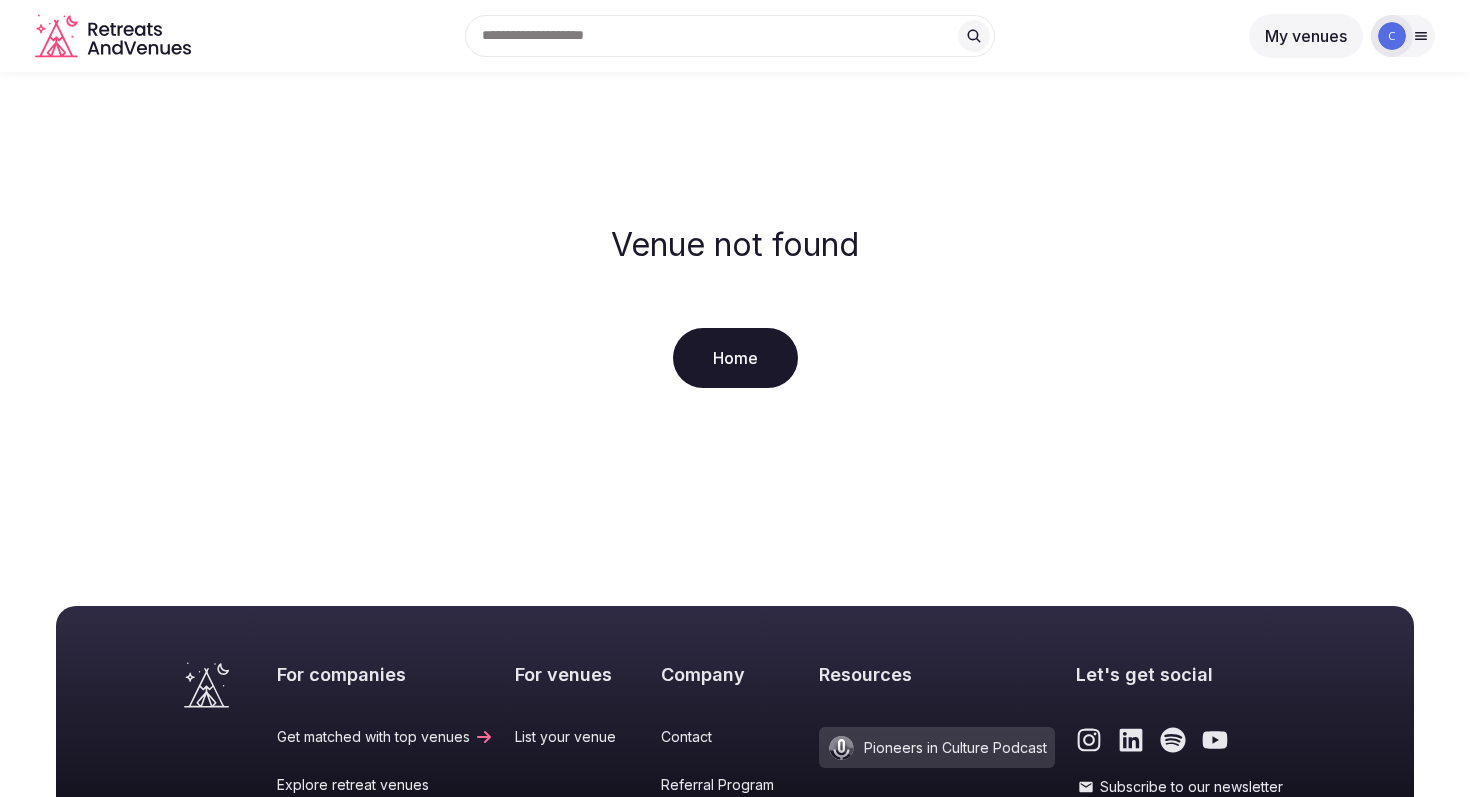click at bounding box center (1392, 36) 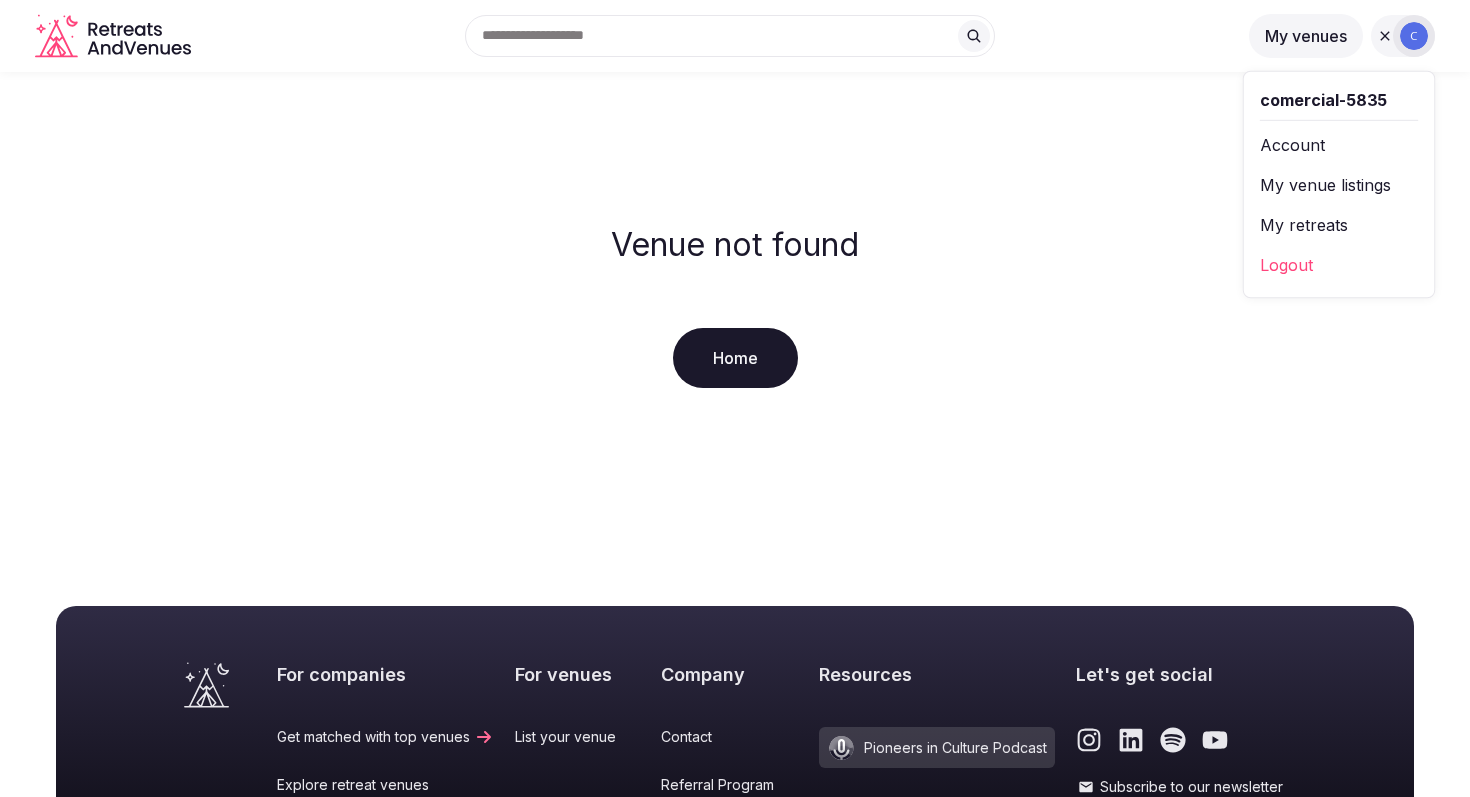 click on "comercial-5835 Account My venue listings My retreats Logout" at bounding box center (1339, 185) 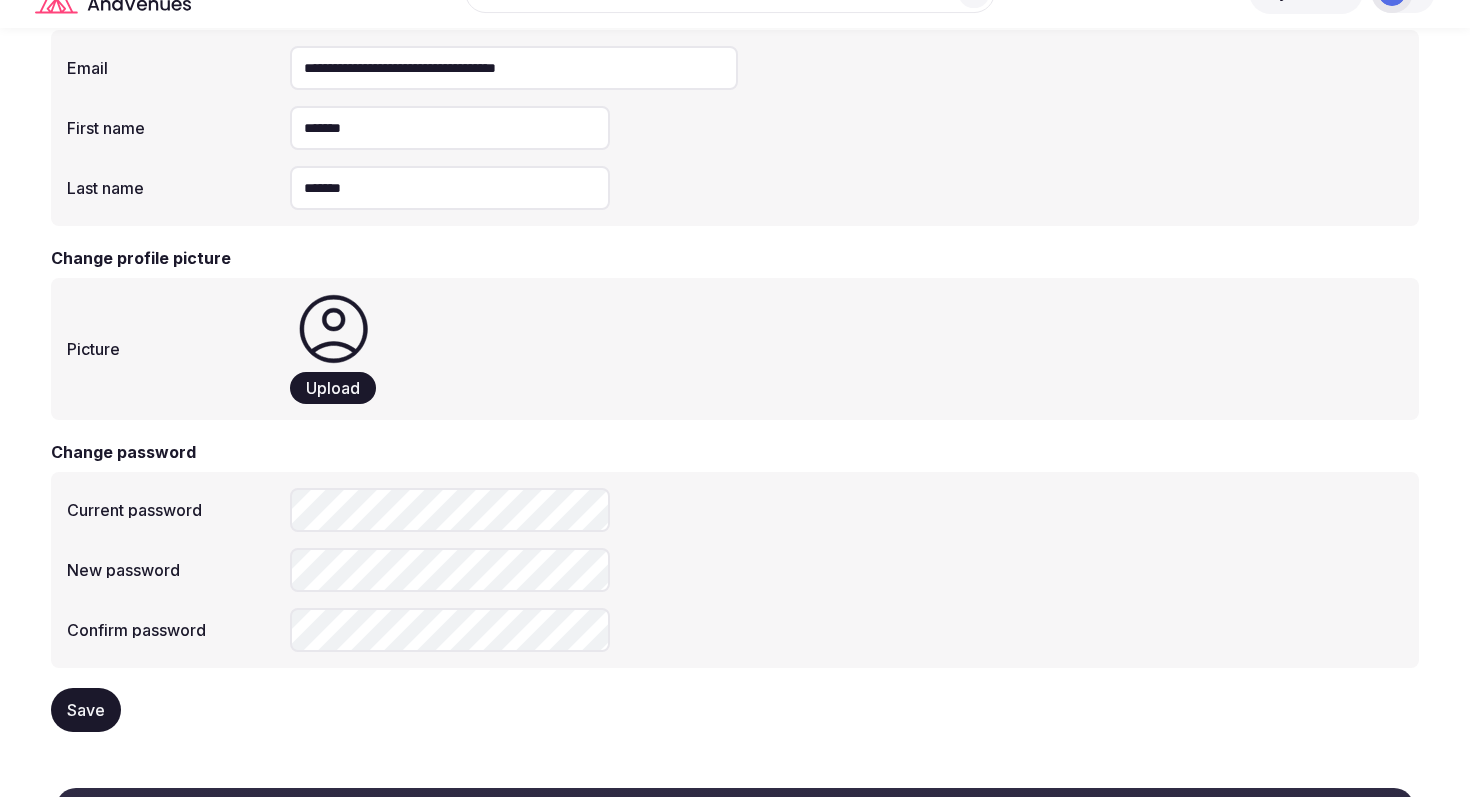 scroll, scrollTop: 152, scrollLeft: 0, axis: vertical 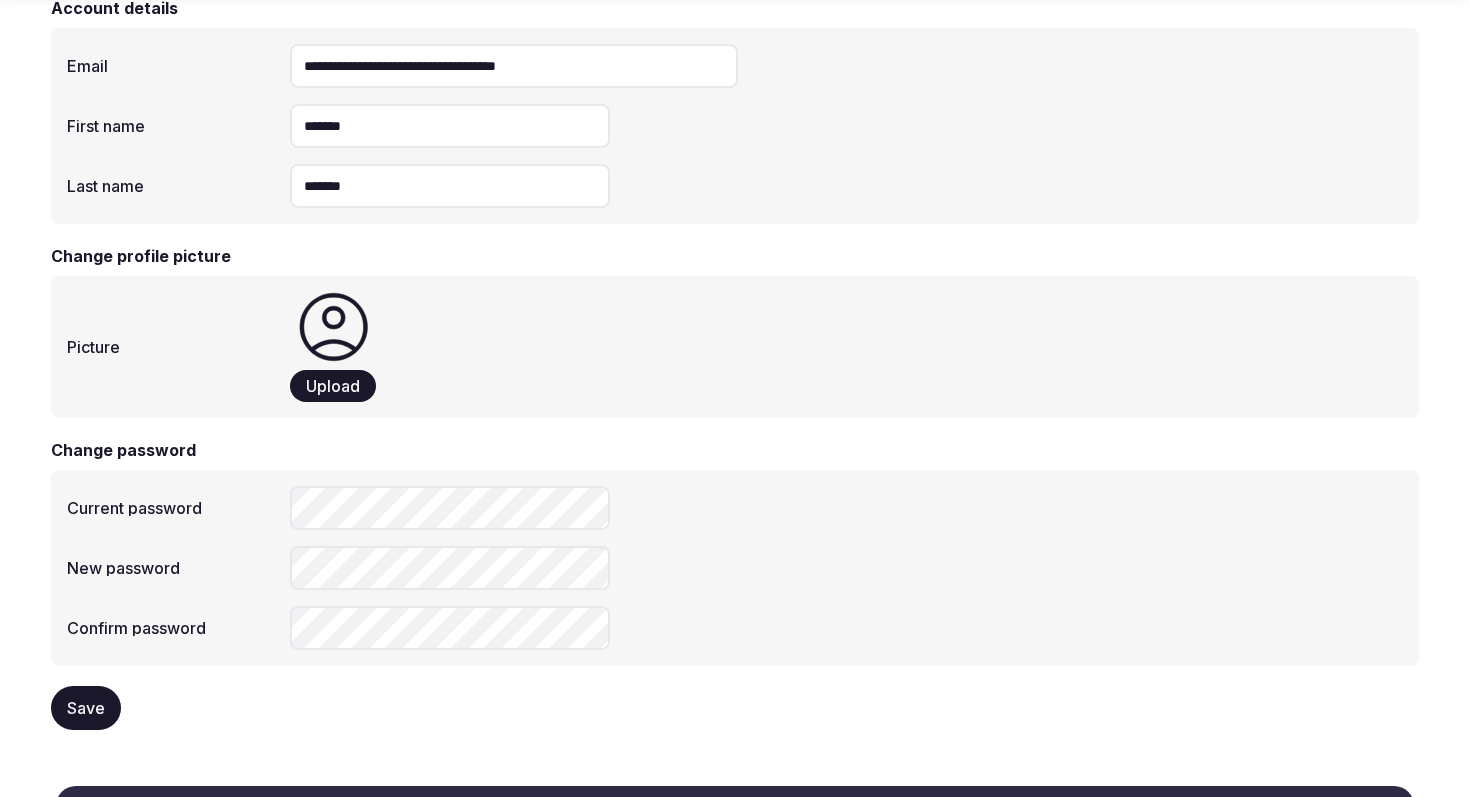 click on "Upload" at bounding box center [333, 386] 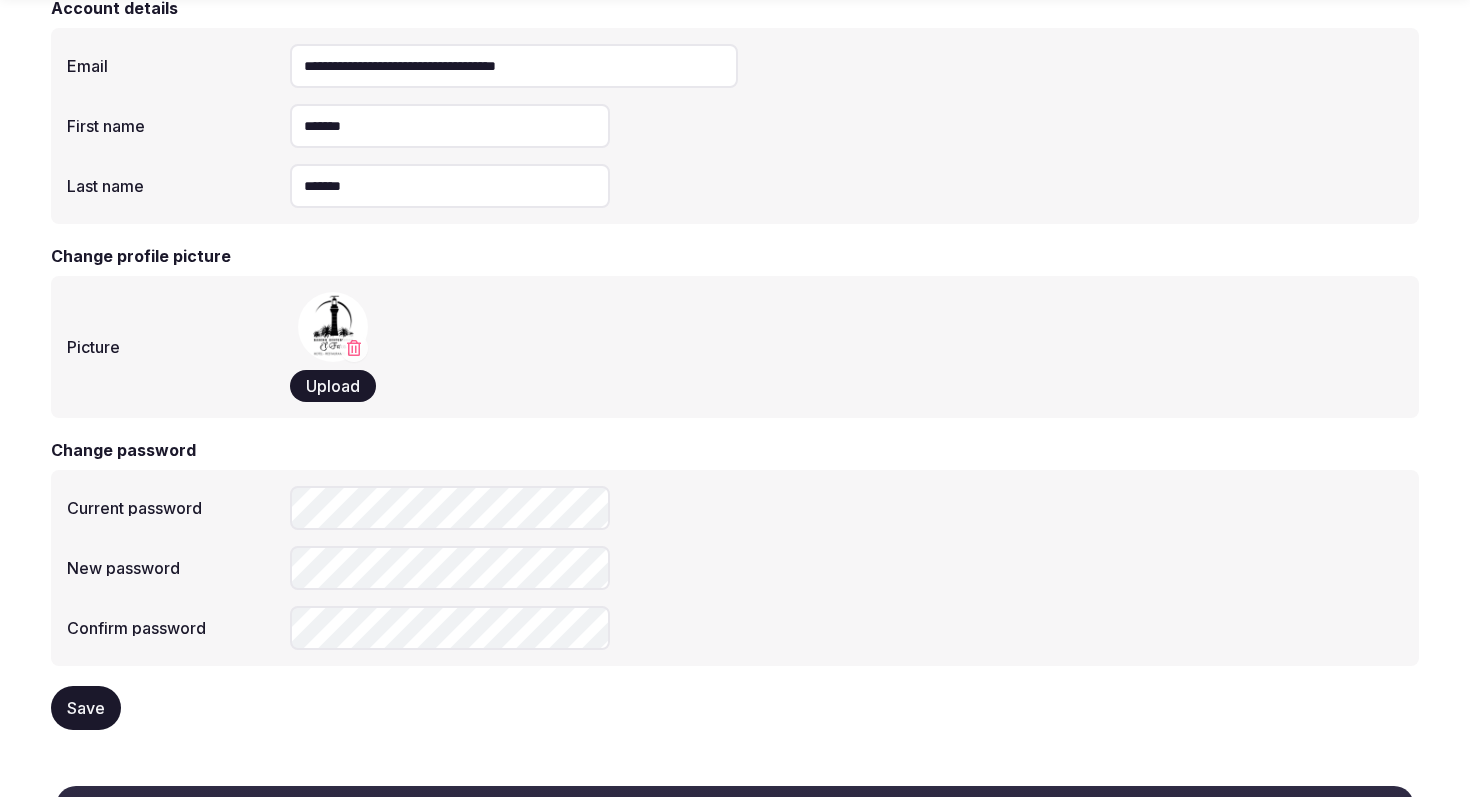 click on "Save" at bounding box center [86, 708] 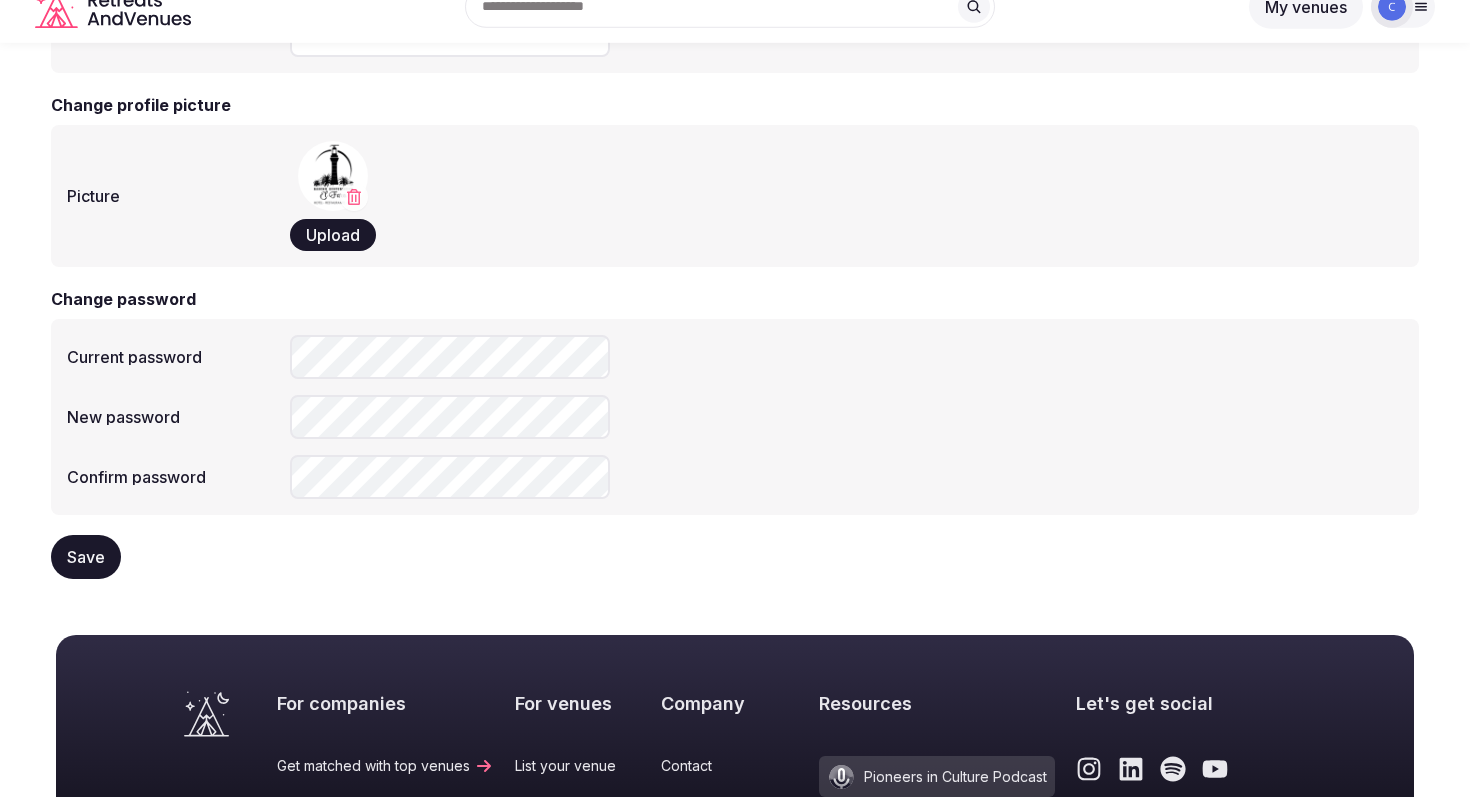 scroll, scrollTop: 0, scrollLeft: 0, axis: both 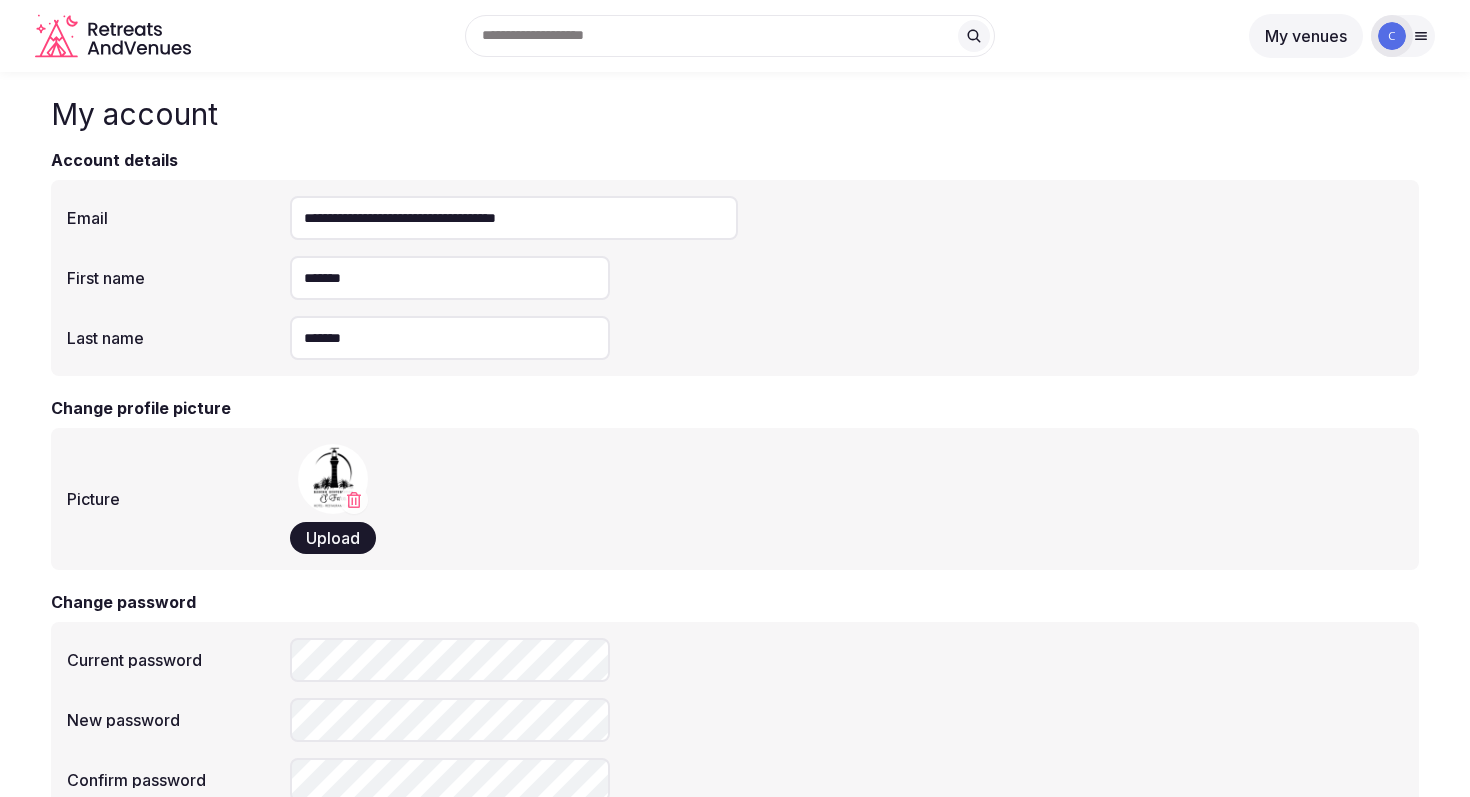 click on "My venues" at bounding box center [1306, 36] 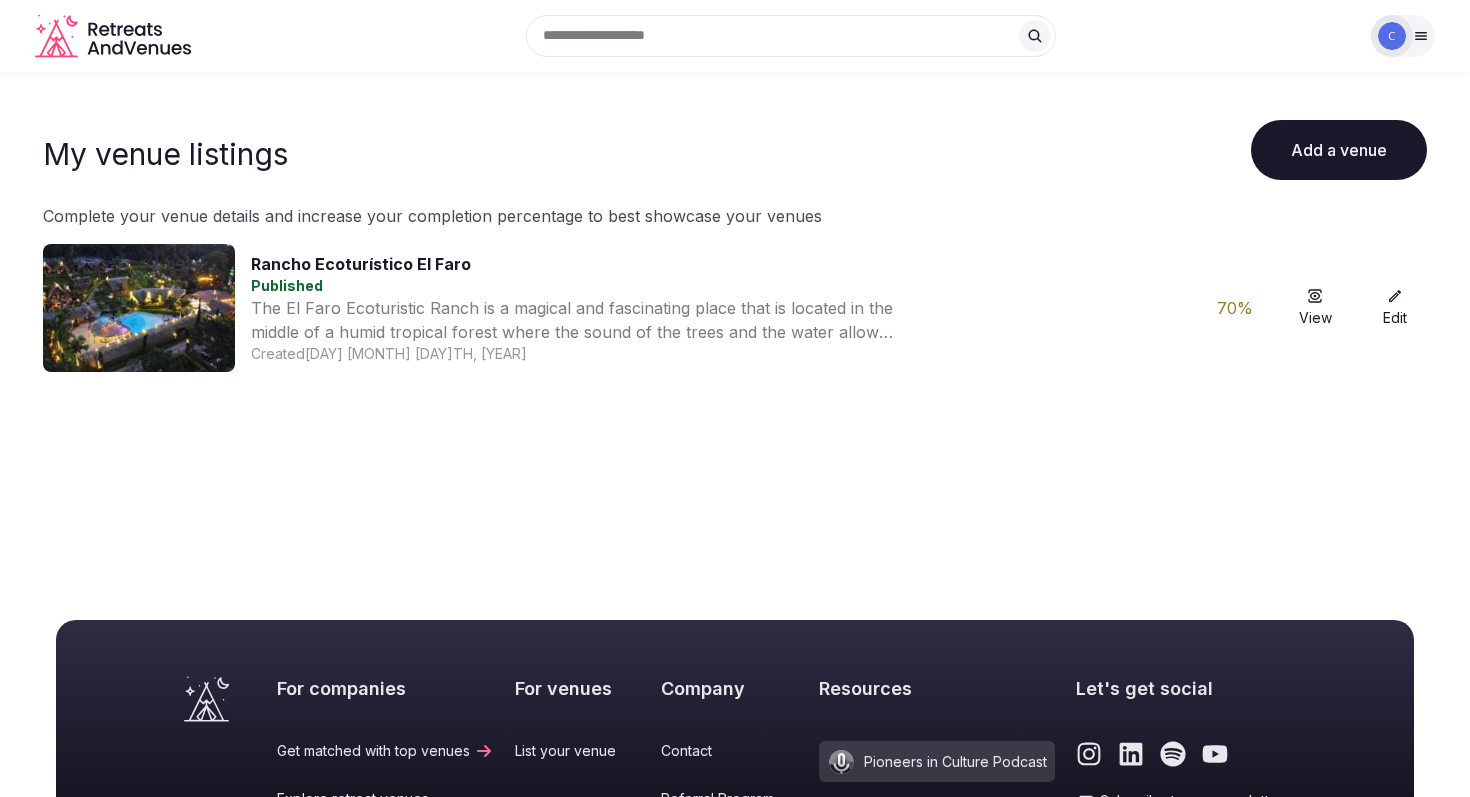 click on "Edit" at bounding box center [1395, 308] 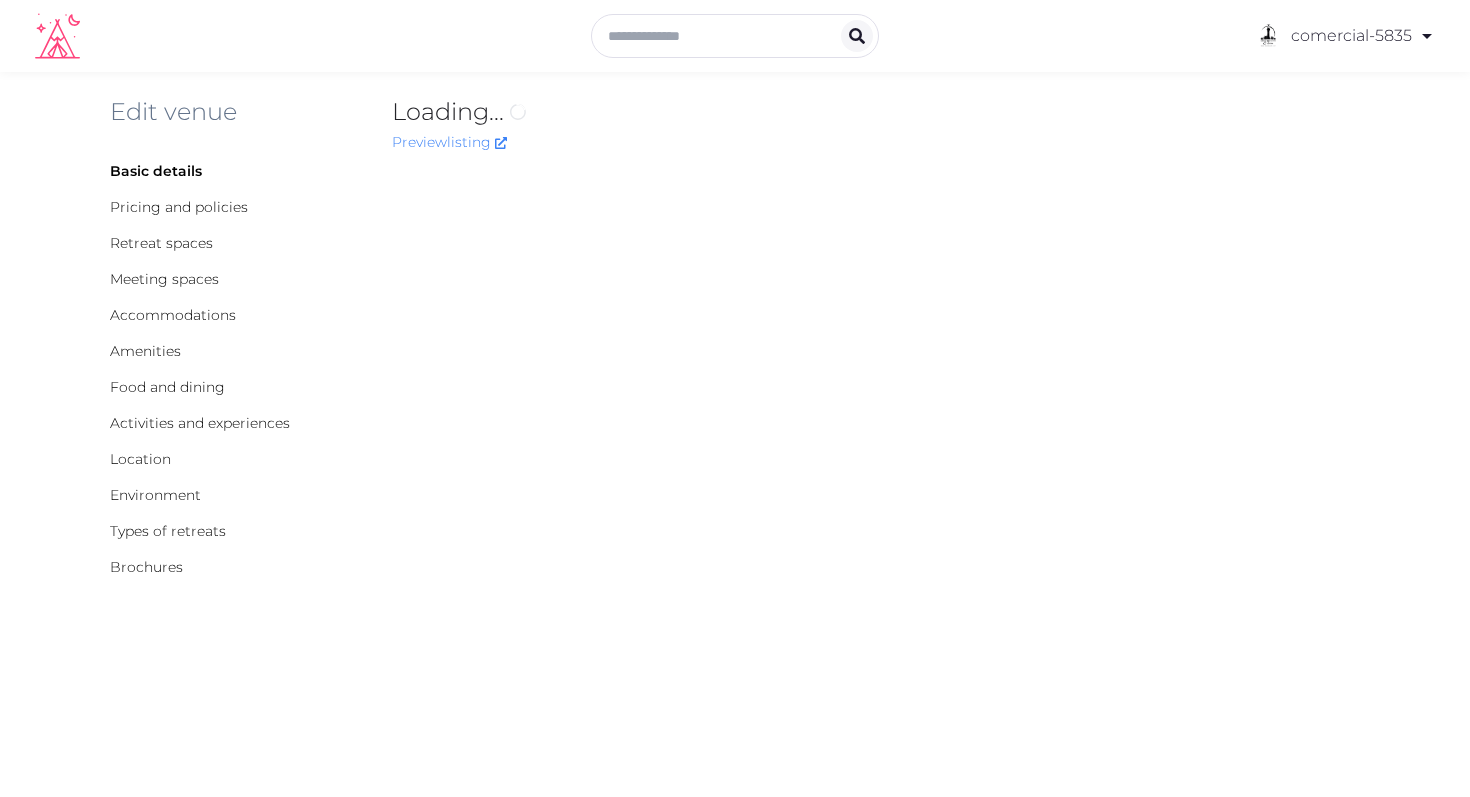 scroll, scrollTop: 0, scrollLeft: 0, axis: both 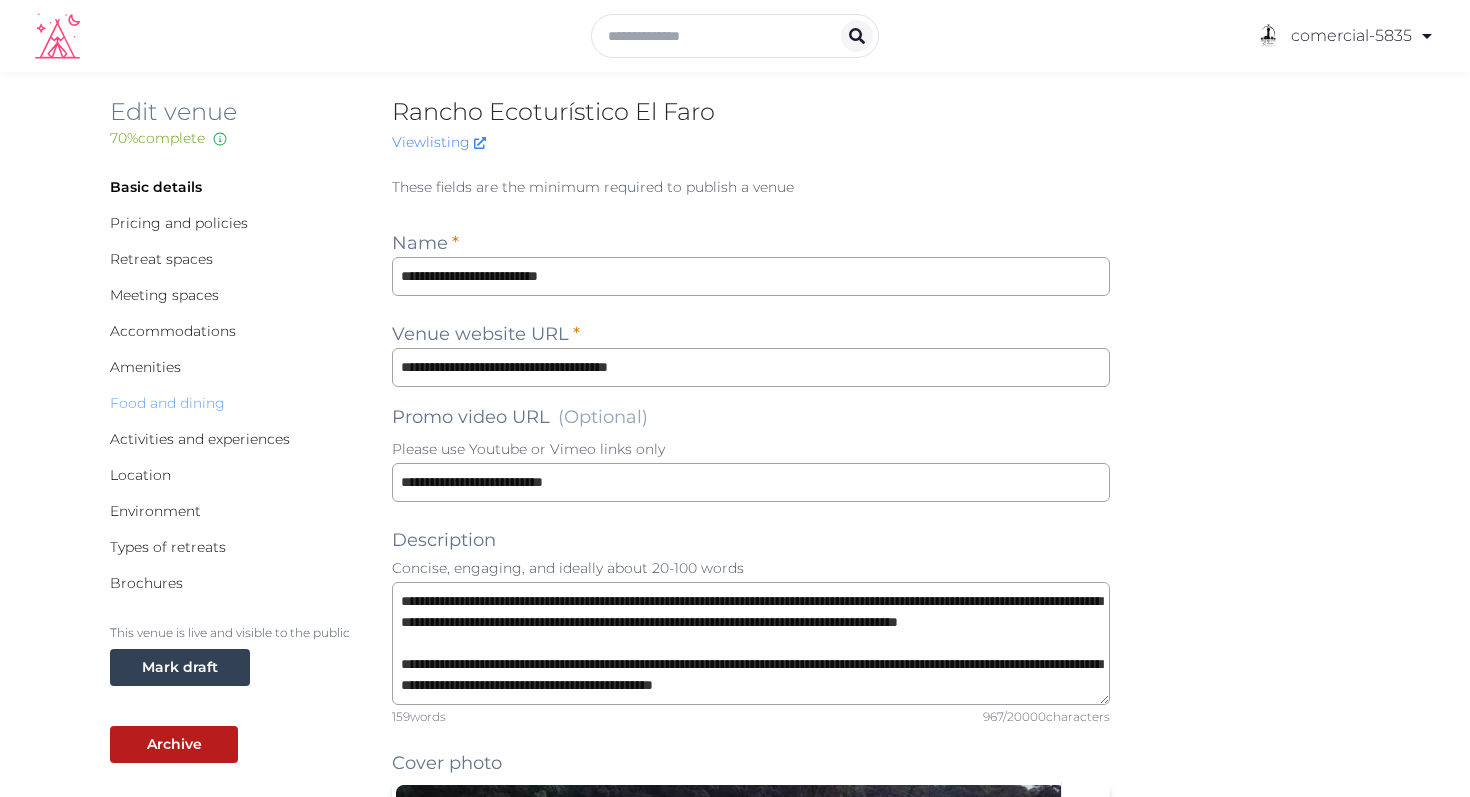 click on "Food and dining" at bounding box center [167, 403] 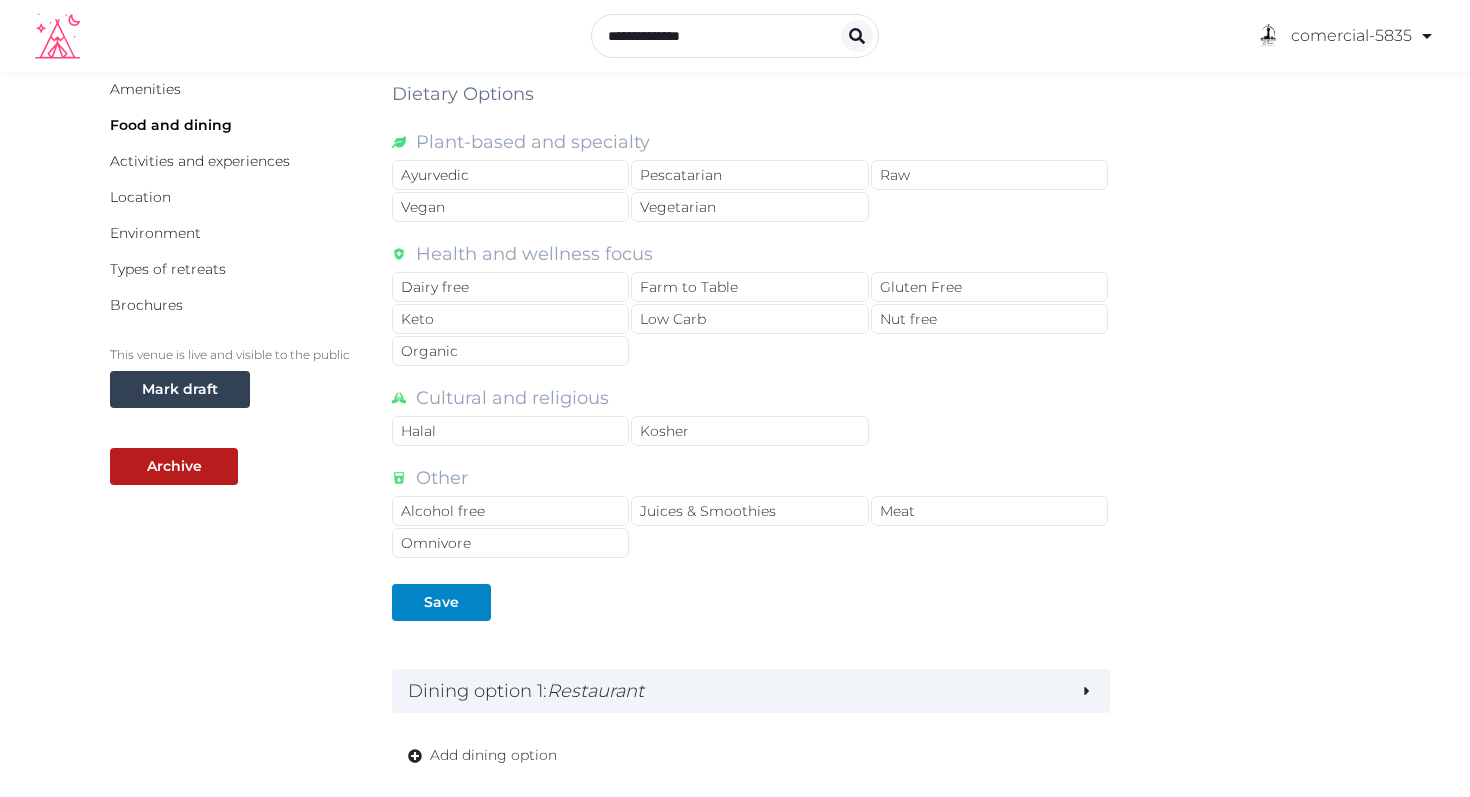 scroll, scrollTop: 316, scrollLeft: 0, axis: vertical 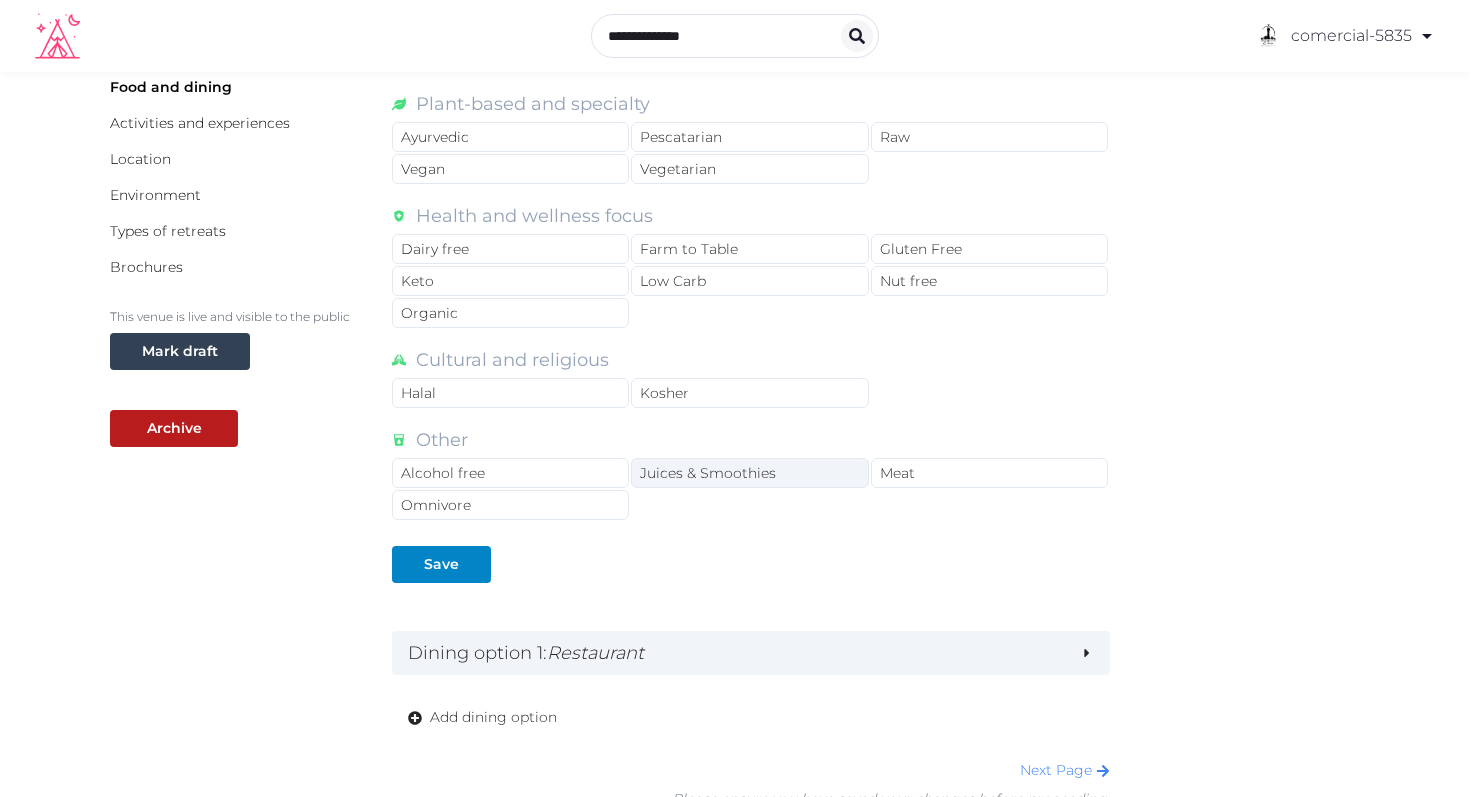 click on "Juices & Smoothies" at bounding box center [749, 473] 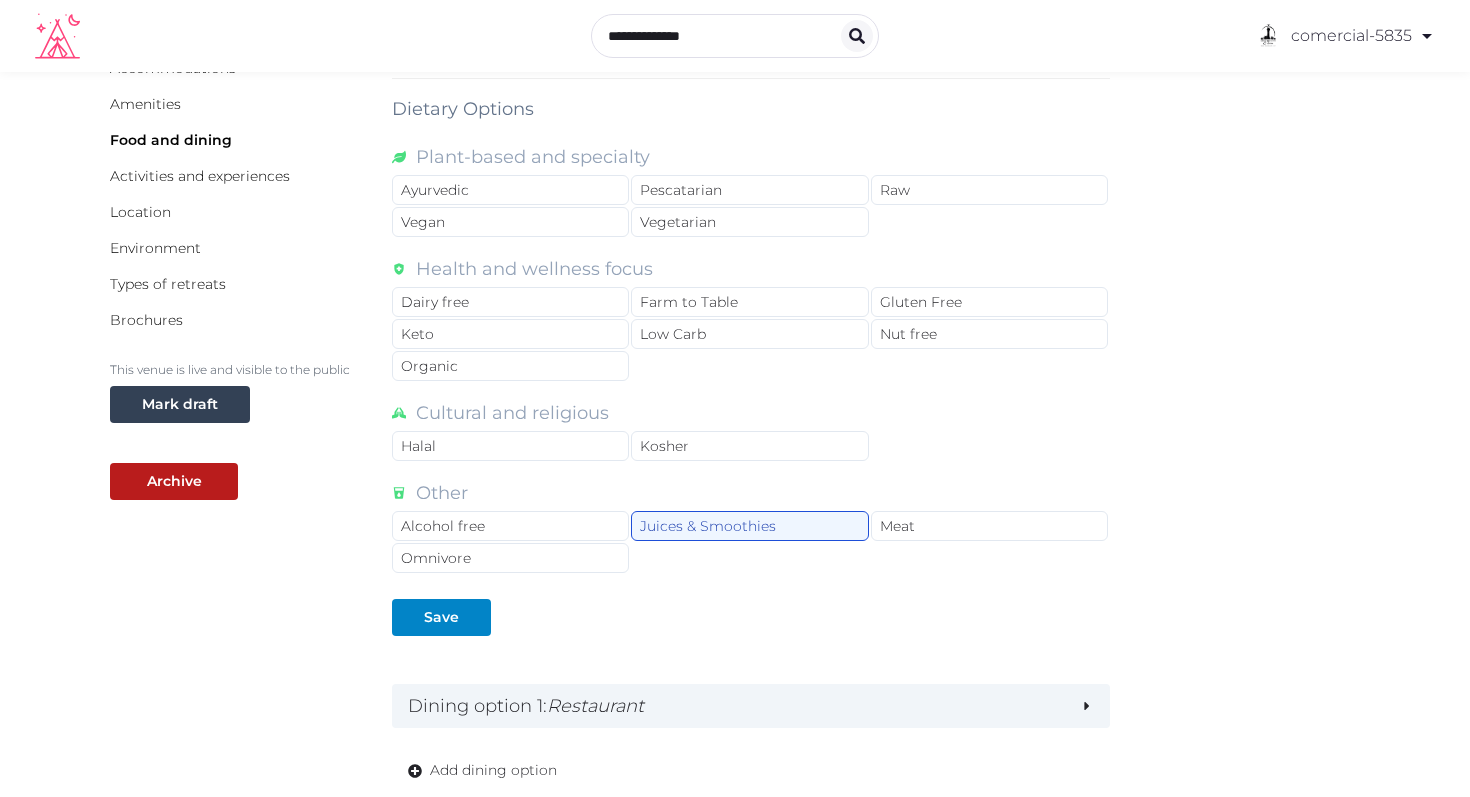 scroll, scrollTop: 375, scrollLeft: 0, axis: vertical 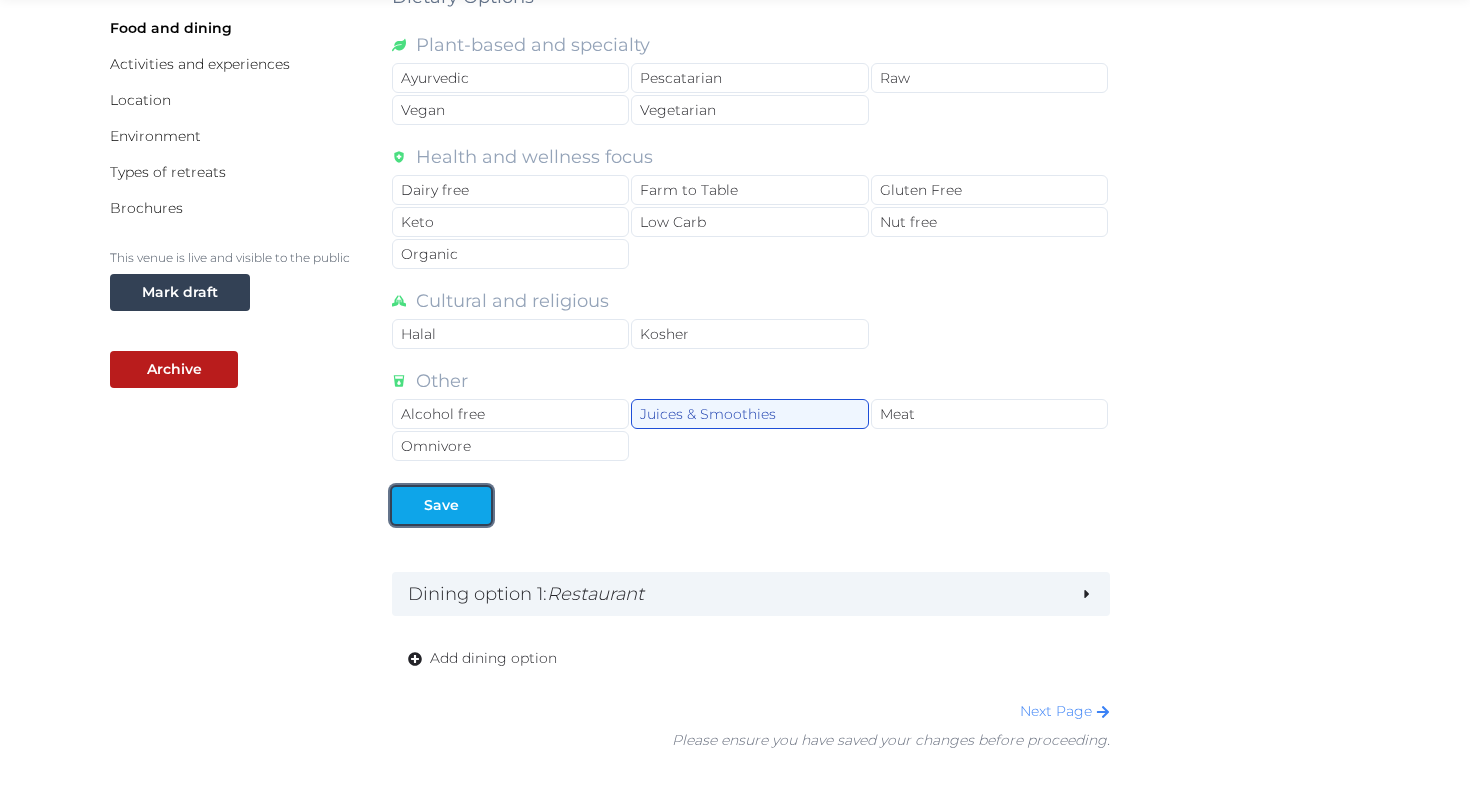 click on "Save" at bounding box center [441, 505] 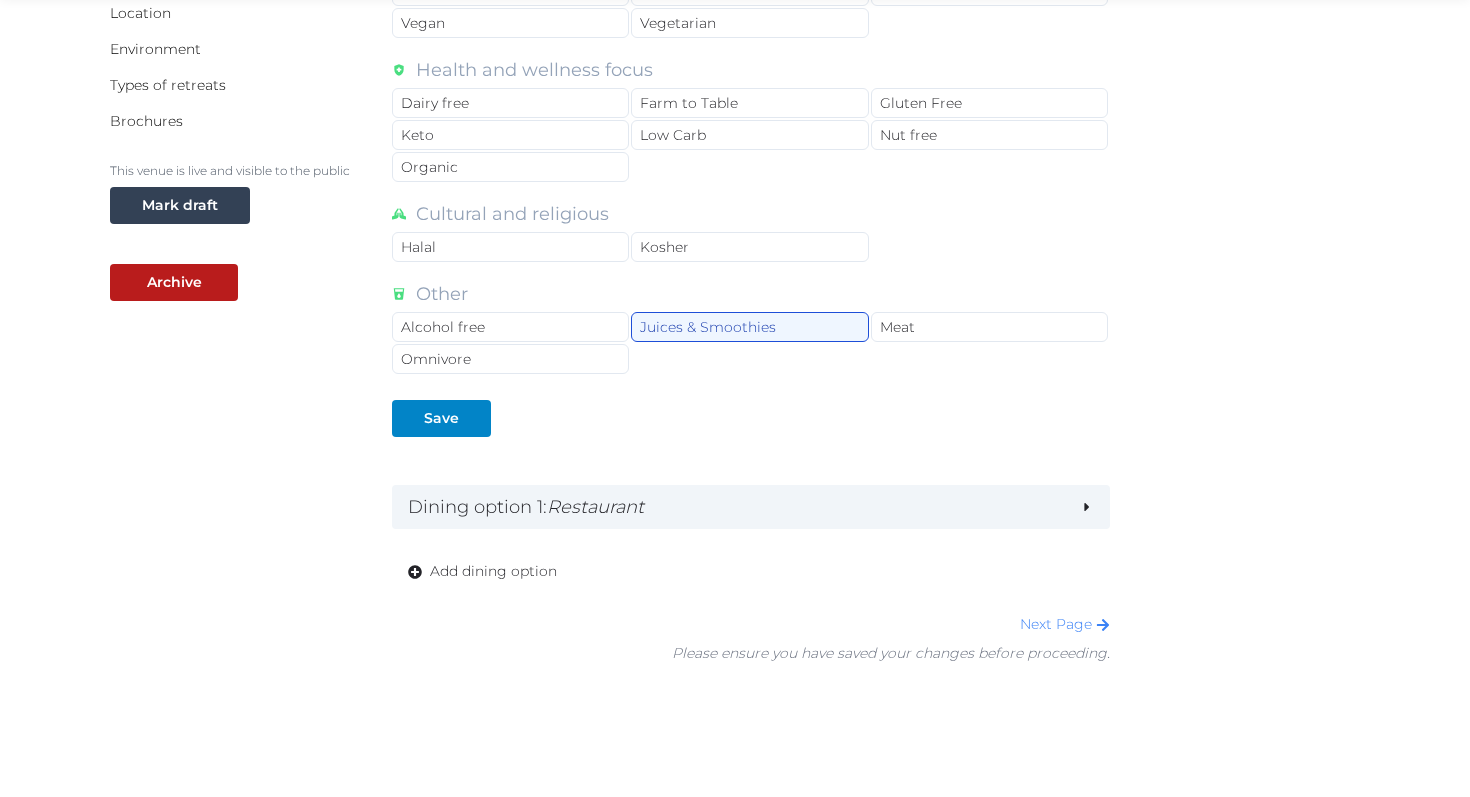 scroll, scrollTop: 483, scrollLeft: 0, axis: vertical 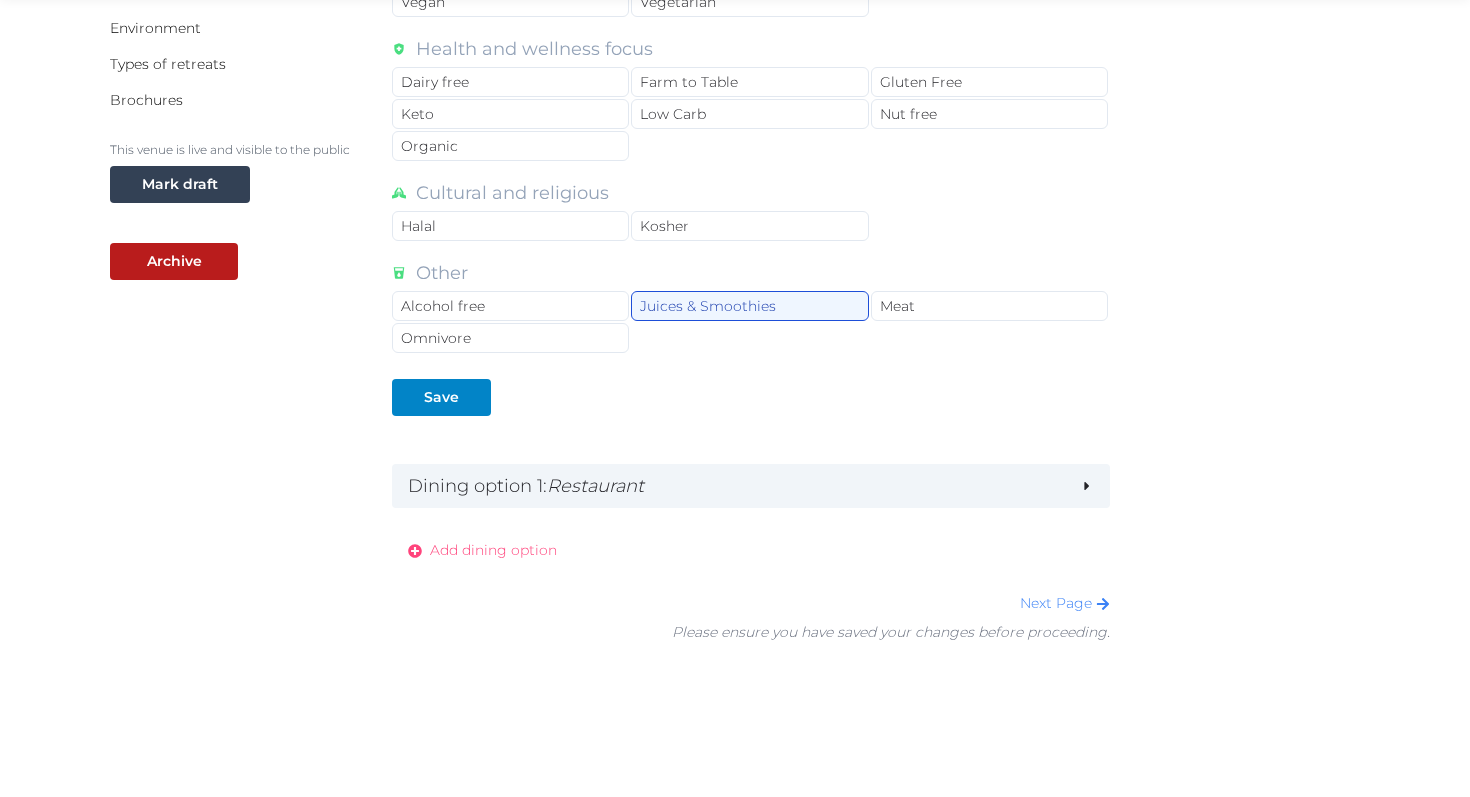 click 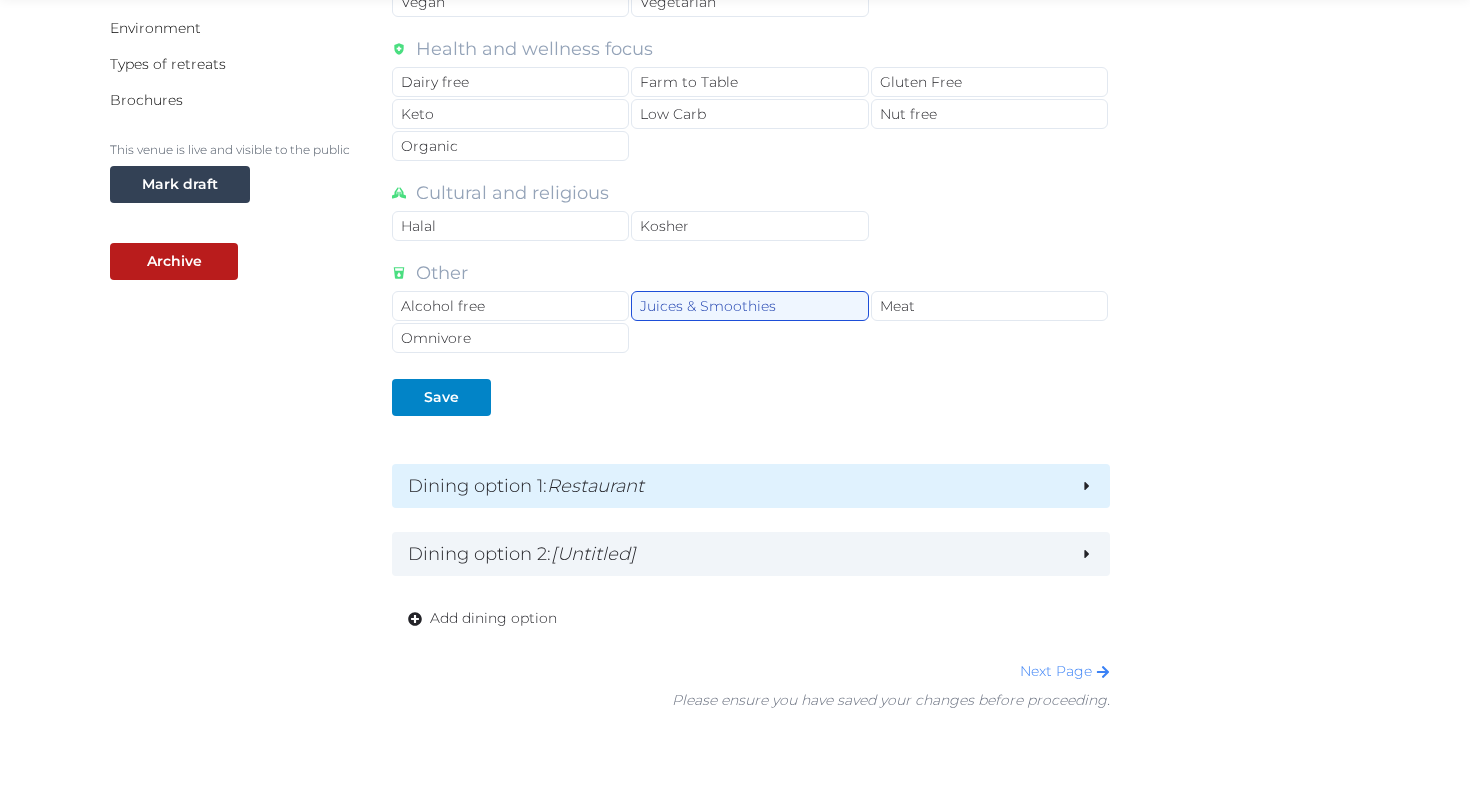 click on "Restaurant" at bounding box center [595, 486] 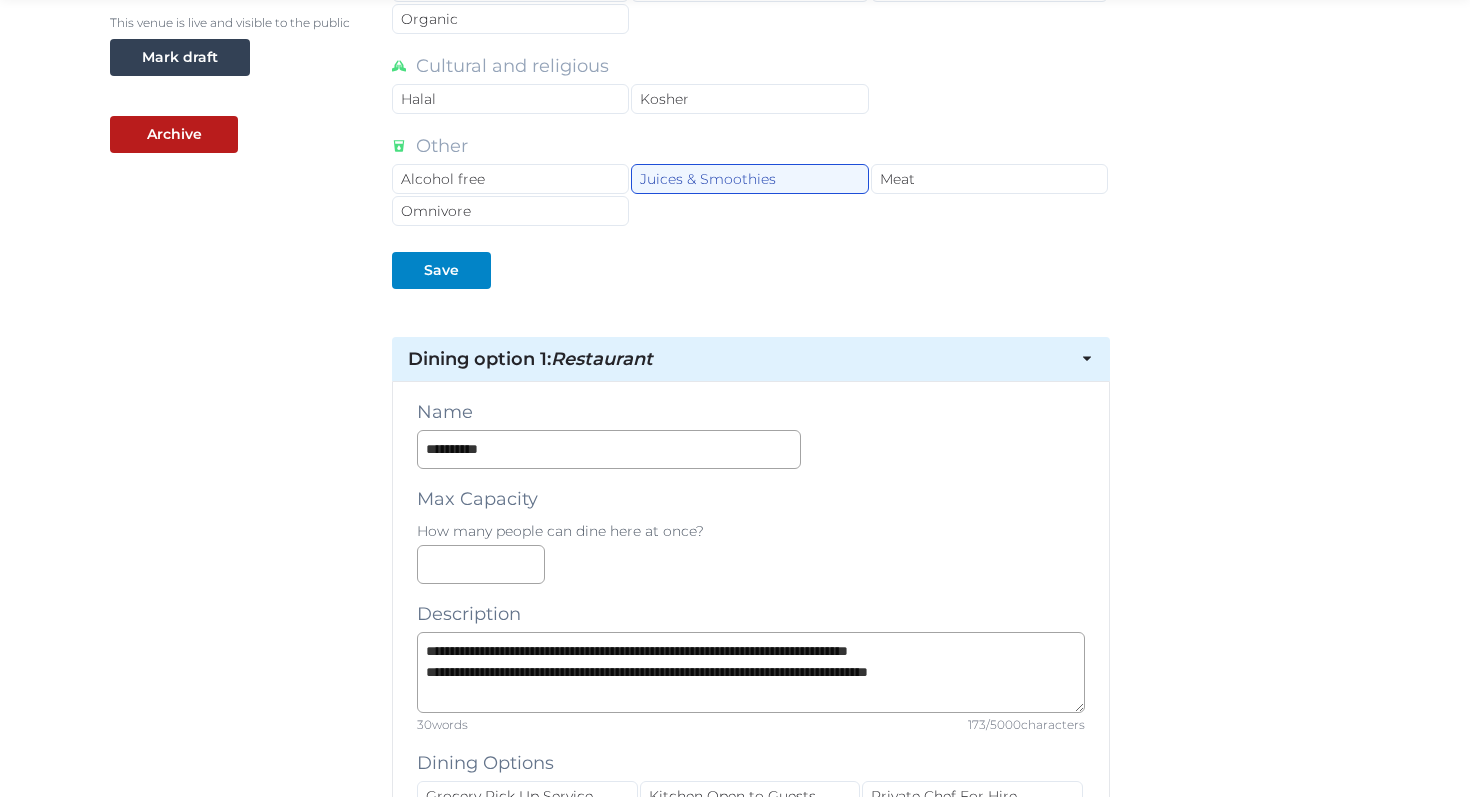 scroll, scrollTop: 612, scrollLeft: 0, axis: vertical 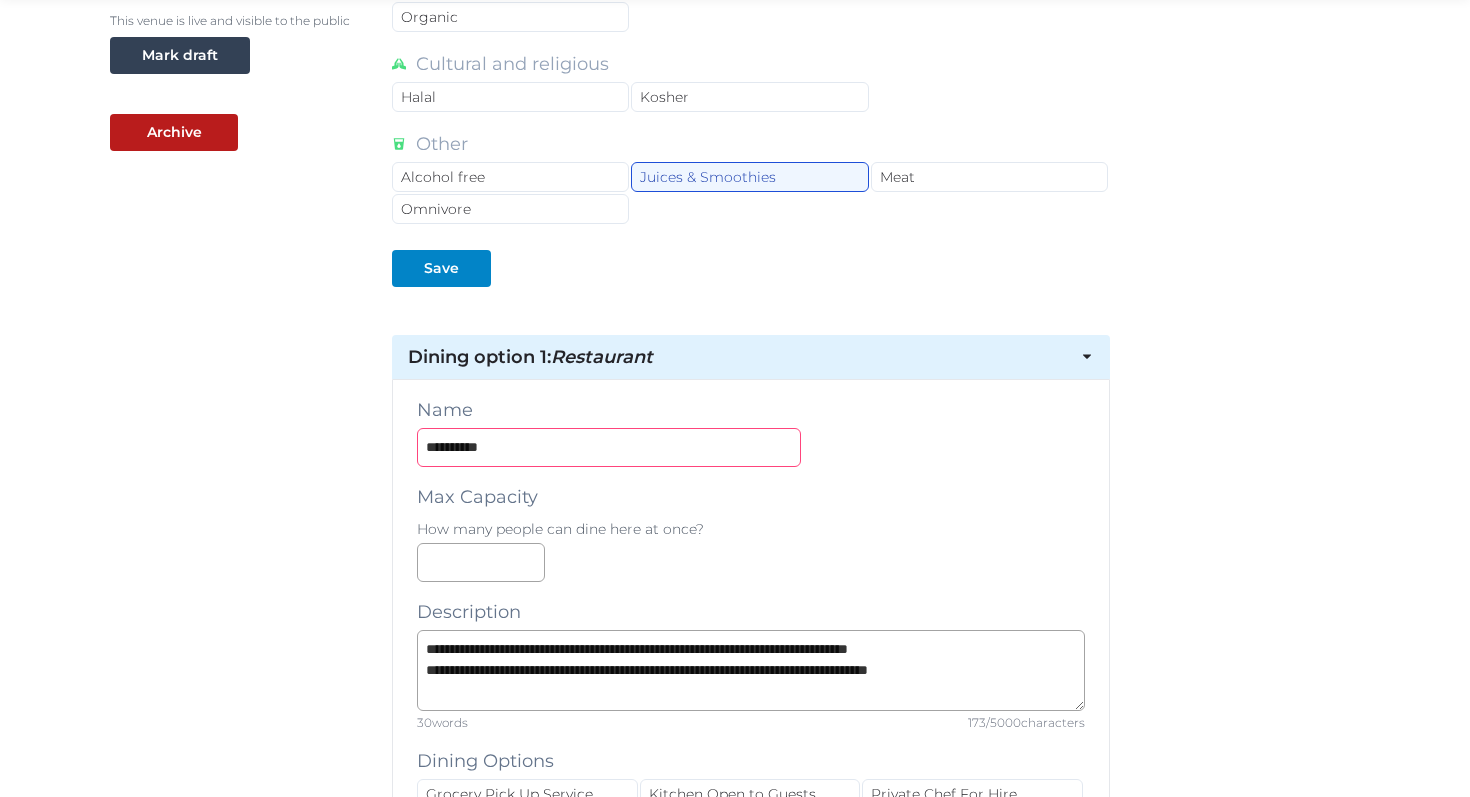 click on "**********" at bounding box center (609, 447) 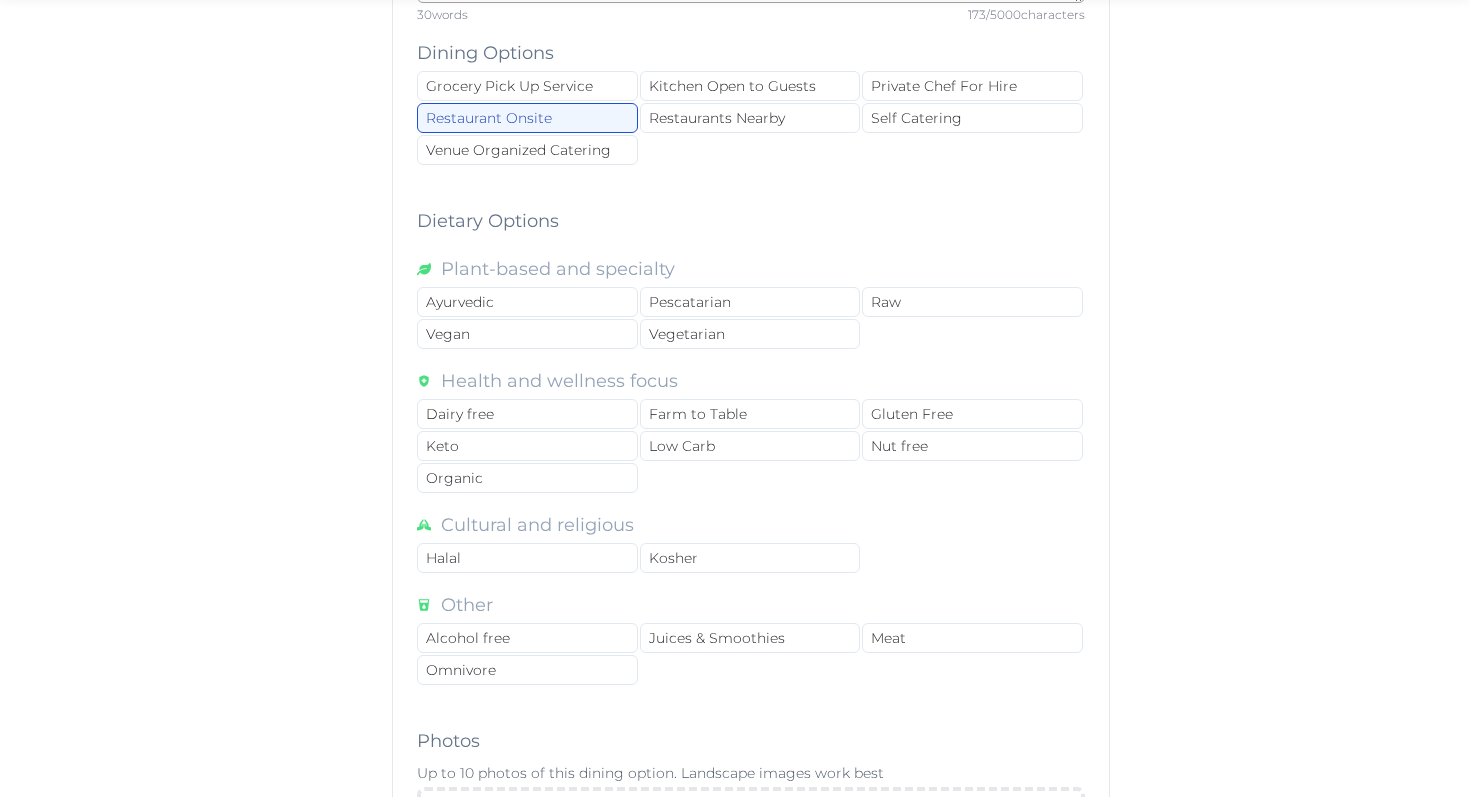 scroll, scrollTop: 1324, scrollLeft: 0, axis: vertical 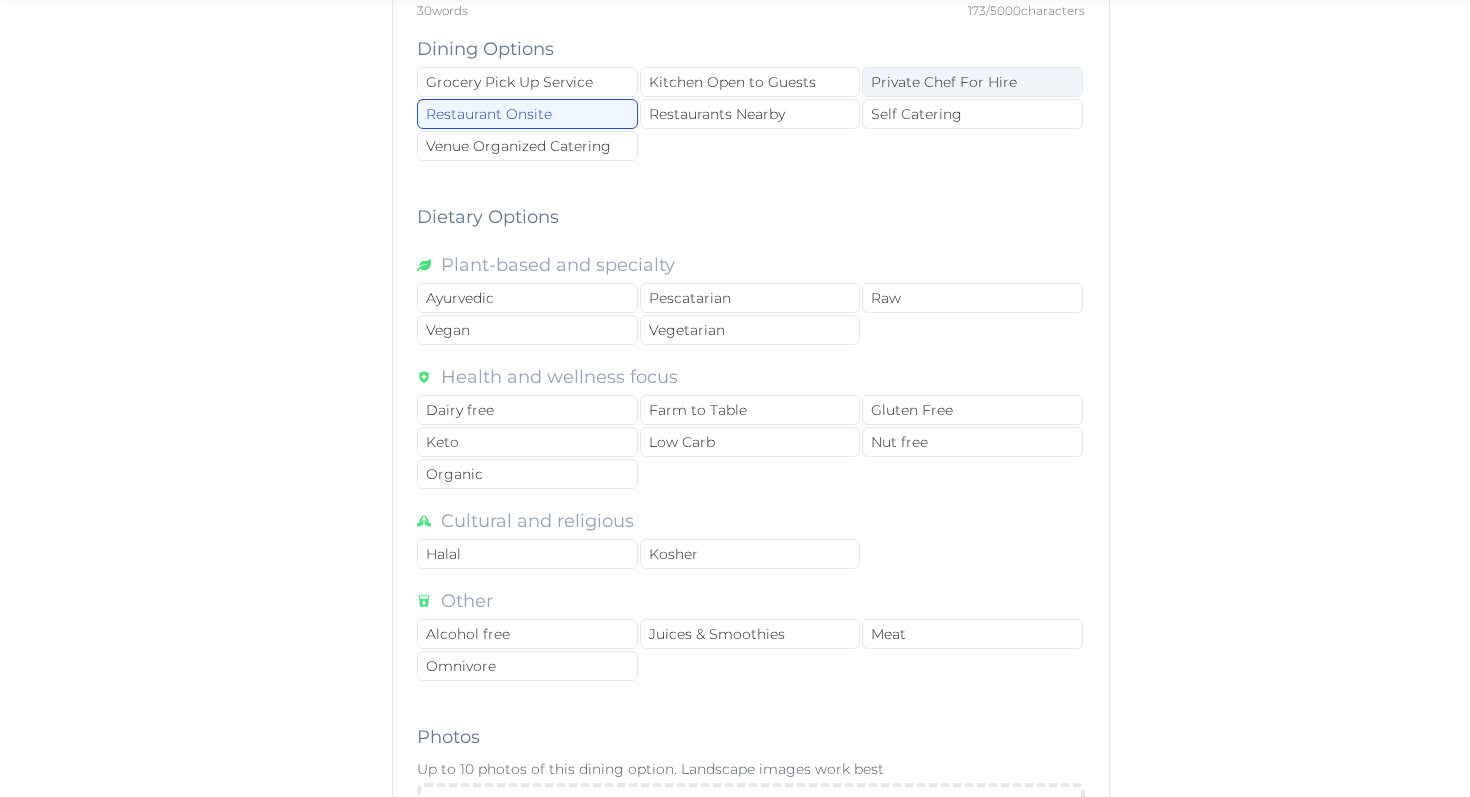 type on "**********" 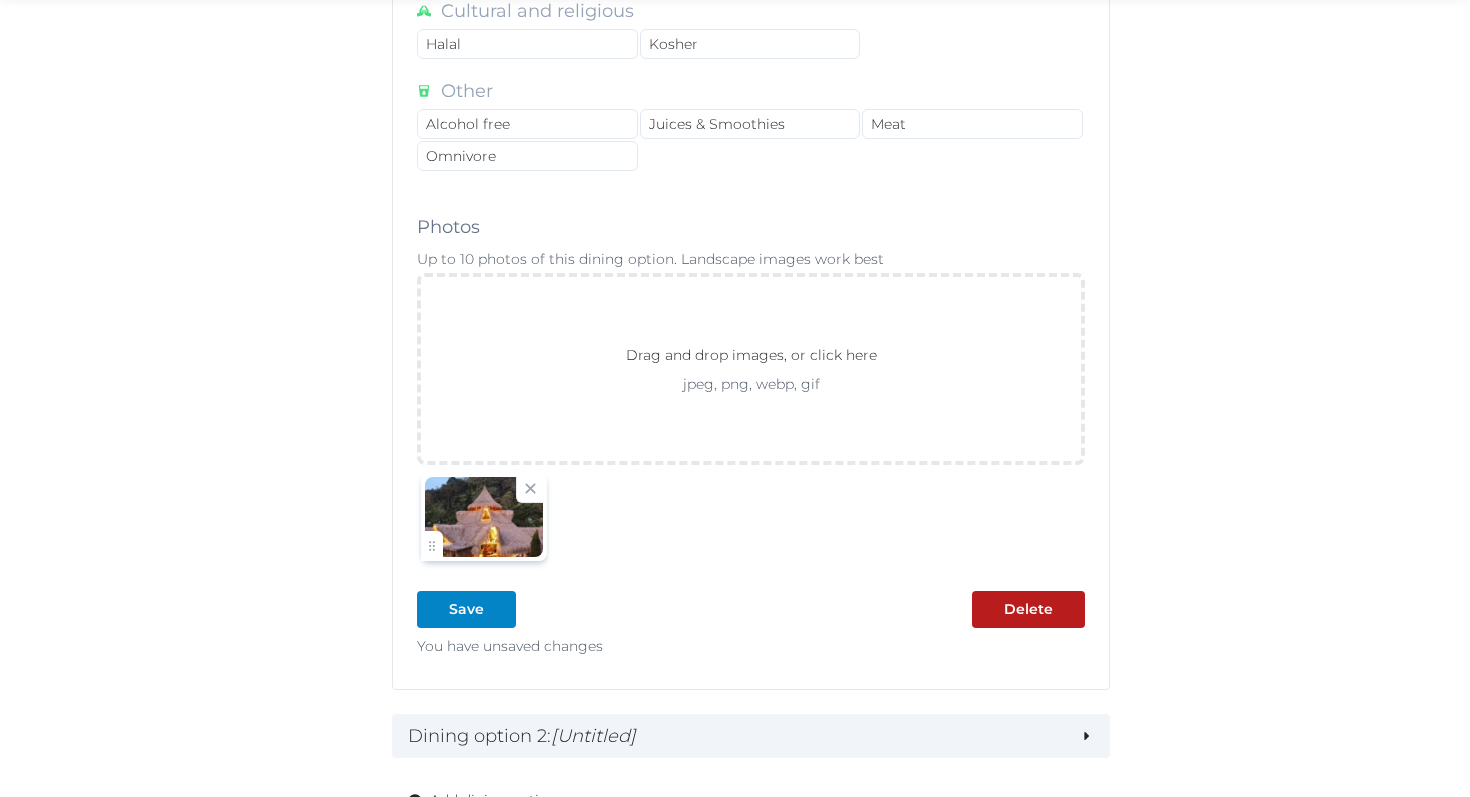 scroll, scrollTop: 1837, scrollLeft: 0, axis: vertical 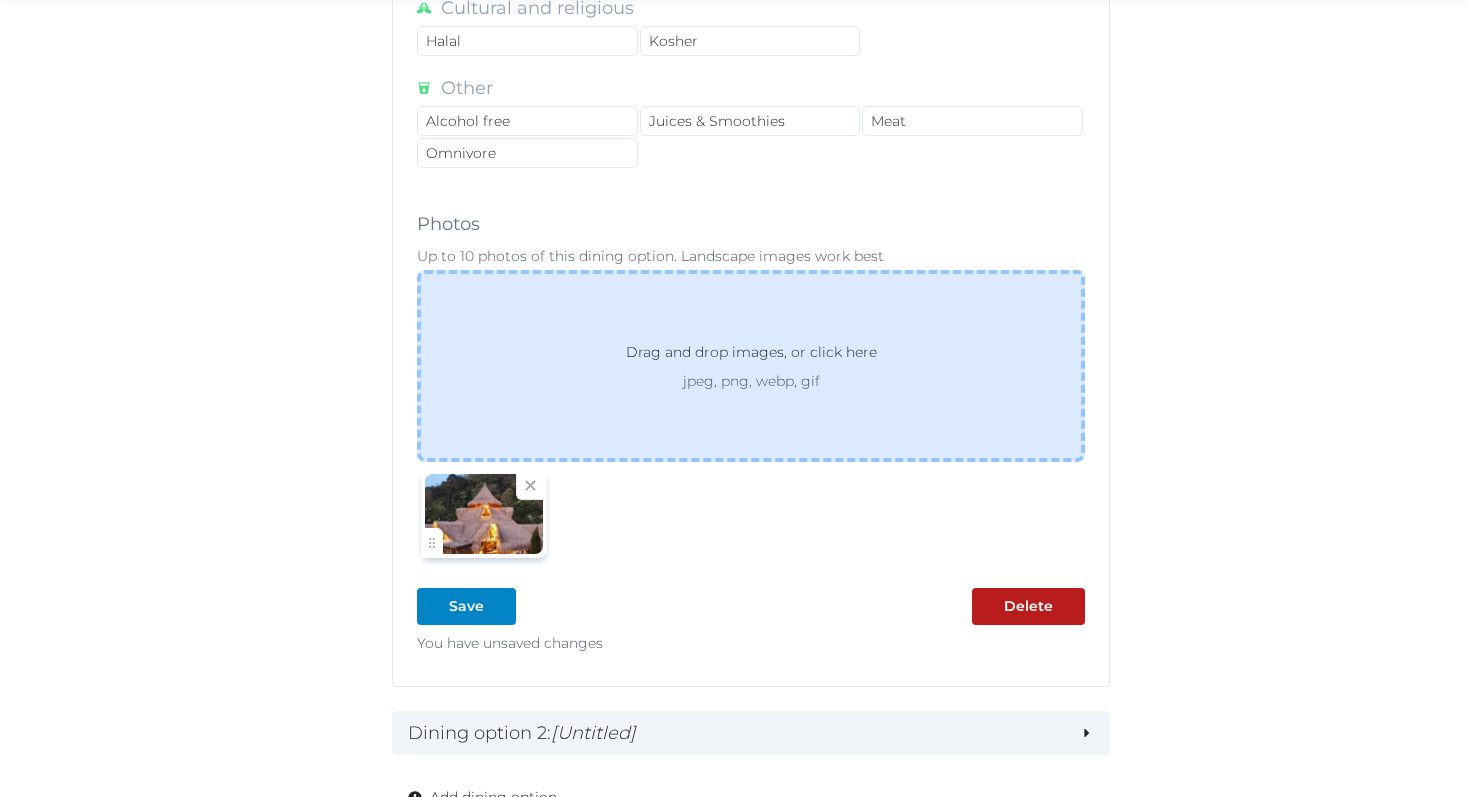 click on "Drag and drop images, or click here" at bounding box center (751, 356) 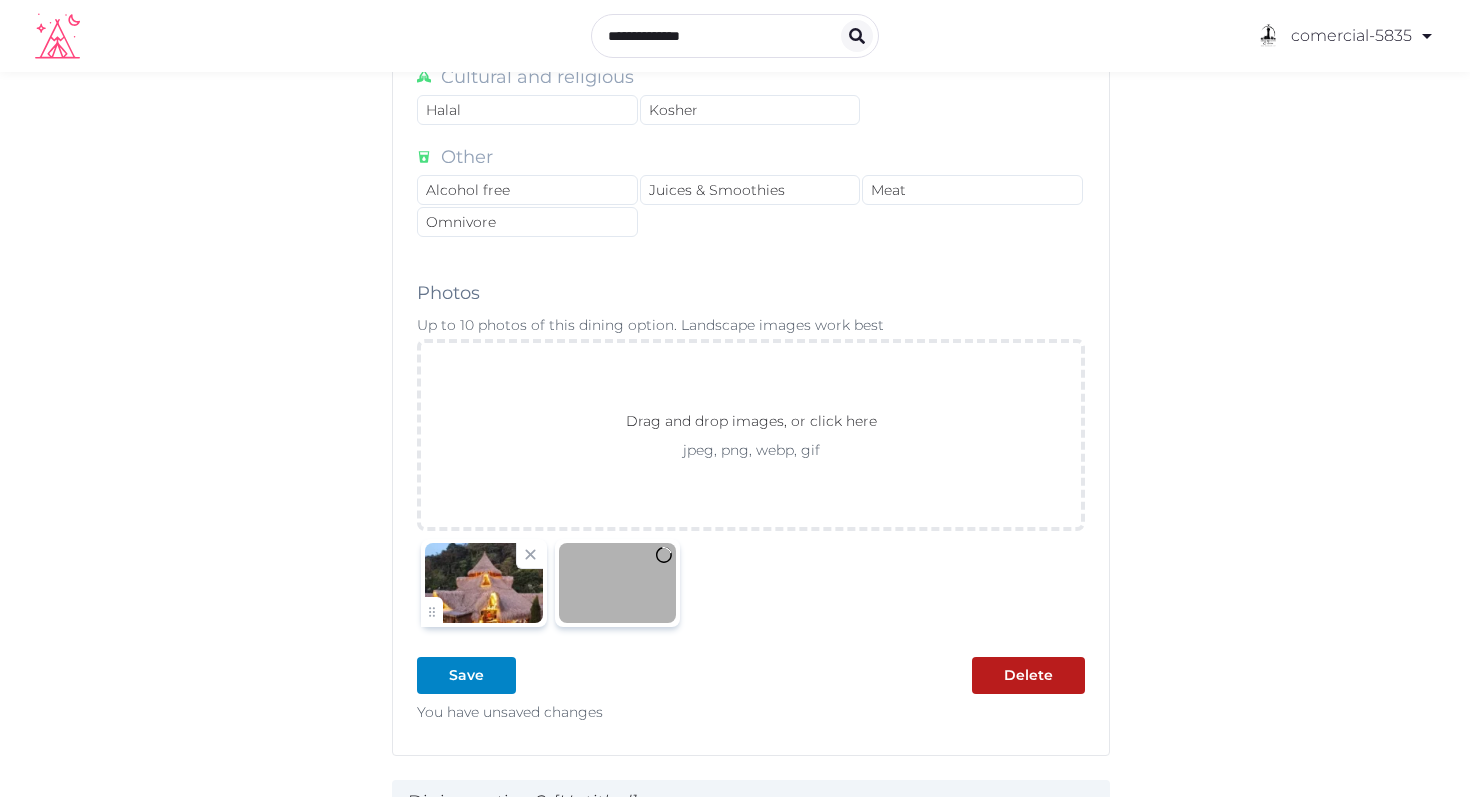 scroll, scrollTop: 1766, scrollLeft: 0, axis: vertical 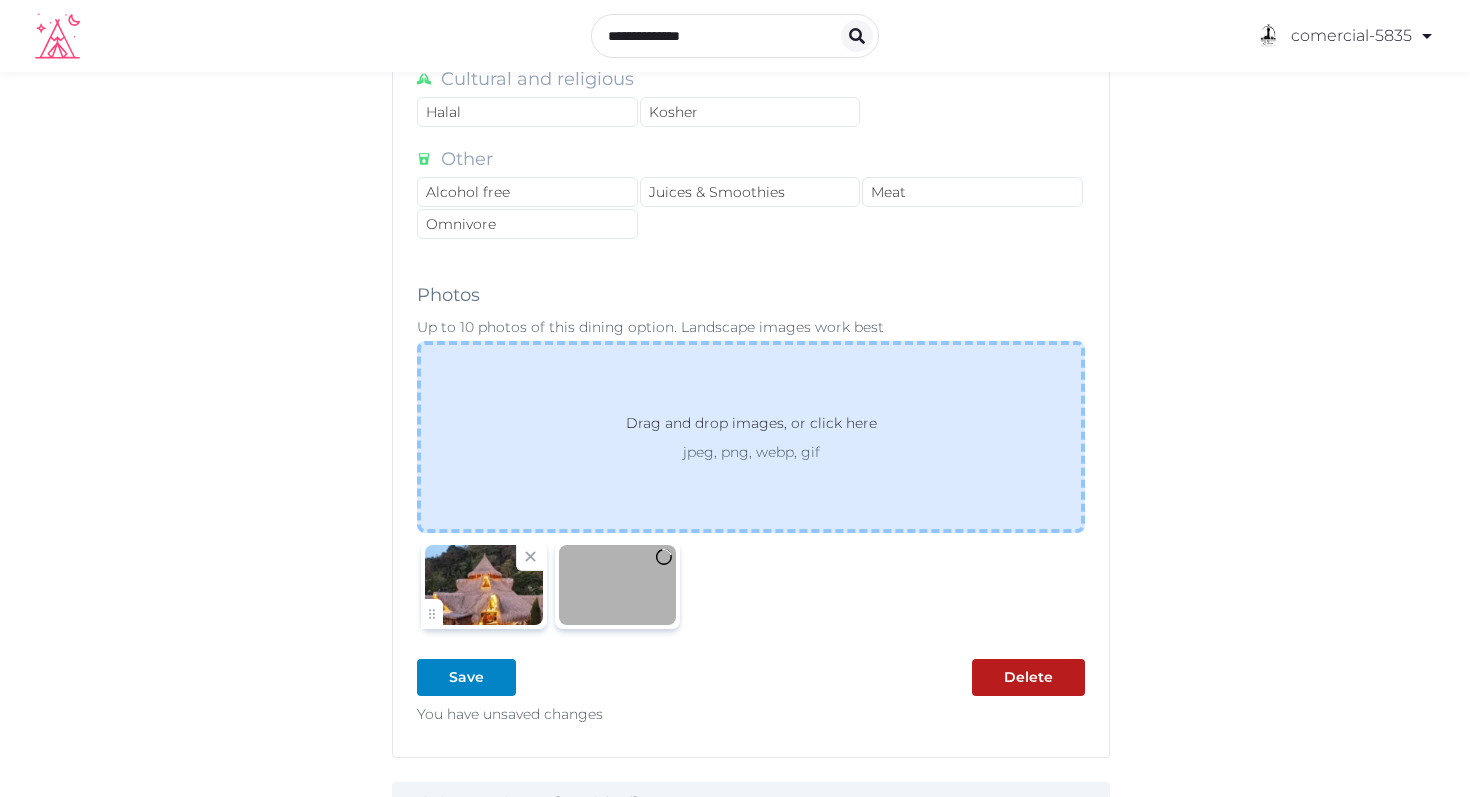click on "Drag and drop images, or click here" at bounding box center [751, 427] 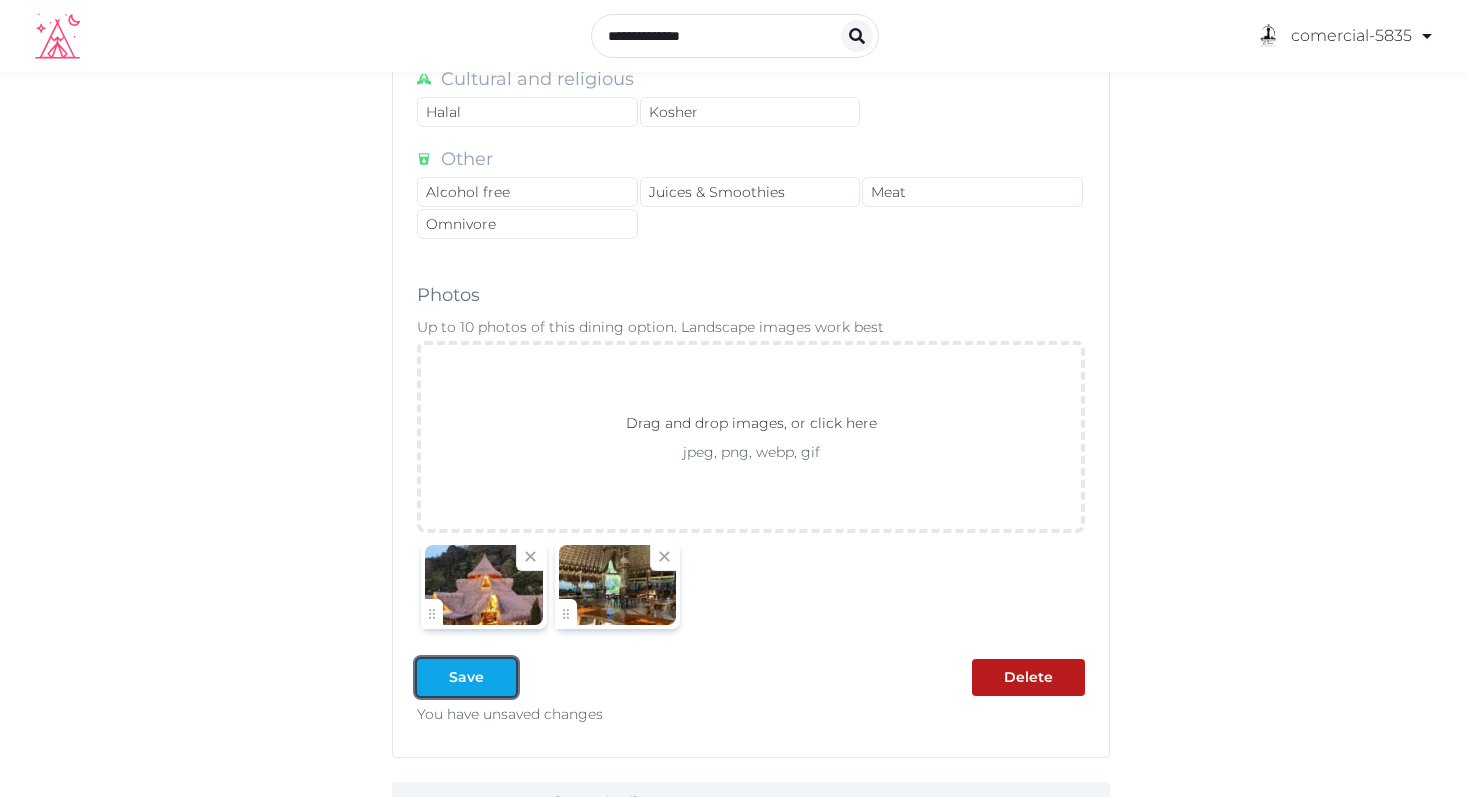 click on "Save" at bounding box center (466, 677) 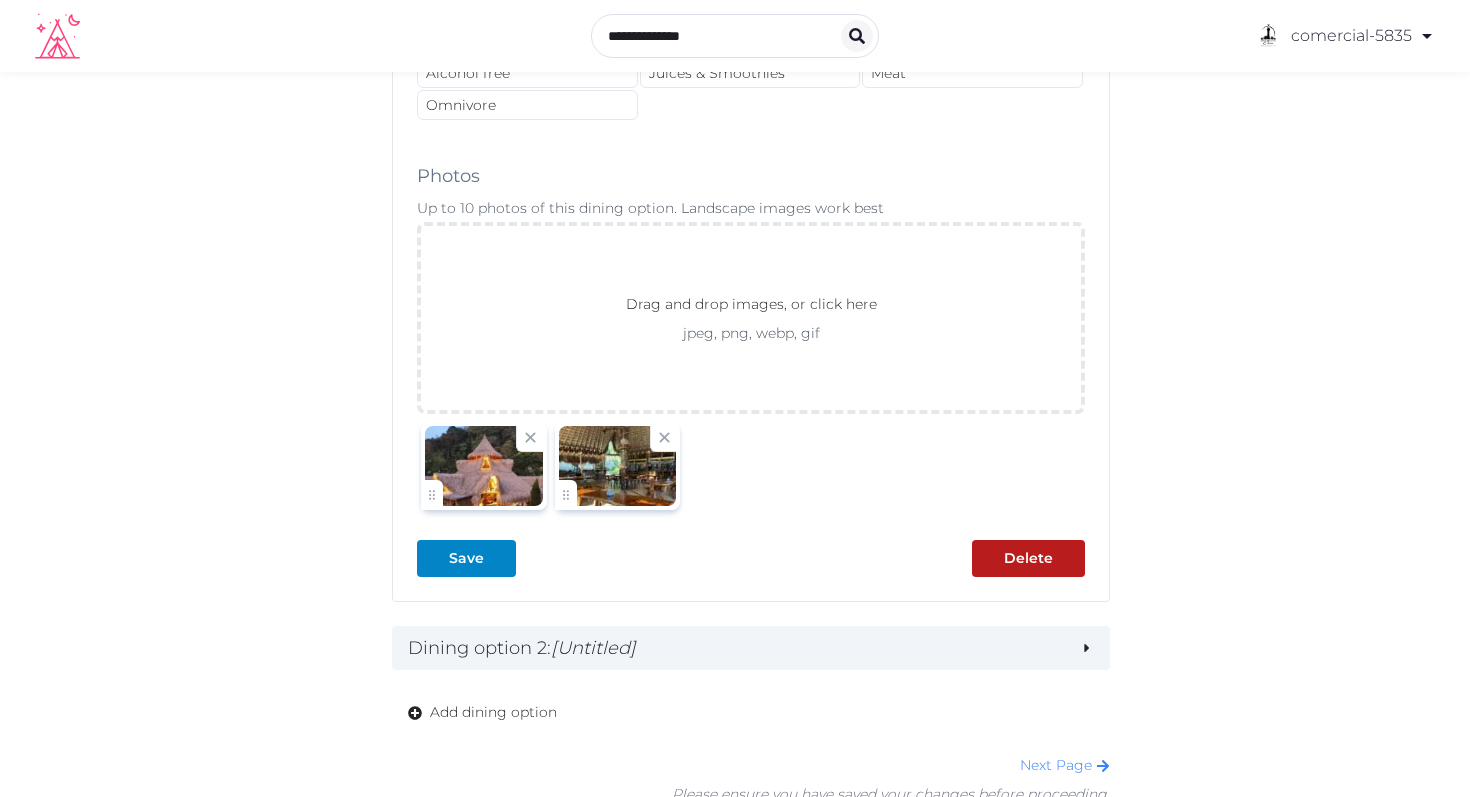 scroll, scrollTop: 2084, scrollLeft: 0, axis: vertical 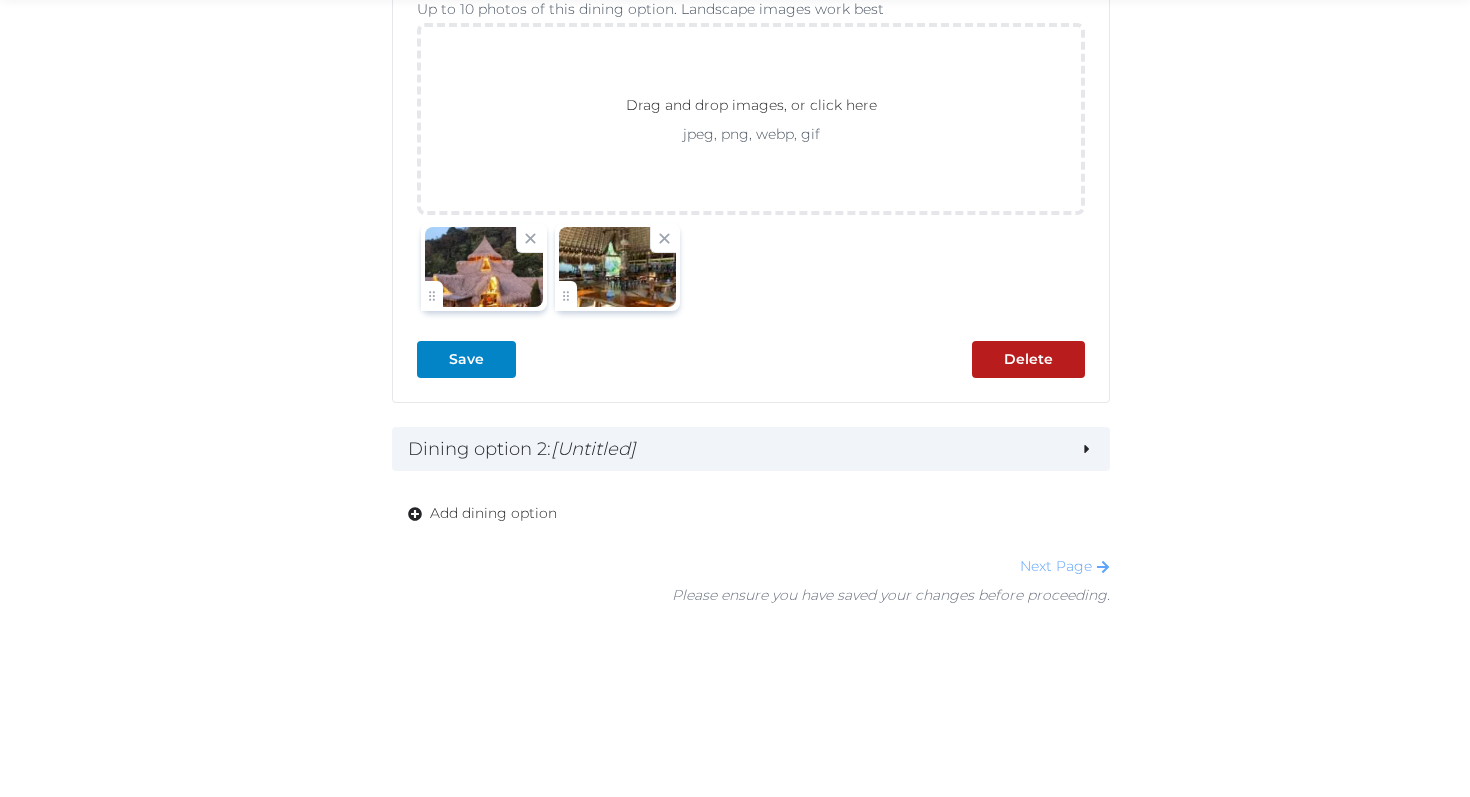 click on "Next Page" at bounding box center (1065, 566) 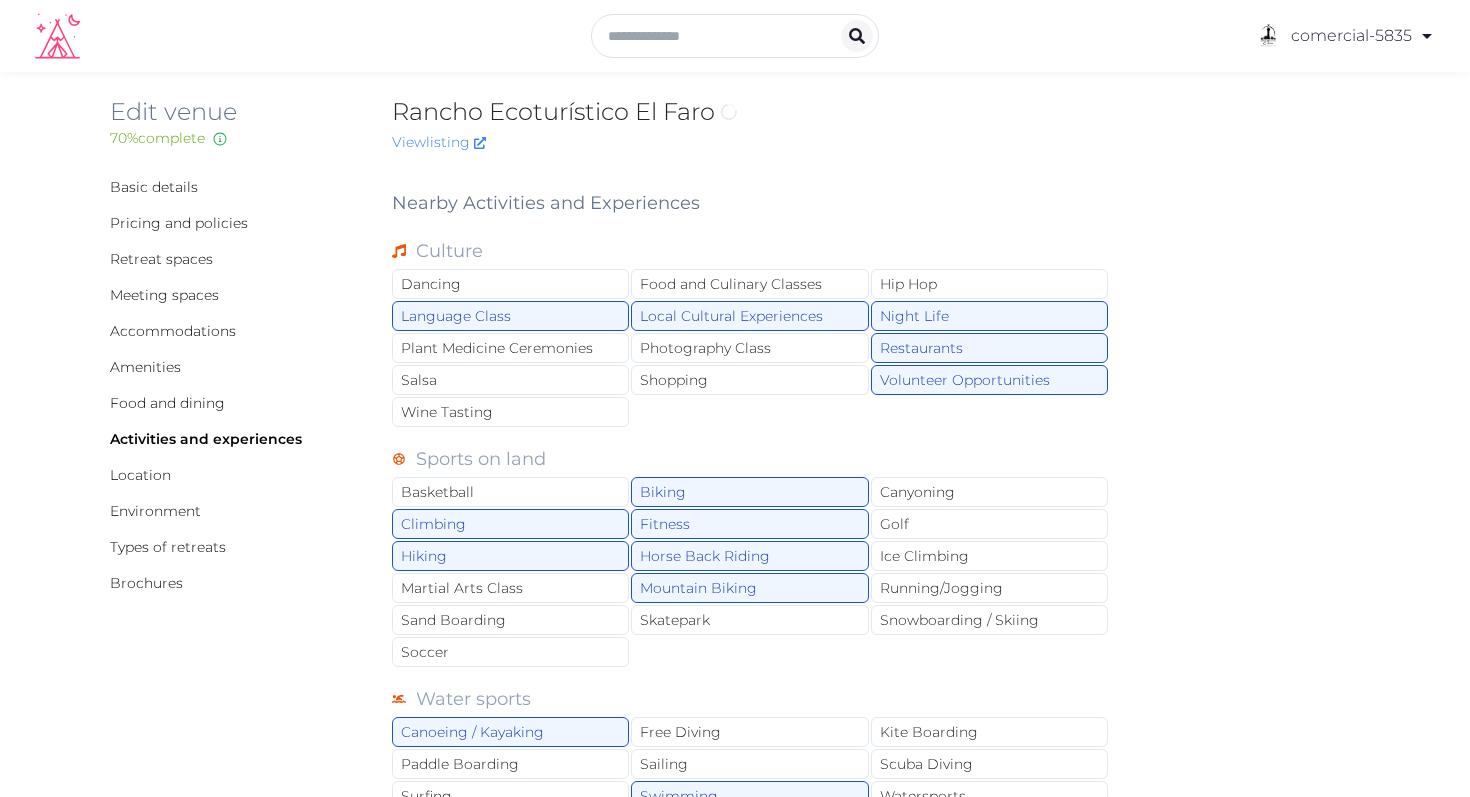 scroll, scrollTop: 0, scrollLeft: 0, axis: both 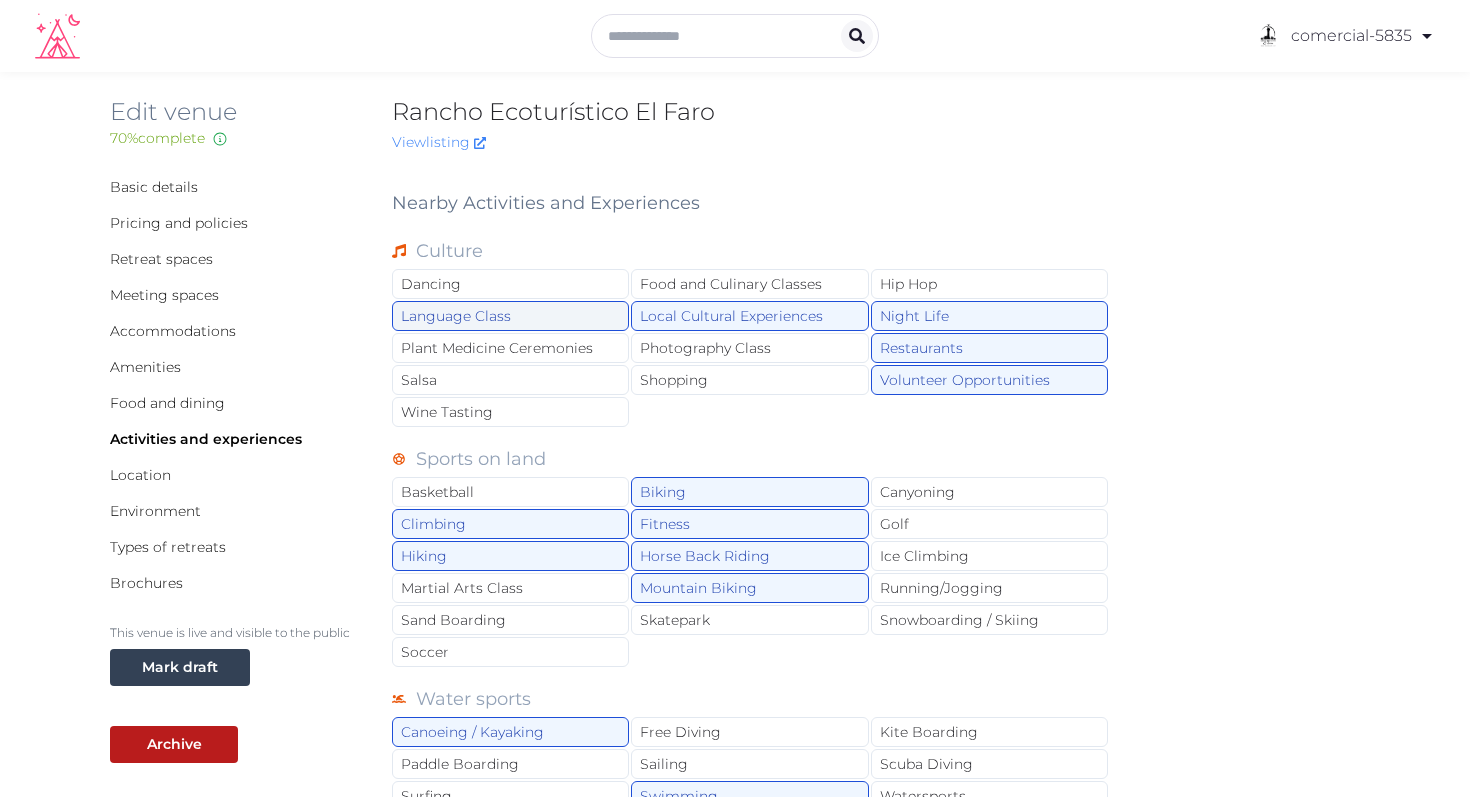click on "Language Class" at bounding box center [510, 316] 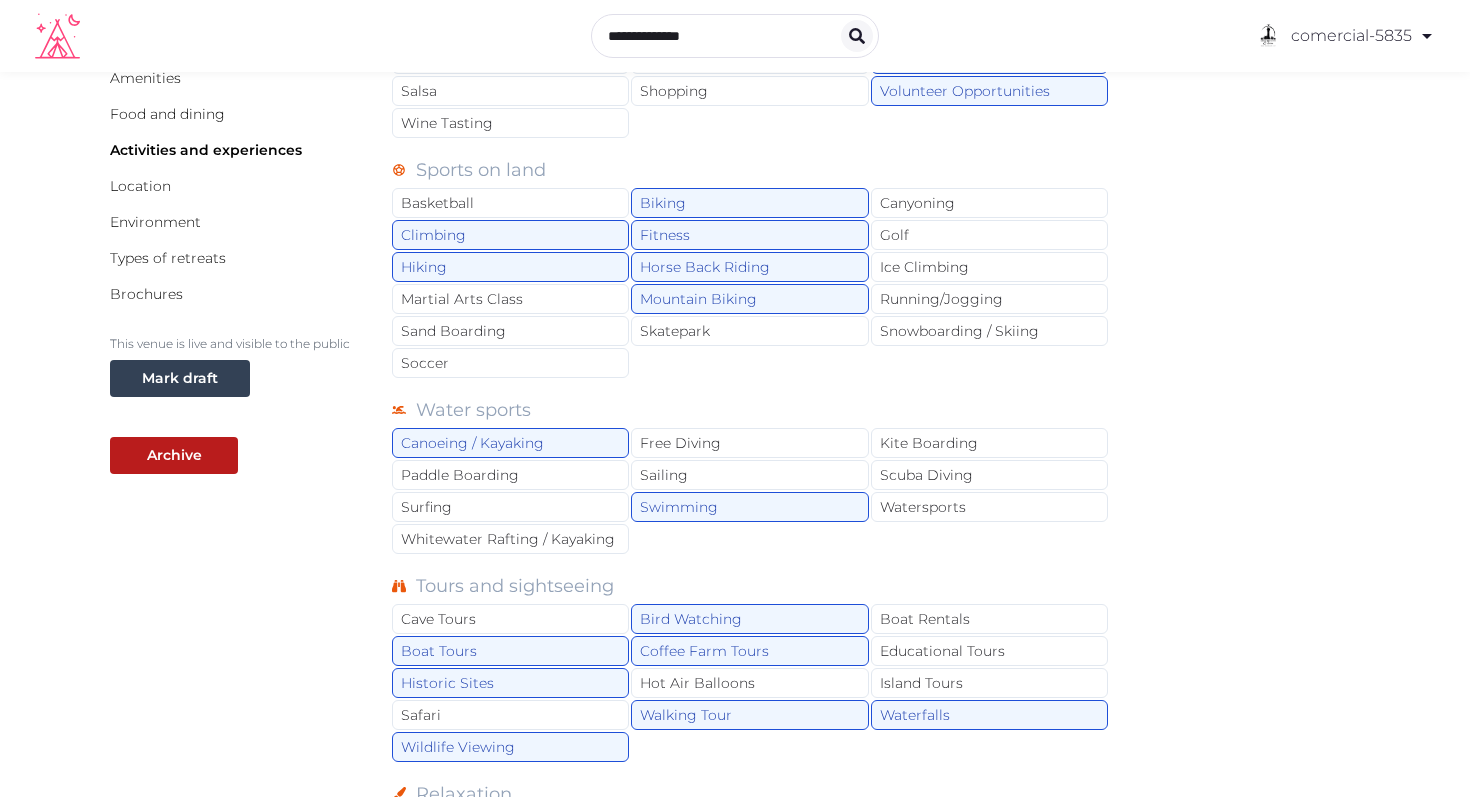 scroll, scrollTop: 292, scrollLeft: 0, axis: vertical 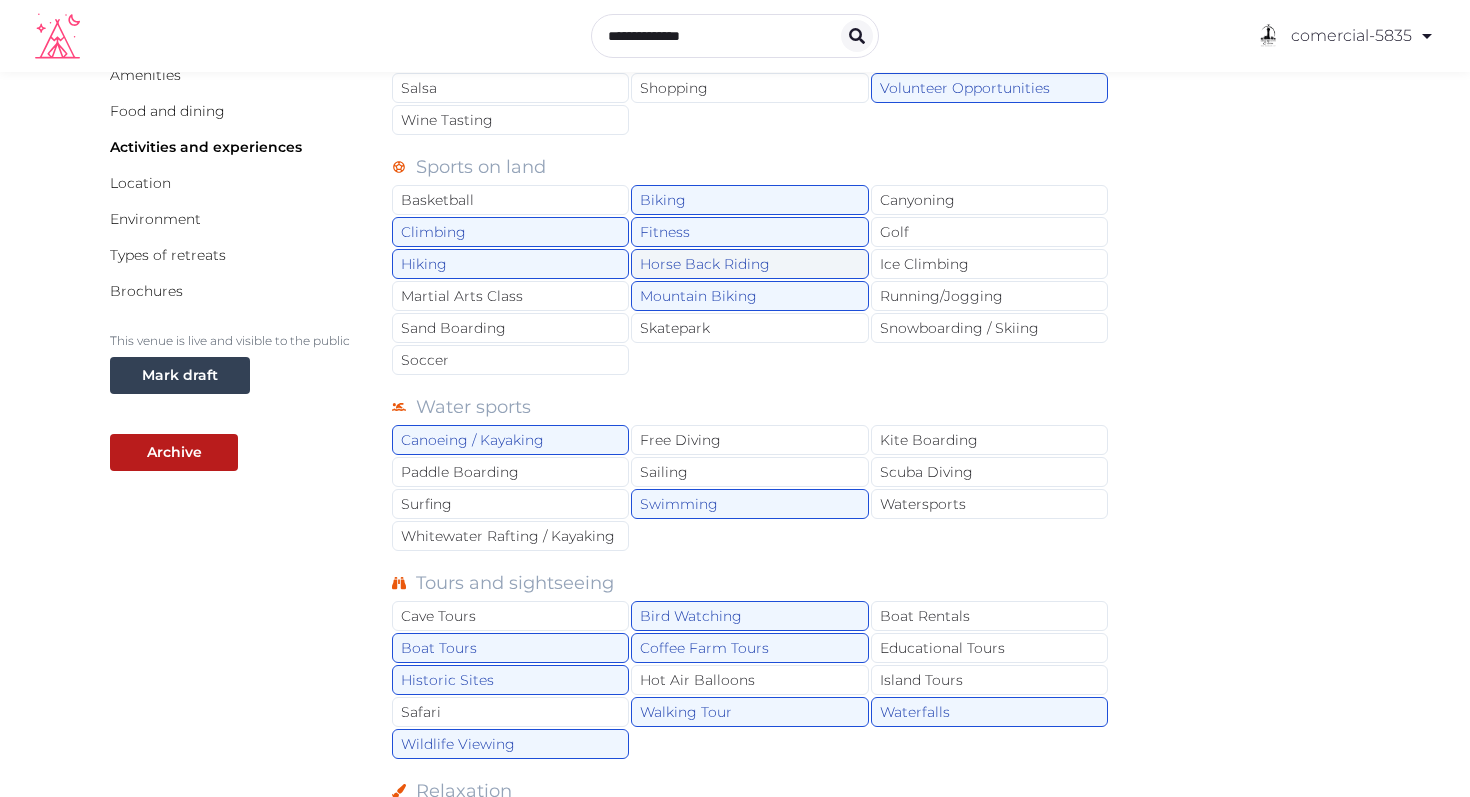 click on "Horse Back Riding" at bounding box center (749, 264) 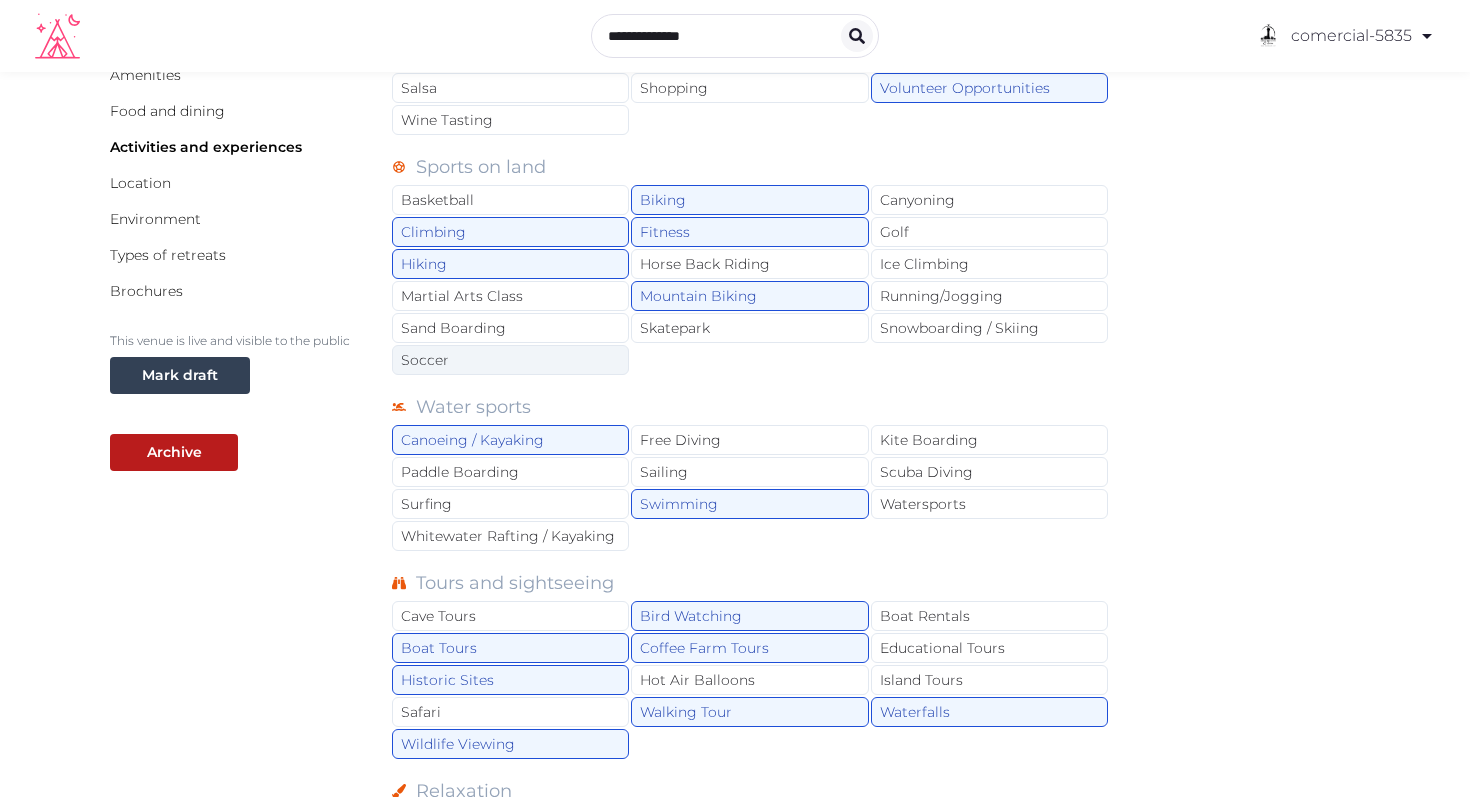 click on "Soccer" at bounding box center [510, 360] 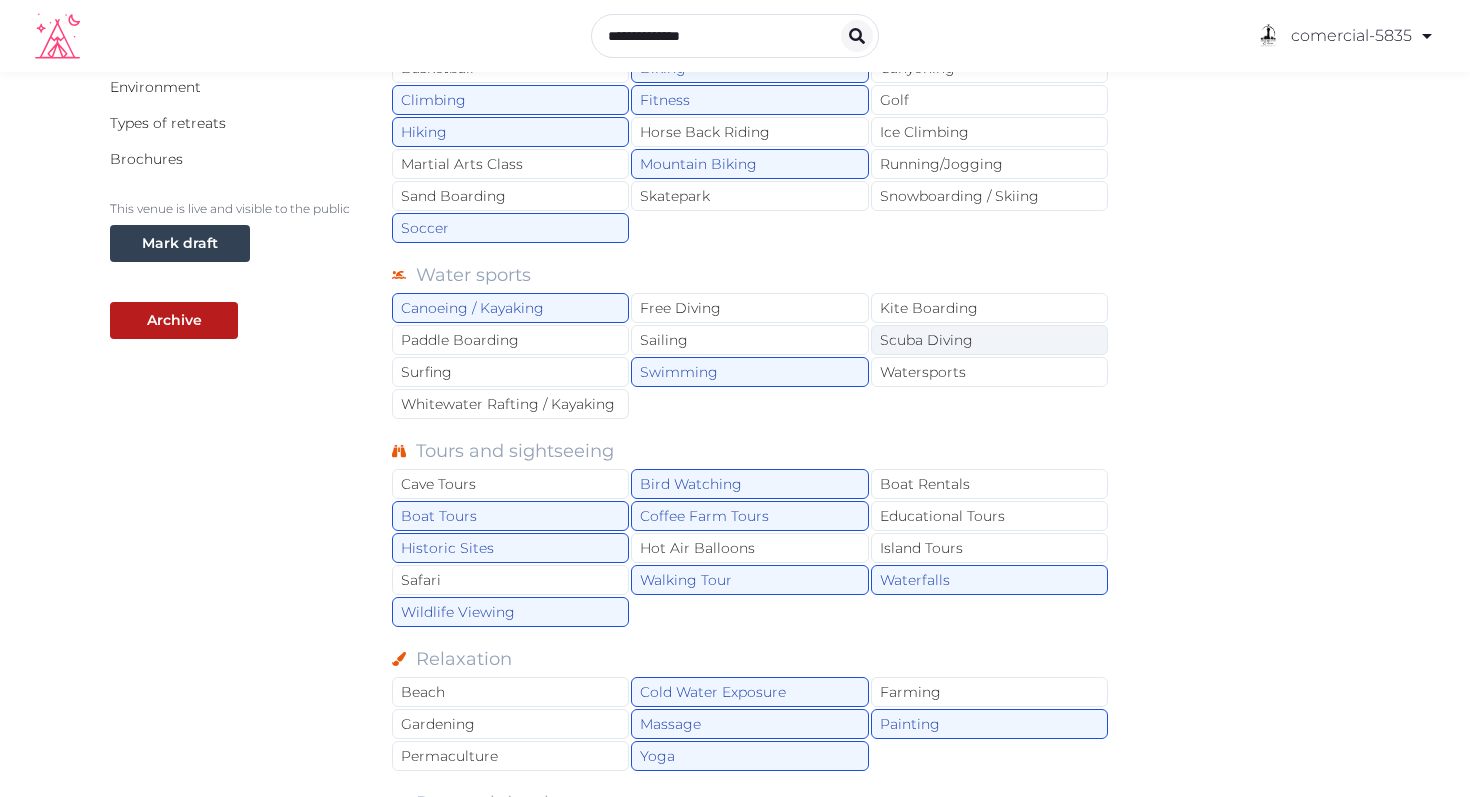 scroll, scrollTop: 428, scrollLeft: 0, axis: vertical 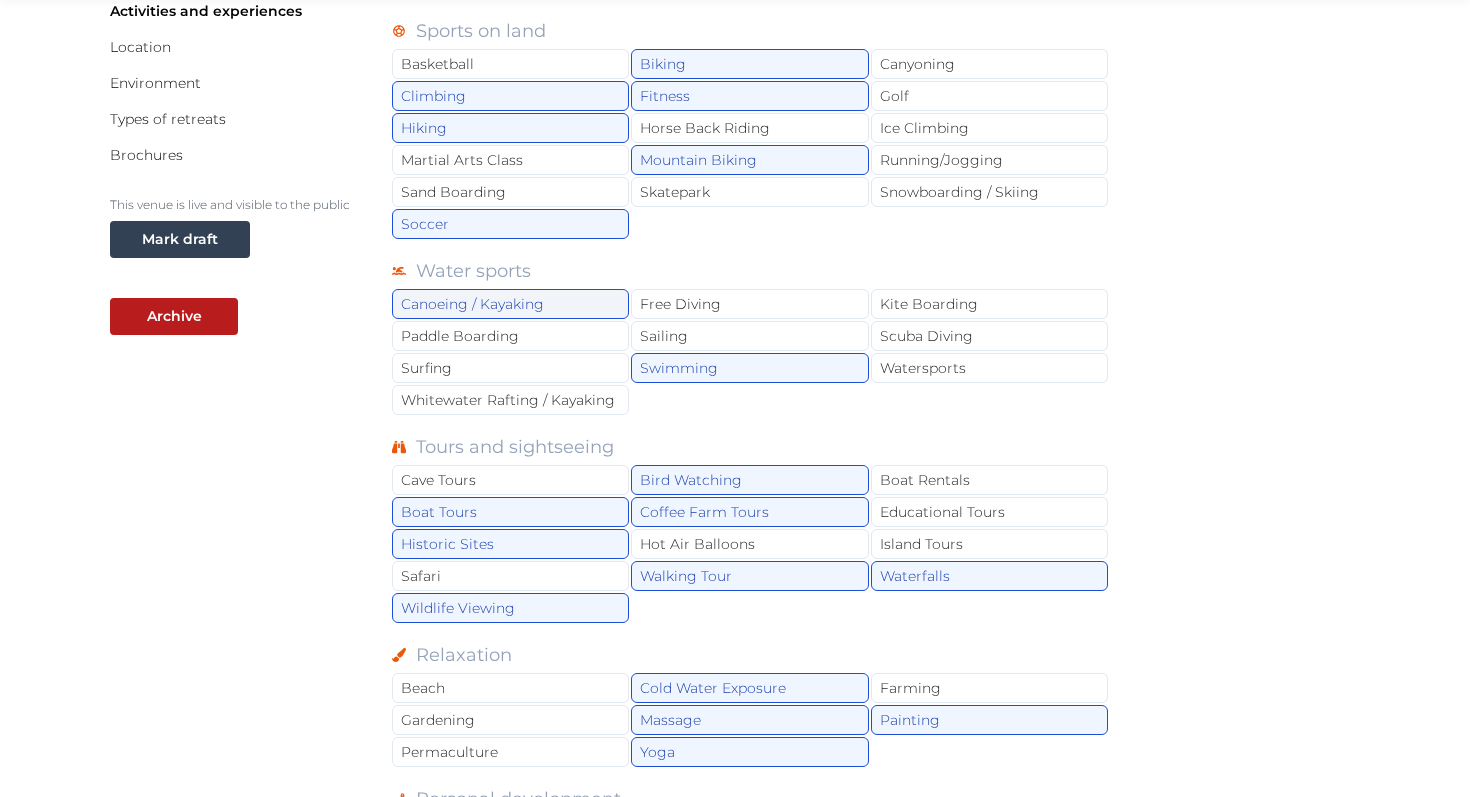 click on "Canoeing / Kayaking" at bounding box center (510, 304) 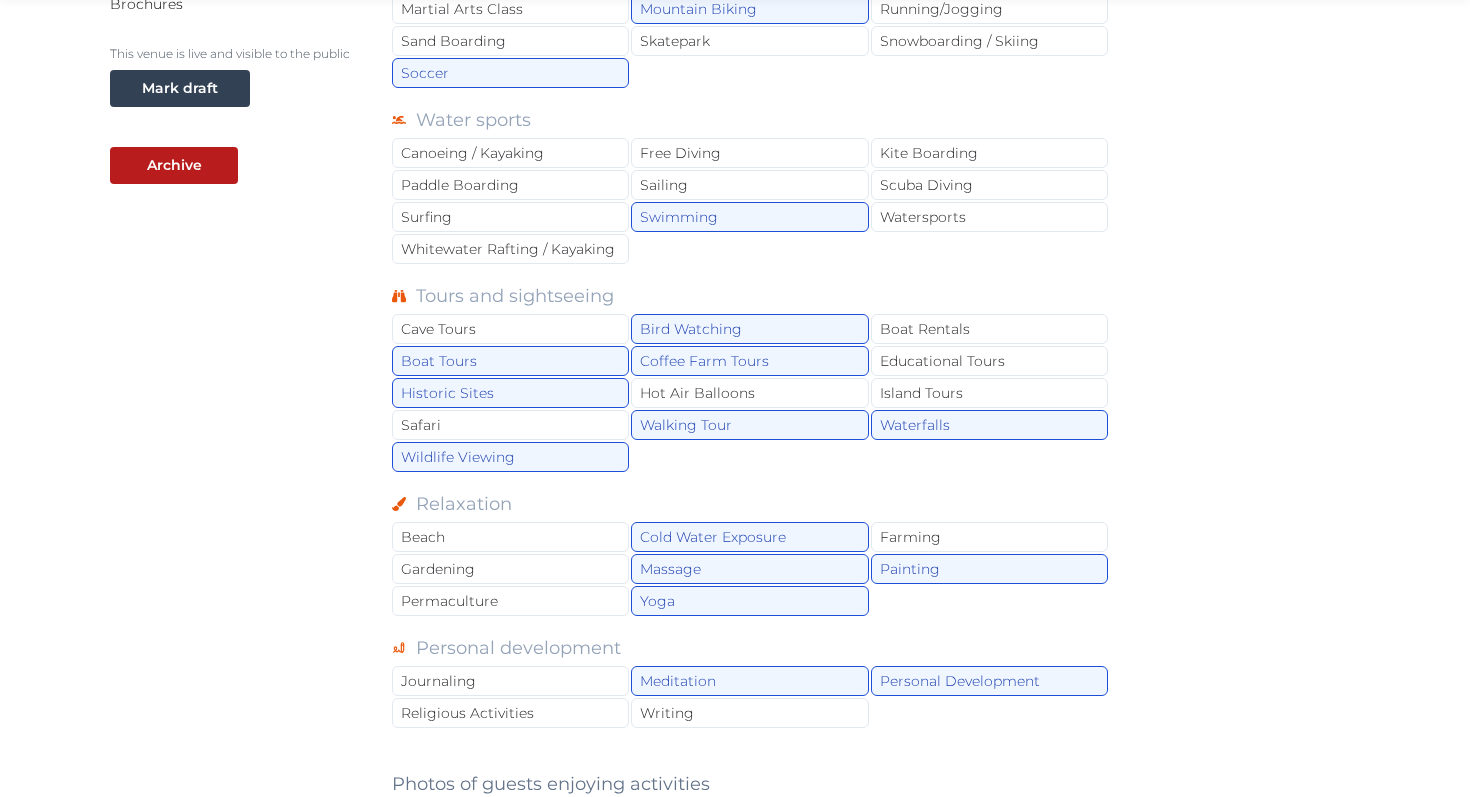 scroll, scrollTop: 583, scrollLeft: 0, axis: vertical 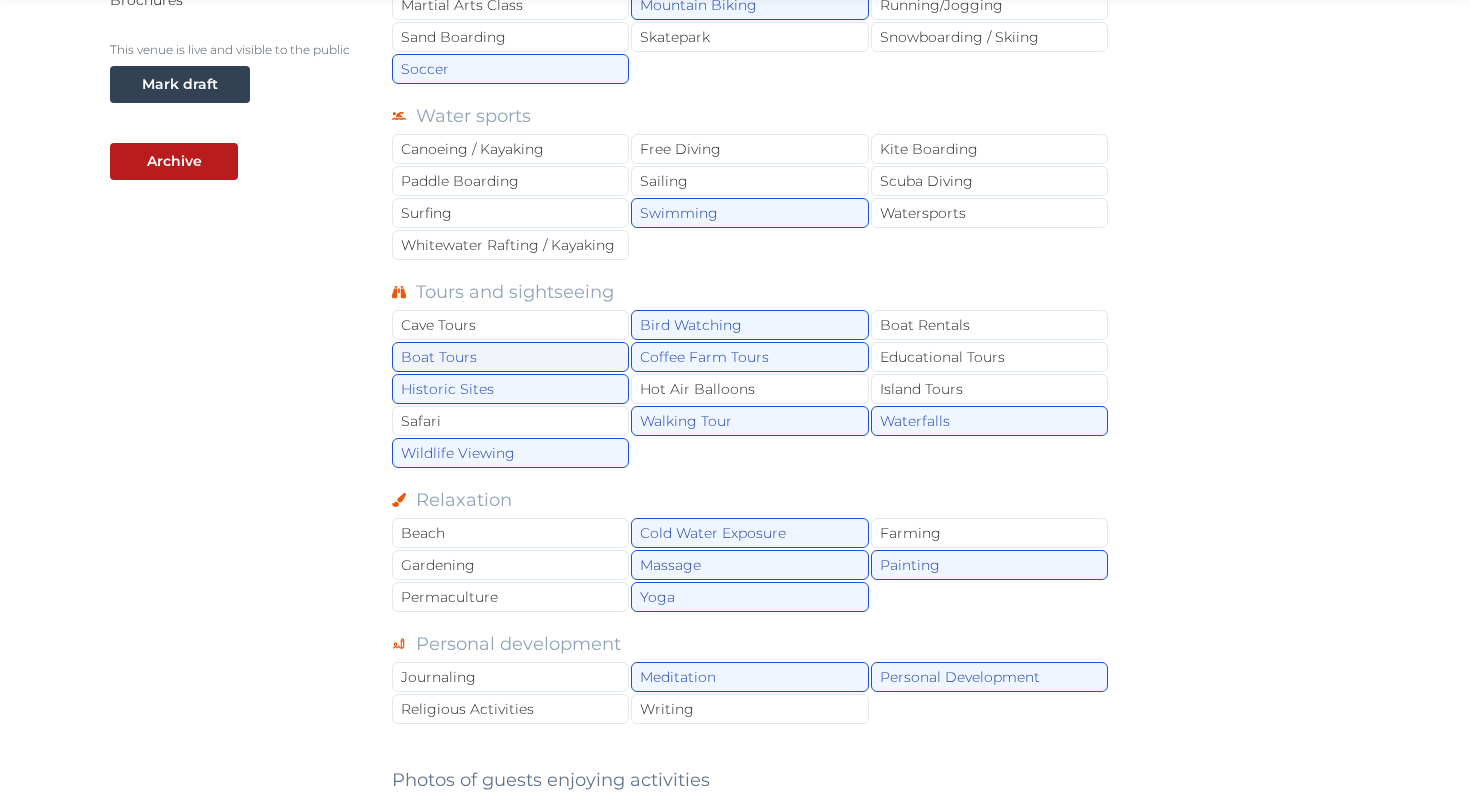 click on "Boat Tours" at bounding box center (510, 357) 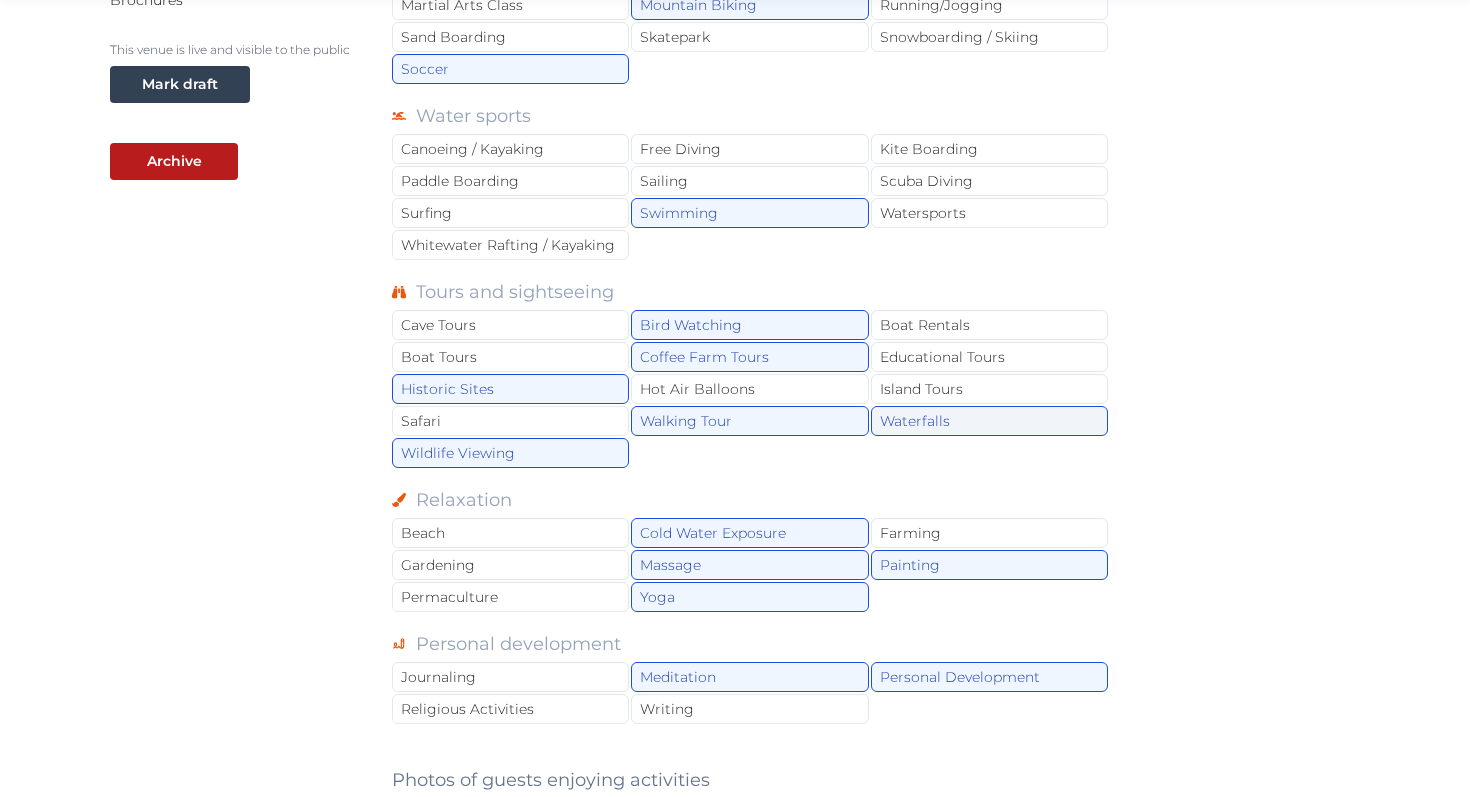 click on "Waterfalls" at bounding box center (989, 421) 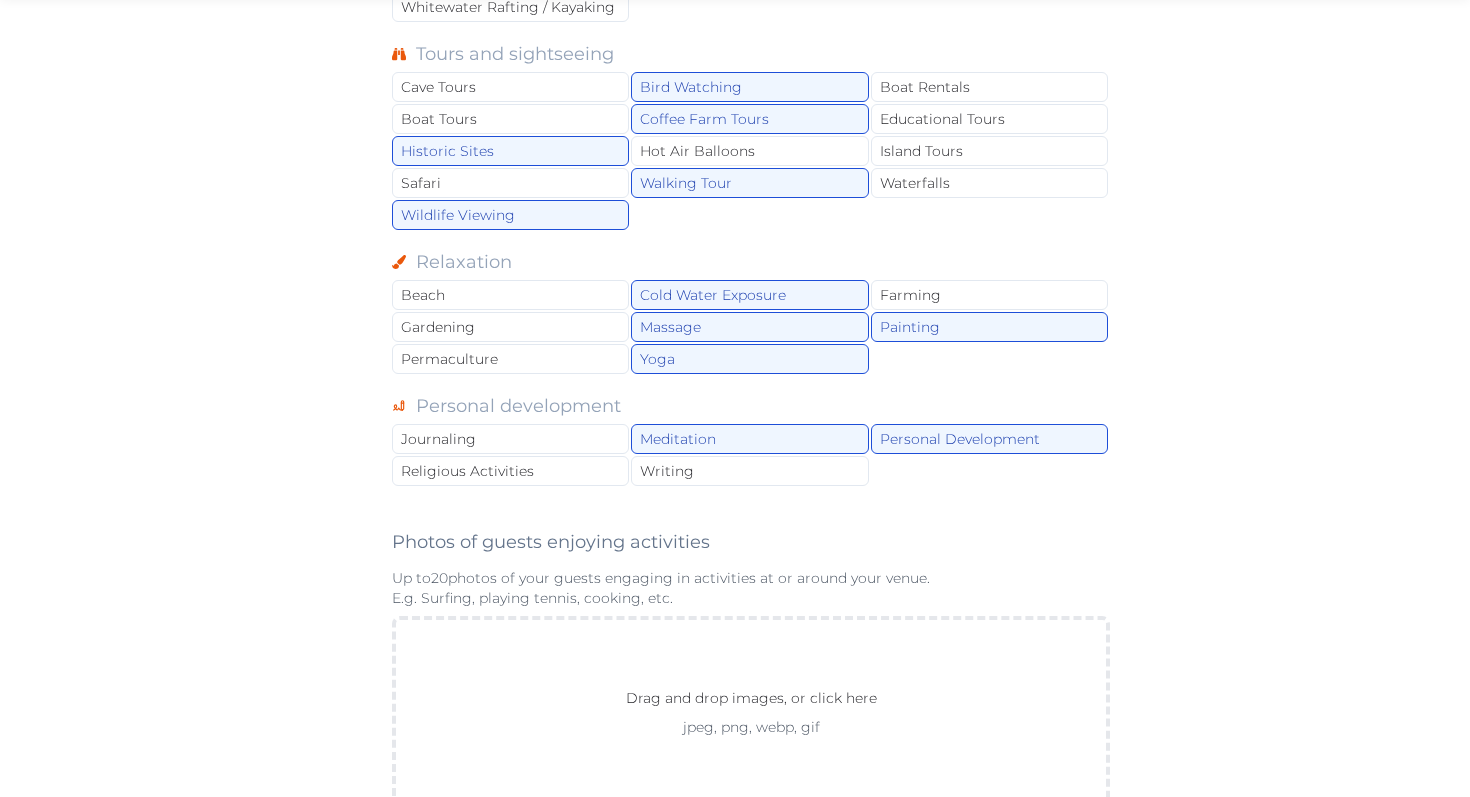 scroll, scrollTop: 829, scrollLeft: 0, axis: vertical 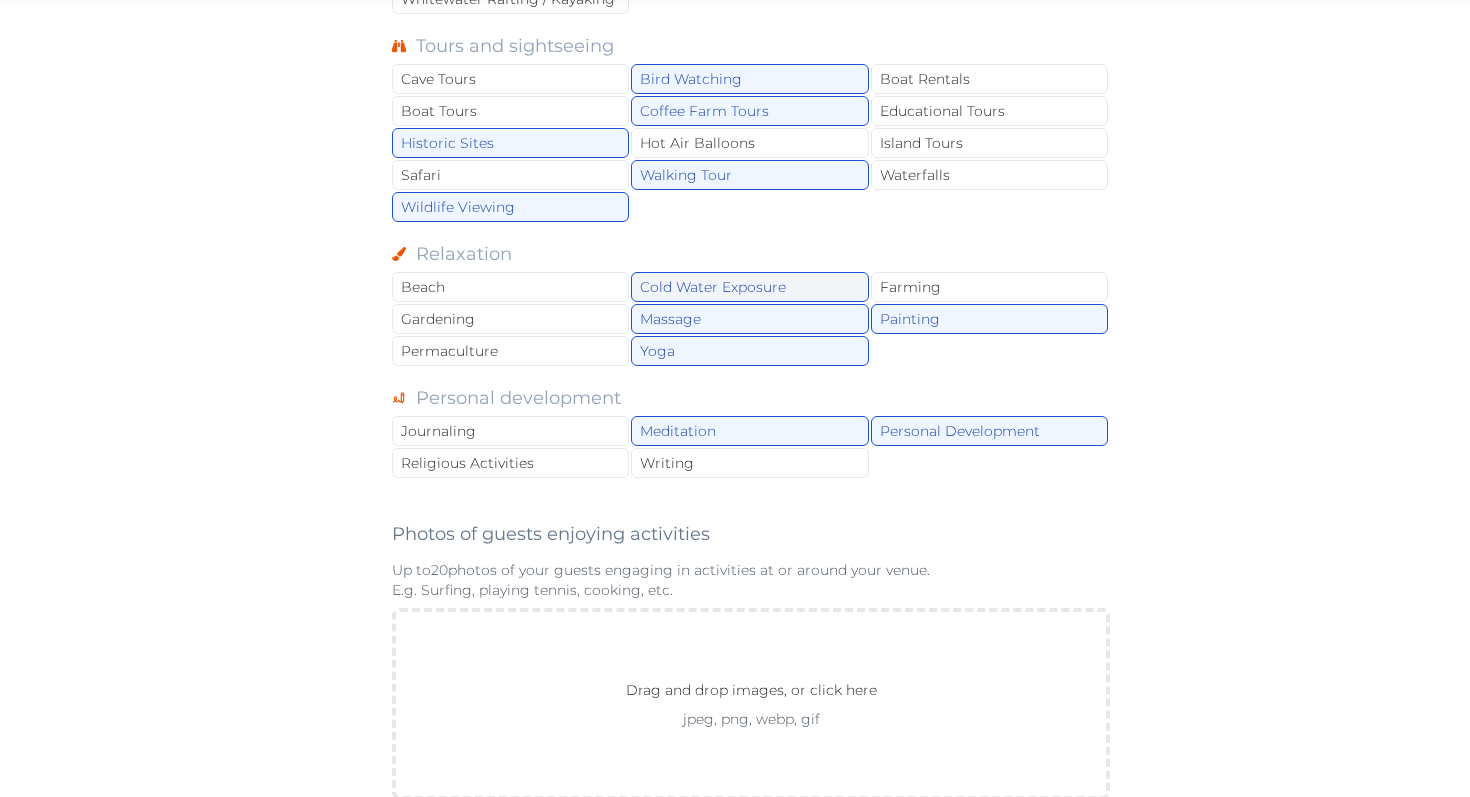 click on "Cold Water Exposure" at bounding box center (749, 287) 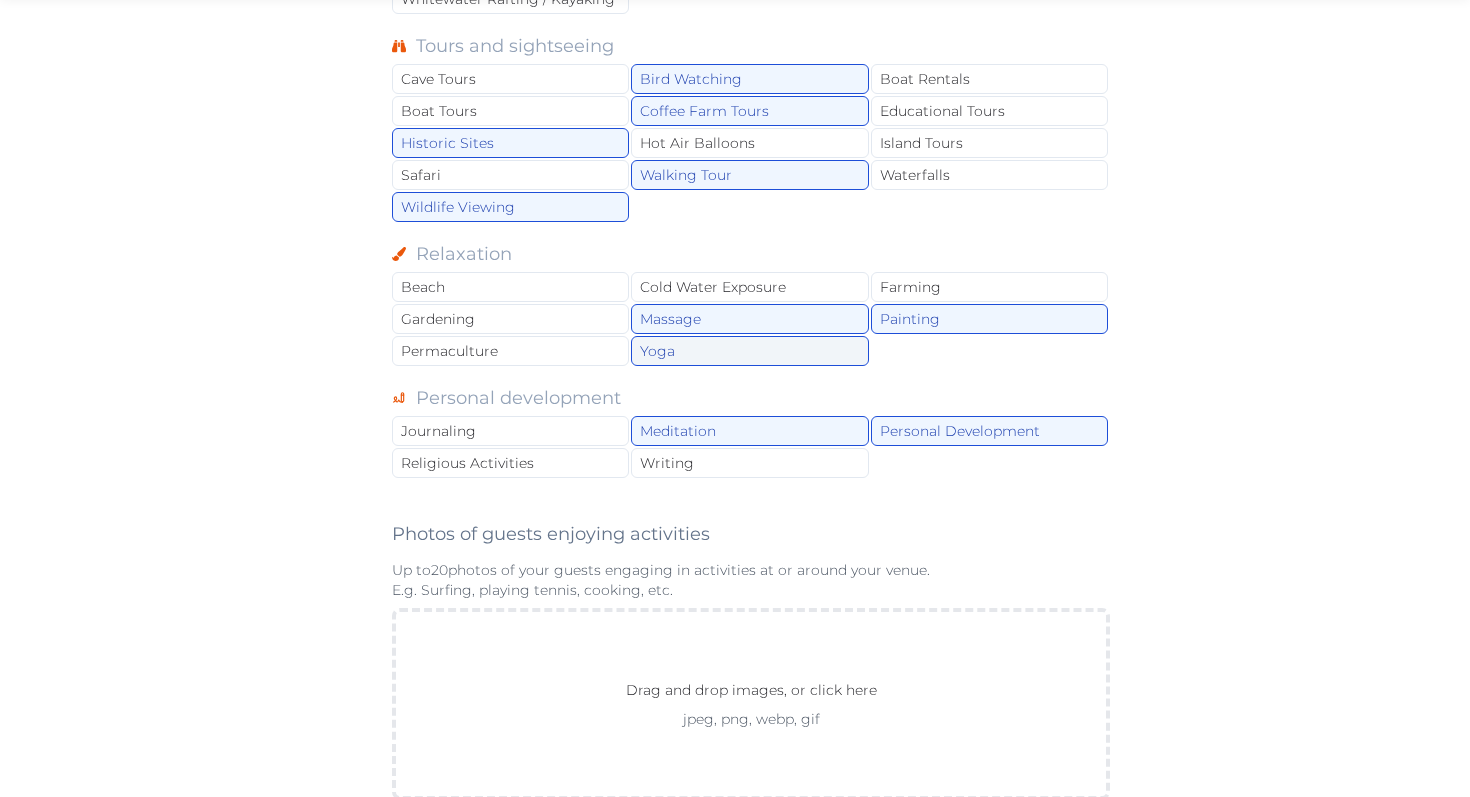 click on "Yoga" at bounding box center [749, 351] 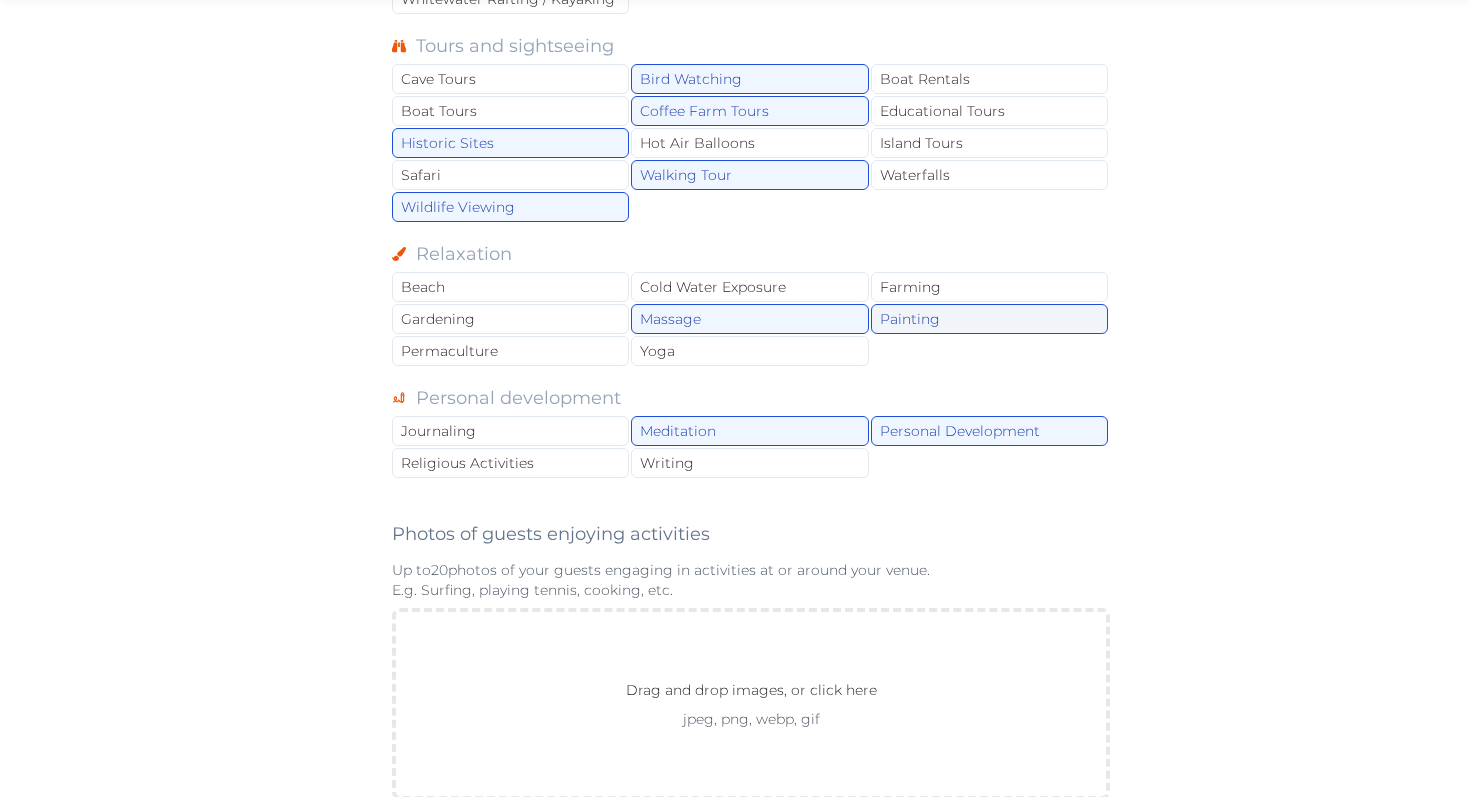 click on "Painting" at bounding box center (989, 319) 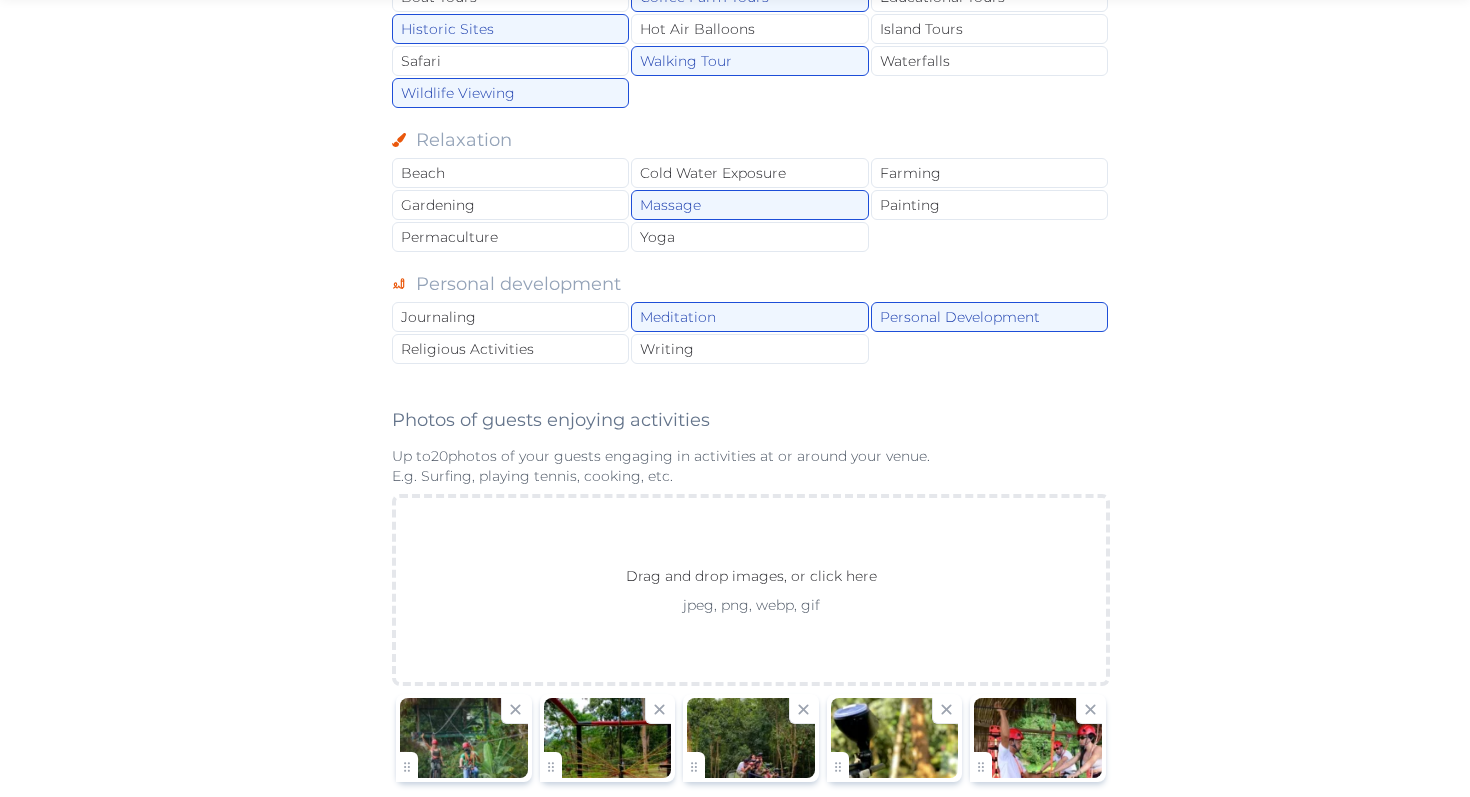 scroll, scrollTop: 944, scrollLeft: 0, axis: vertical 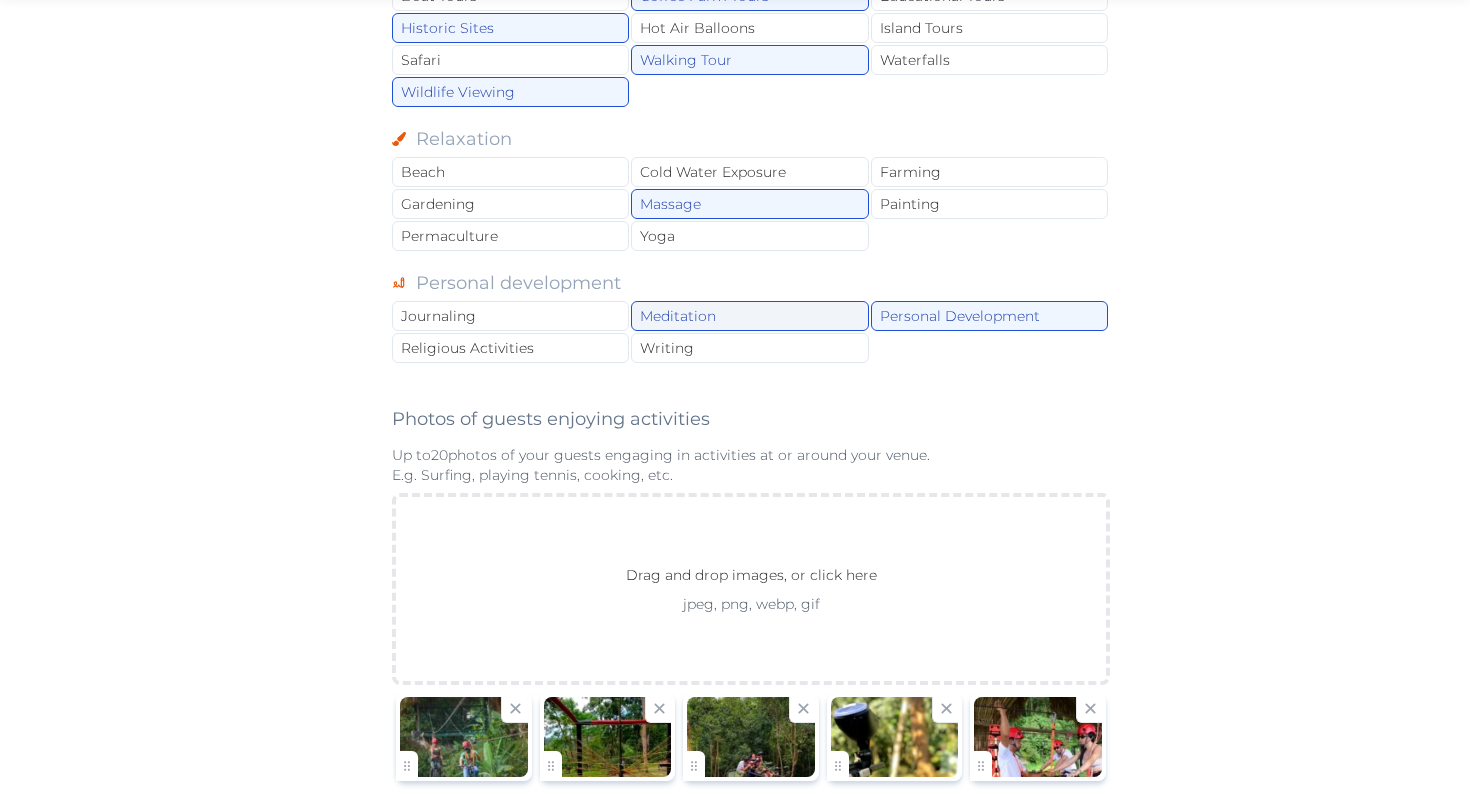 click on "Meditation" at bounding box center [749, 316] 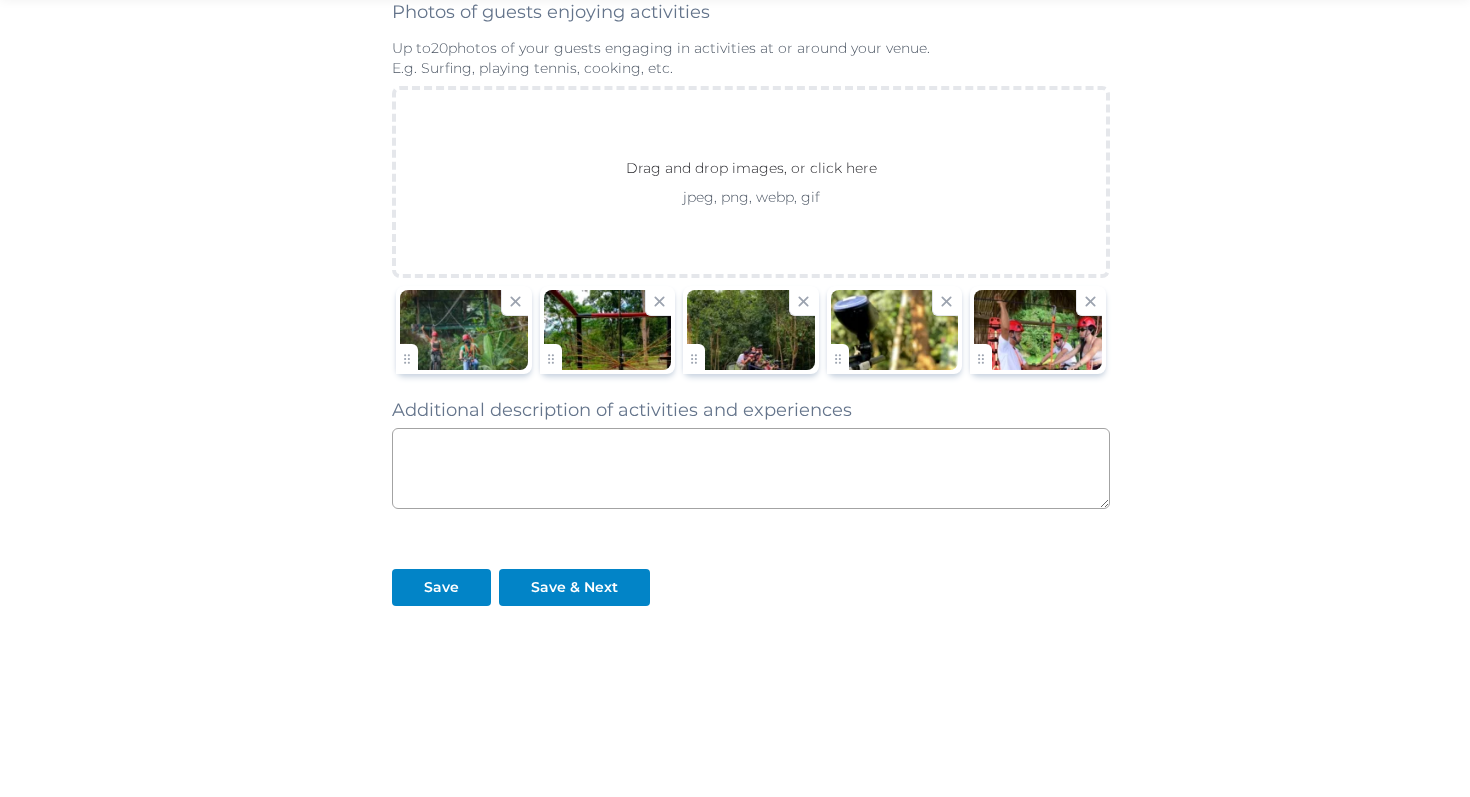 scroll, scrollTop: 1351, scrollLeft: 0, axis: vertical 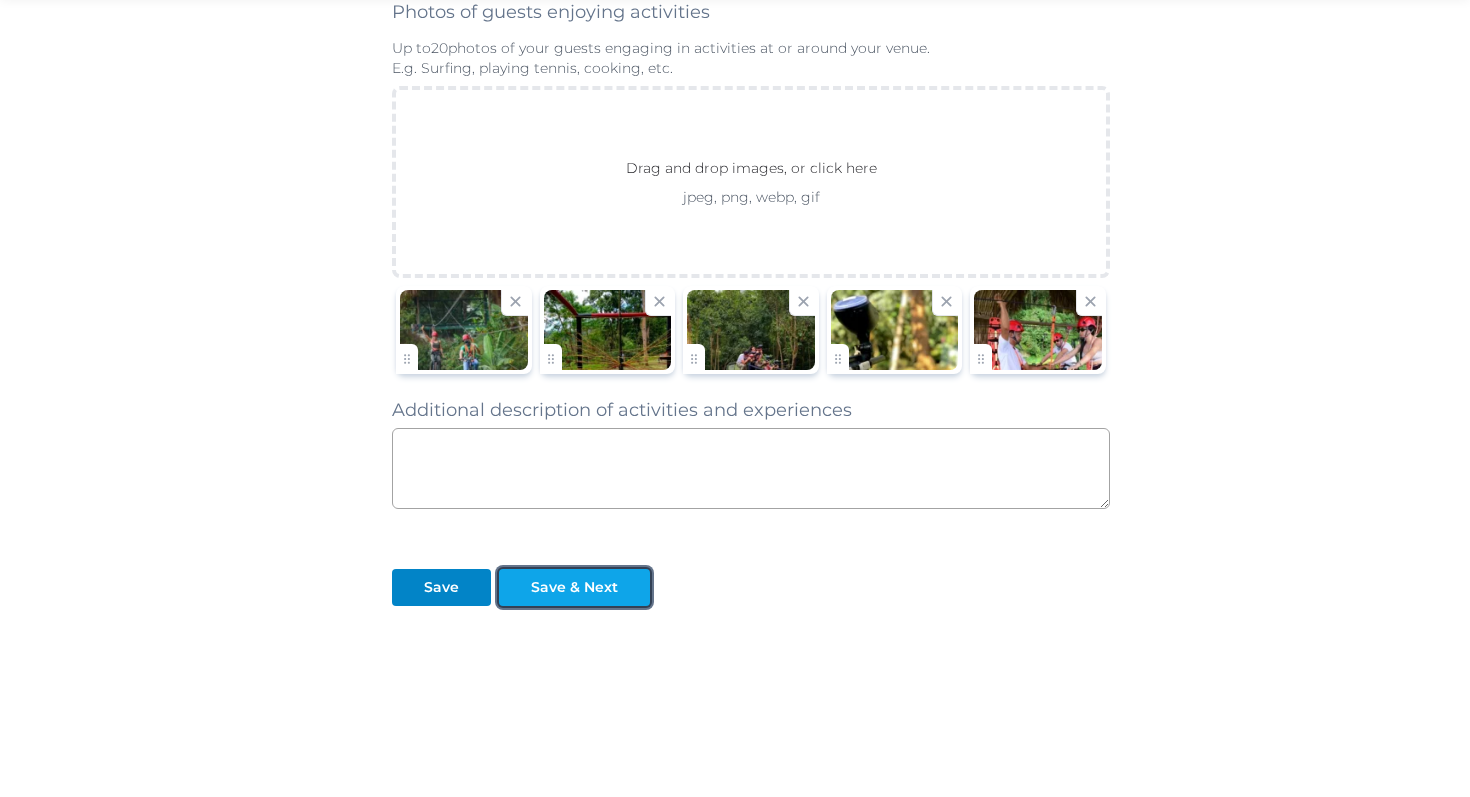 click on "Save & Next" at bounding box center [574, 587] 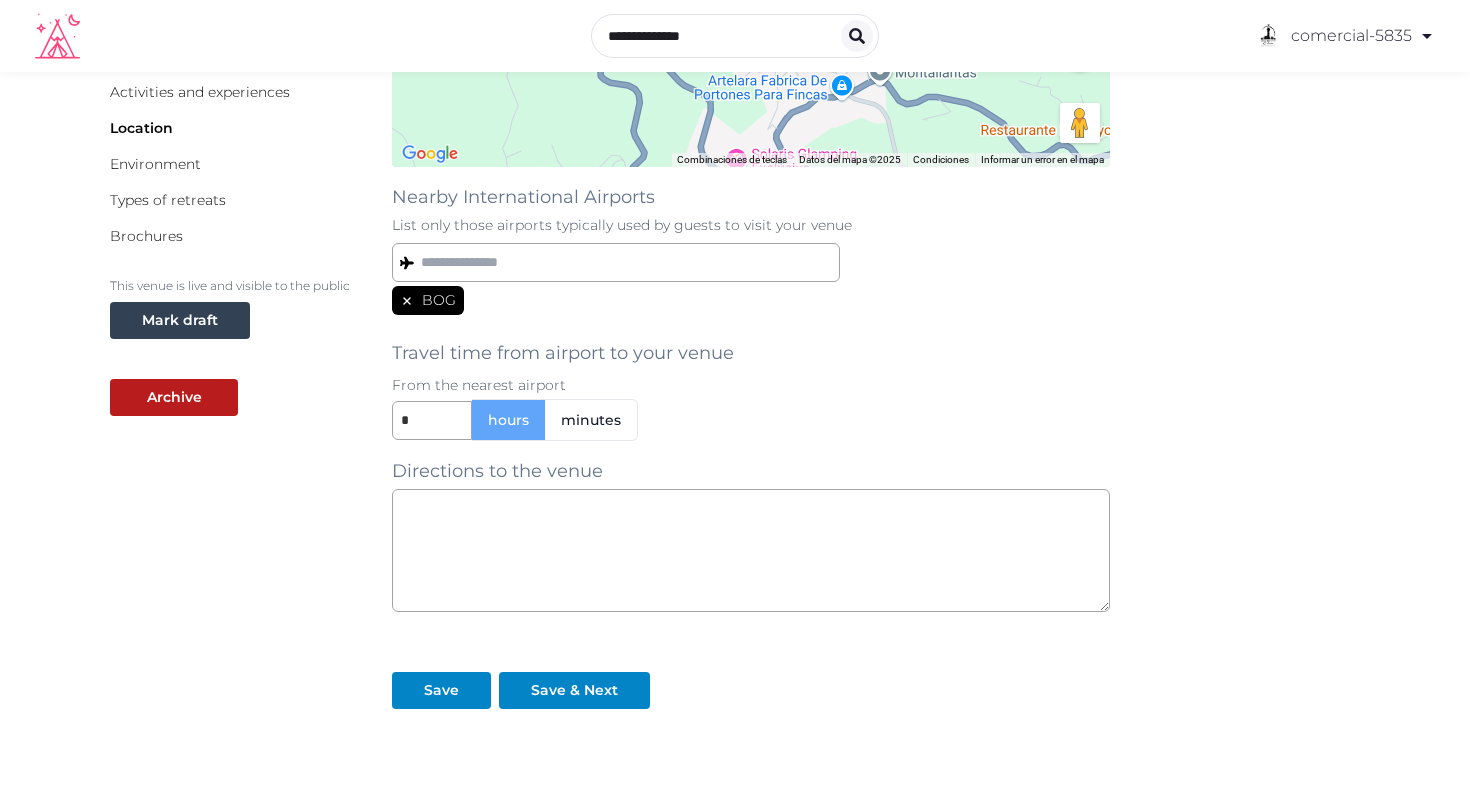 scroll, scrollTop: 0, scrollLeft: 0, axis: both 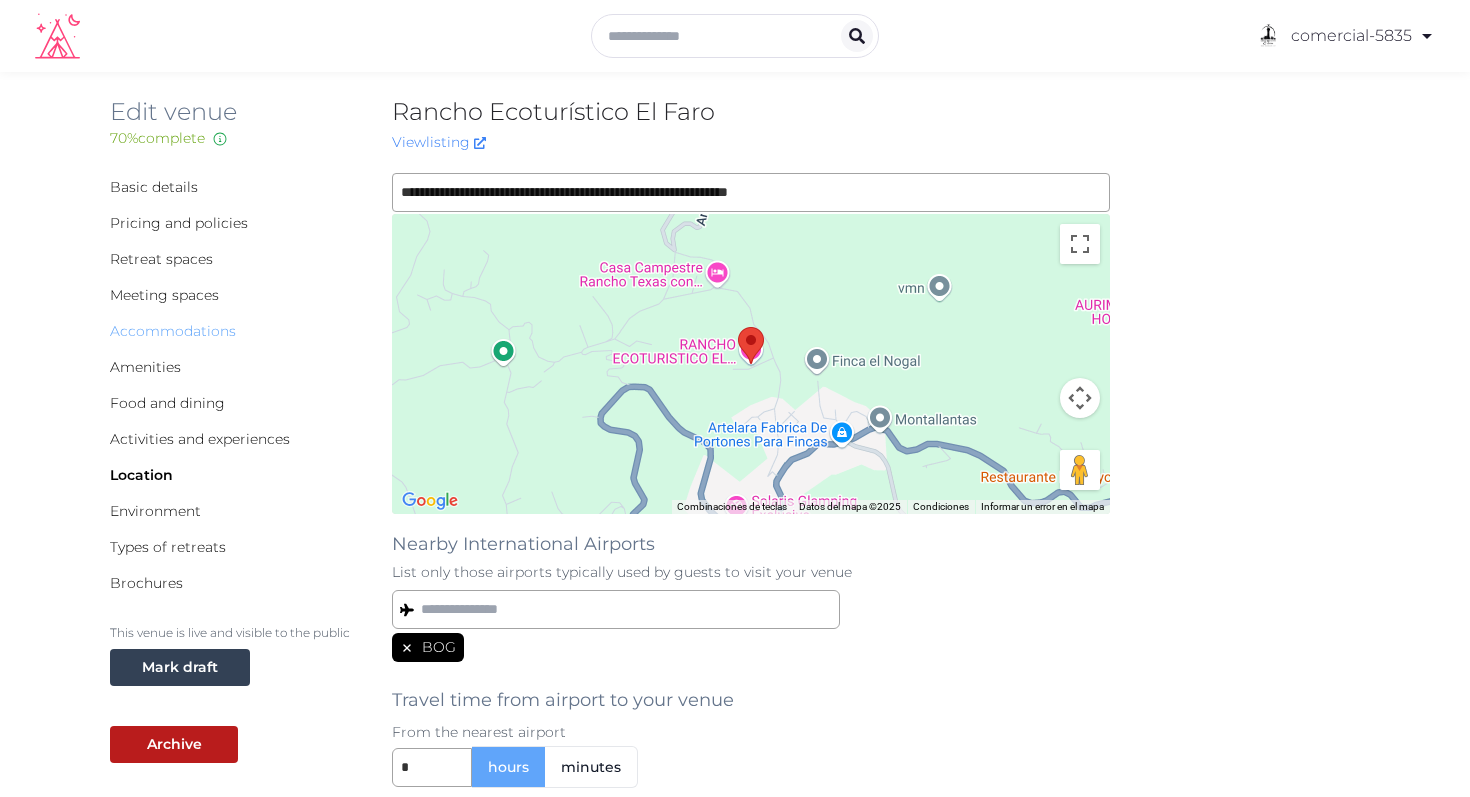 click on "Accommodations" at bounding box center [173, 331] 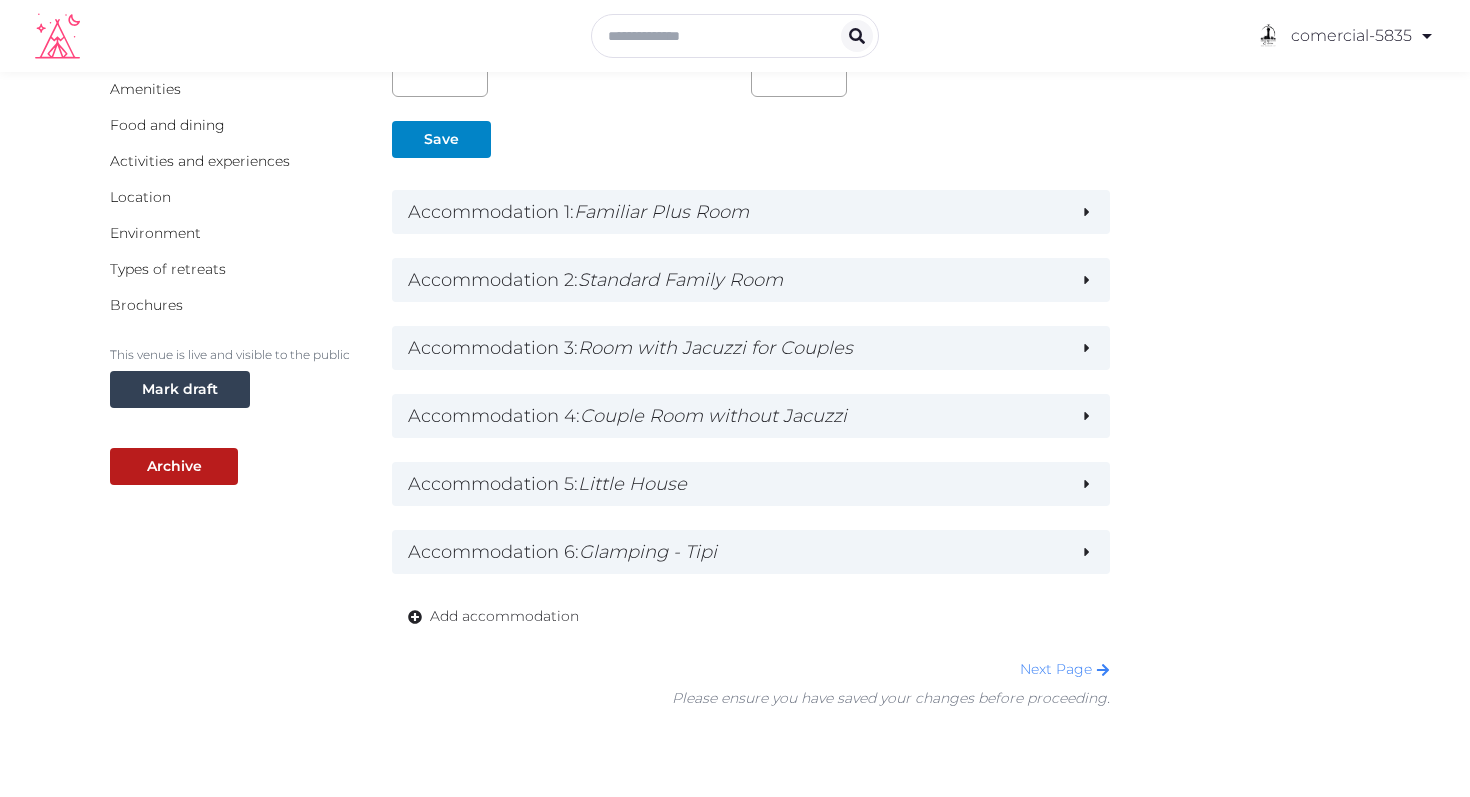 scroll, scrollTop: 283, scrollLeft: 0, axis: vertical 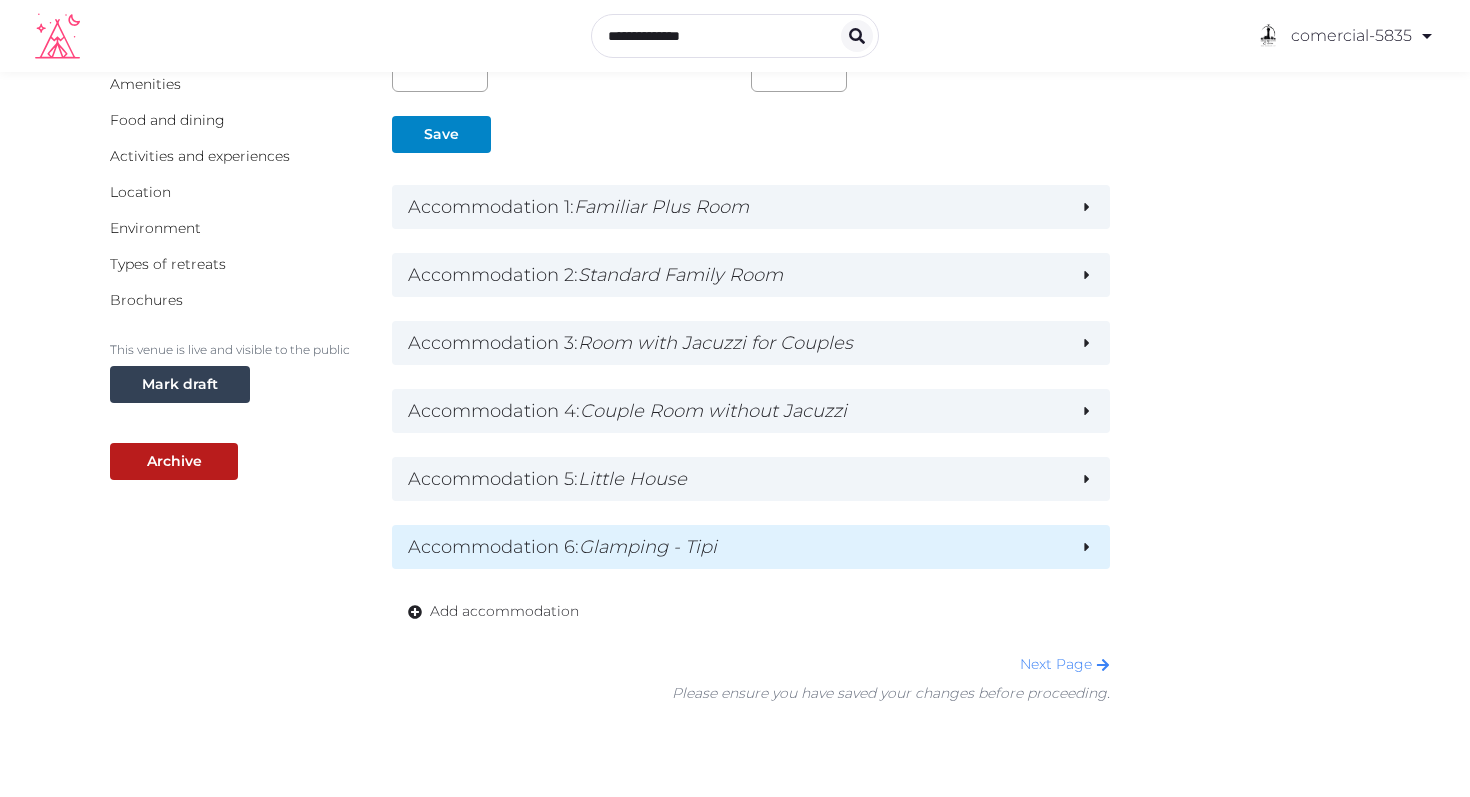 click on "Accommodation 6 :  Glamping - Tipi" at bounding box center (736, 547) 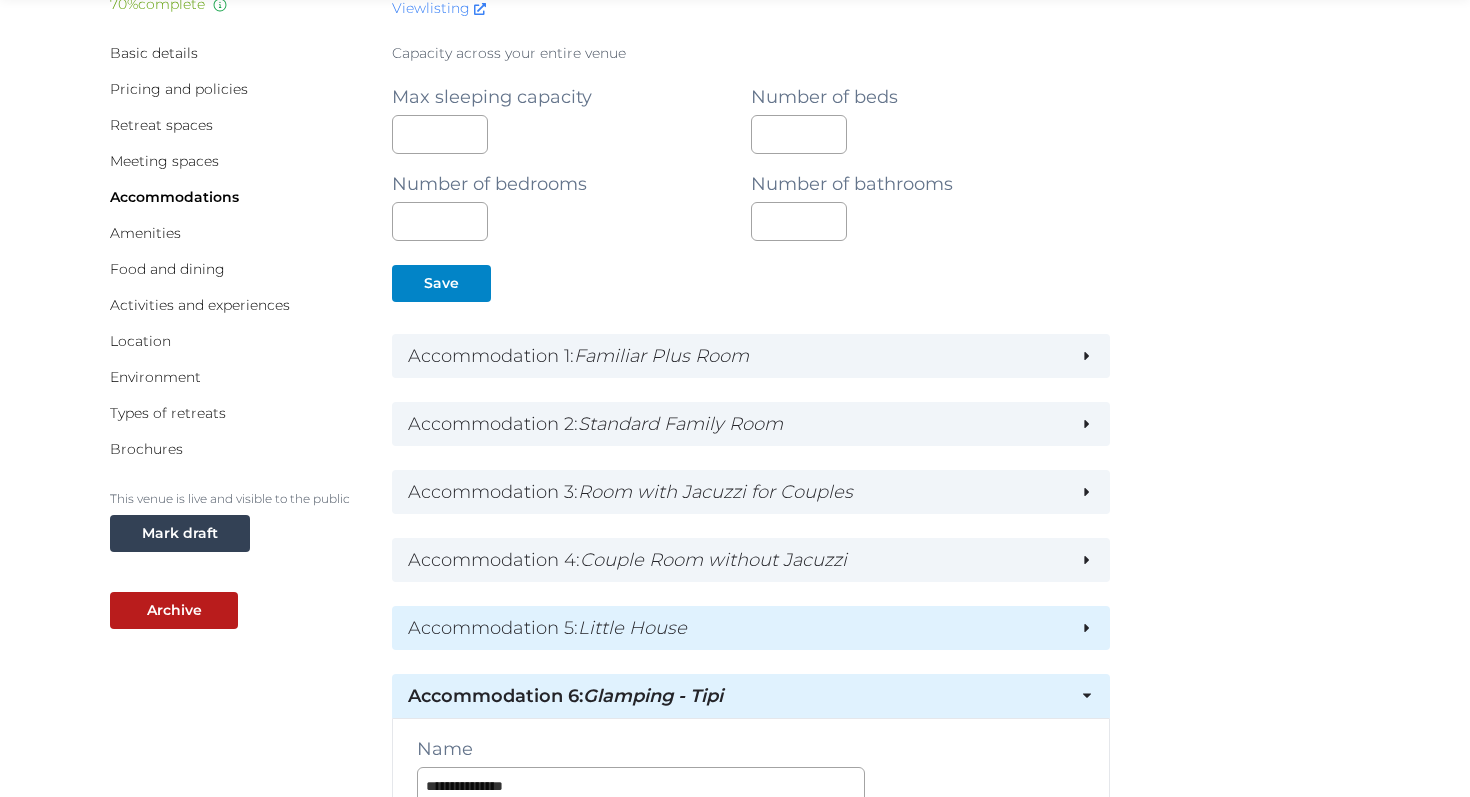 scroll, scrollTop: 128, scrollLeft: 0, axis: vertical 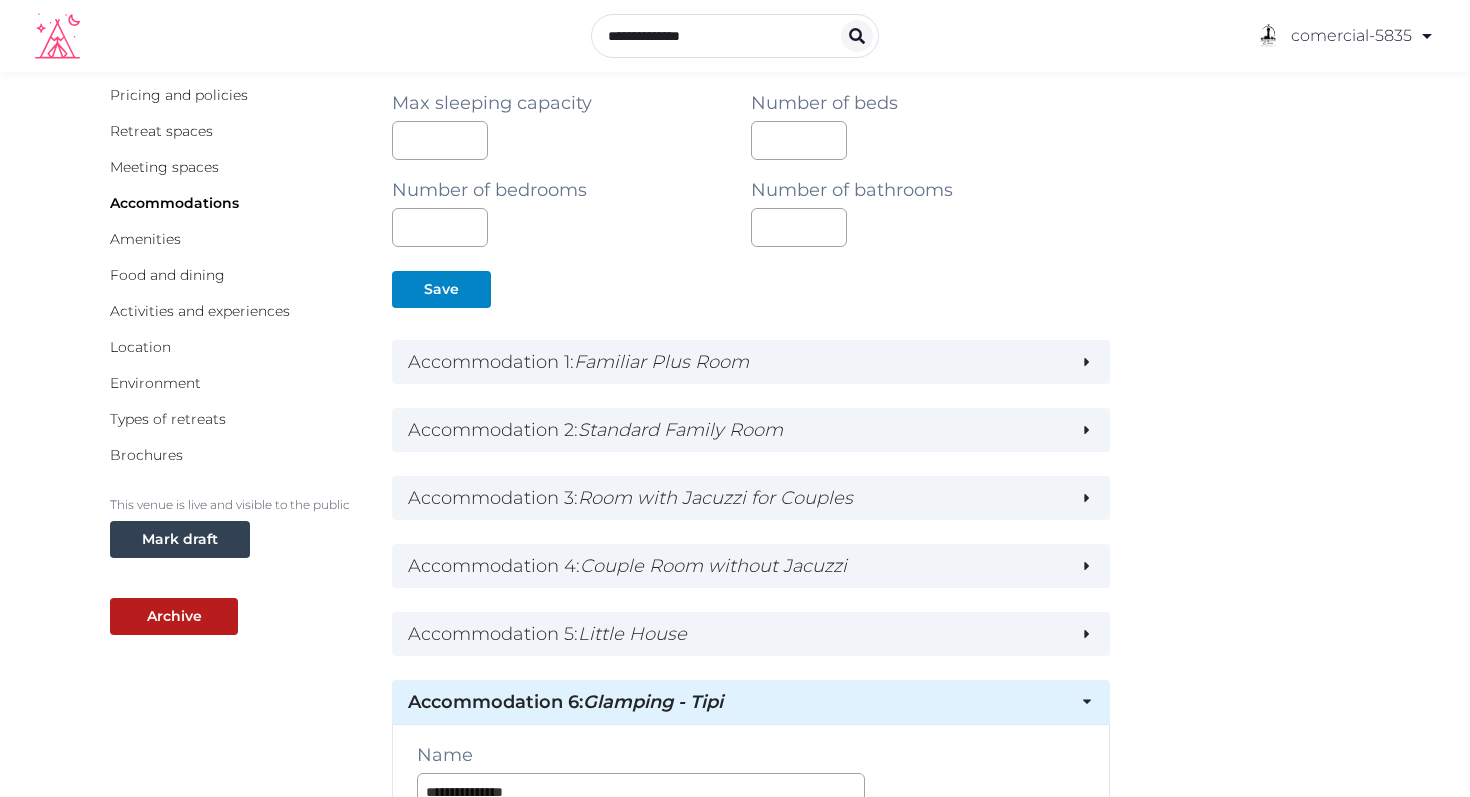 click on "Accommodation 6 :  Glamping - Tipi" at bounding box center (736, 702) 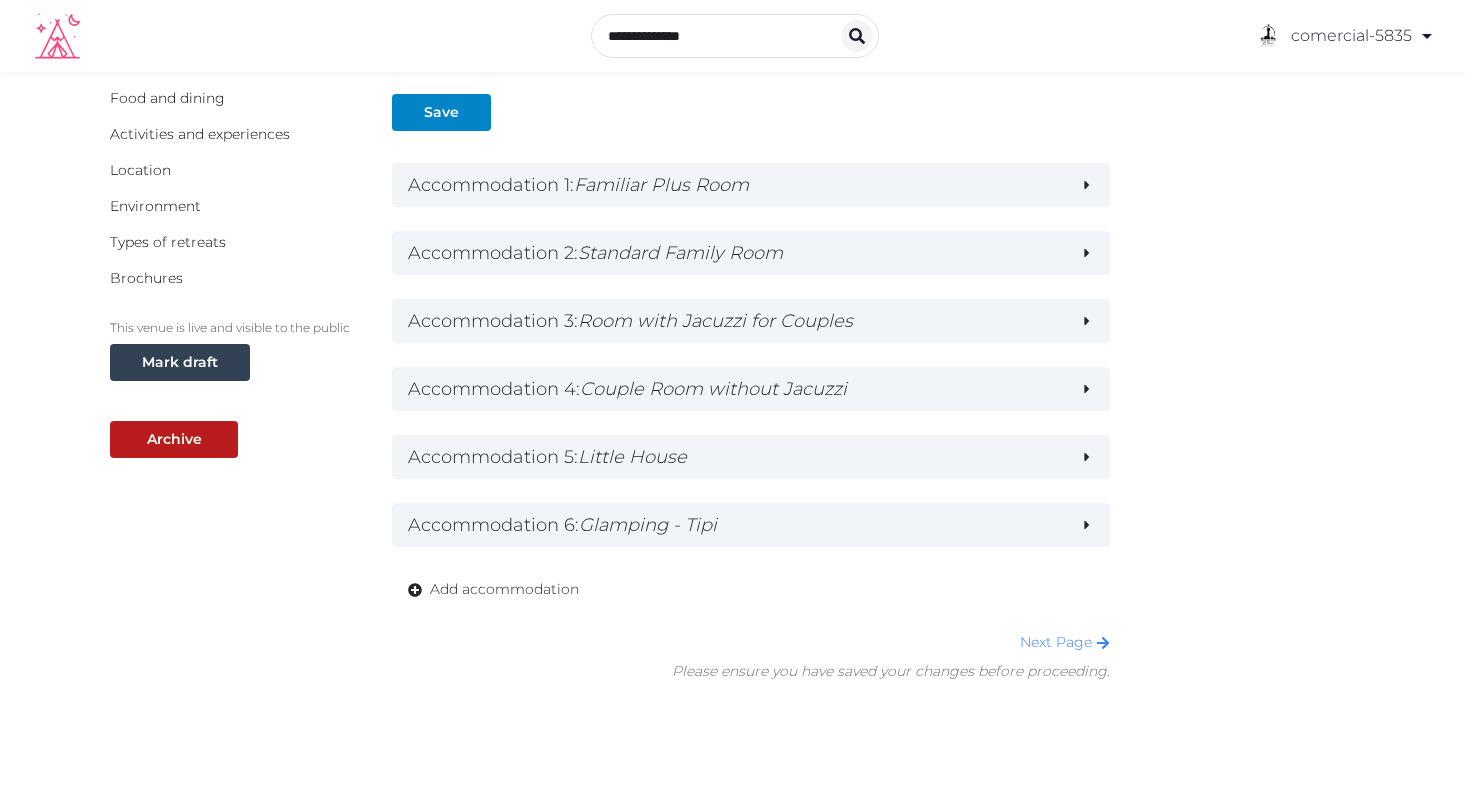 scroll, scrollTop: 306, scrollLeft: 0, axis: vertical 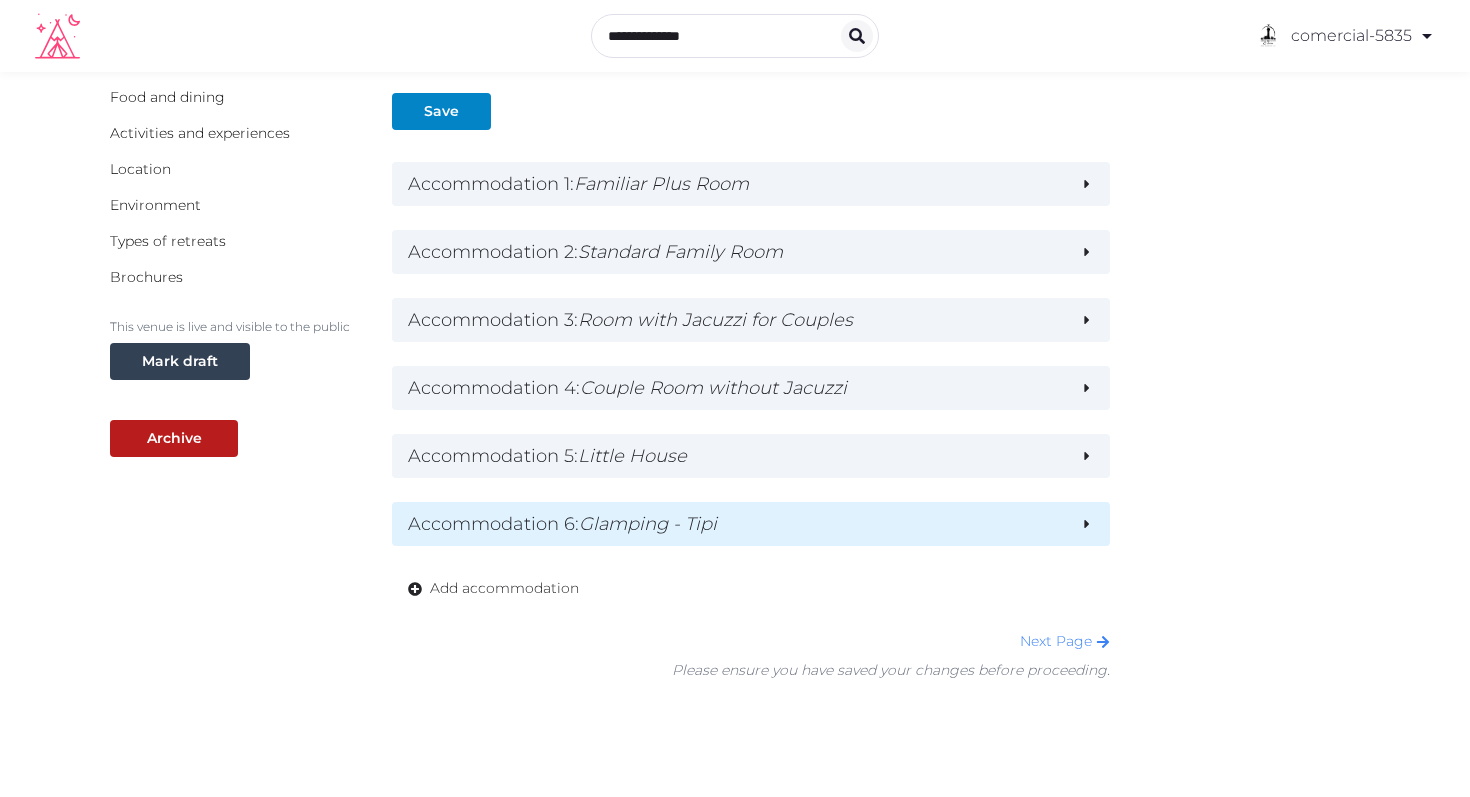click on "Accommodation 6 :  Glamping - Tipi" at bounding box center (736, 524) 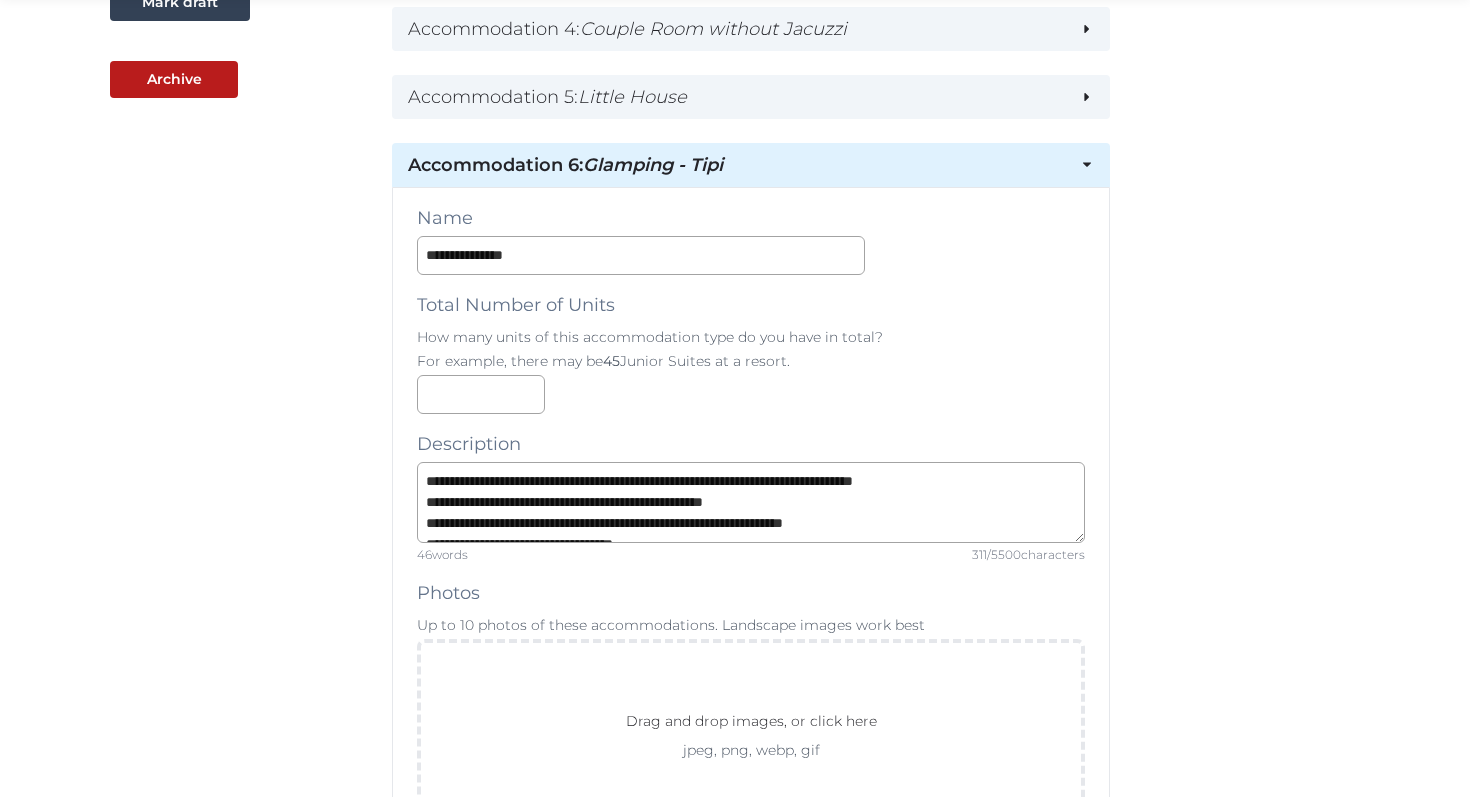 scroll, scrollTop: 671, scrollLeft: 0, axis: vertical 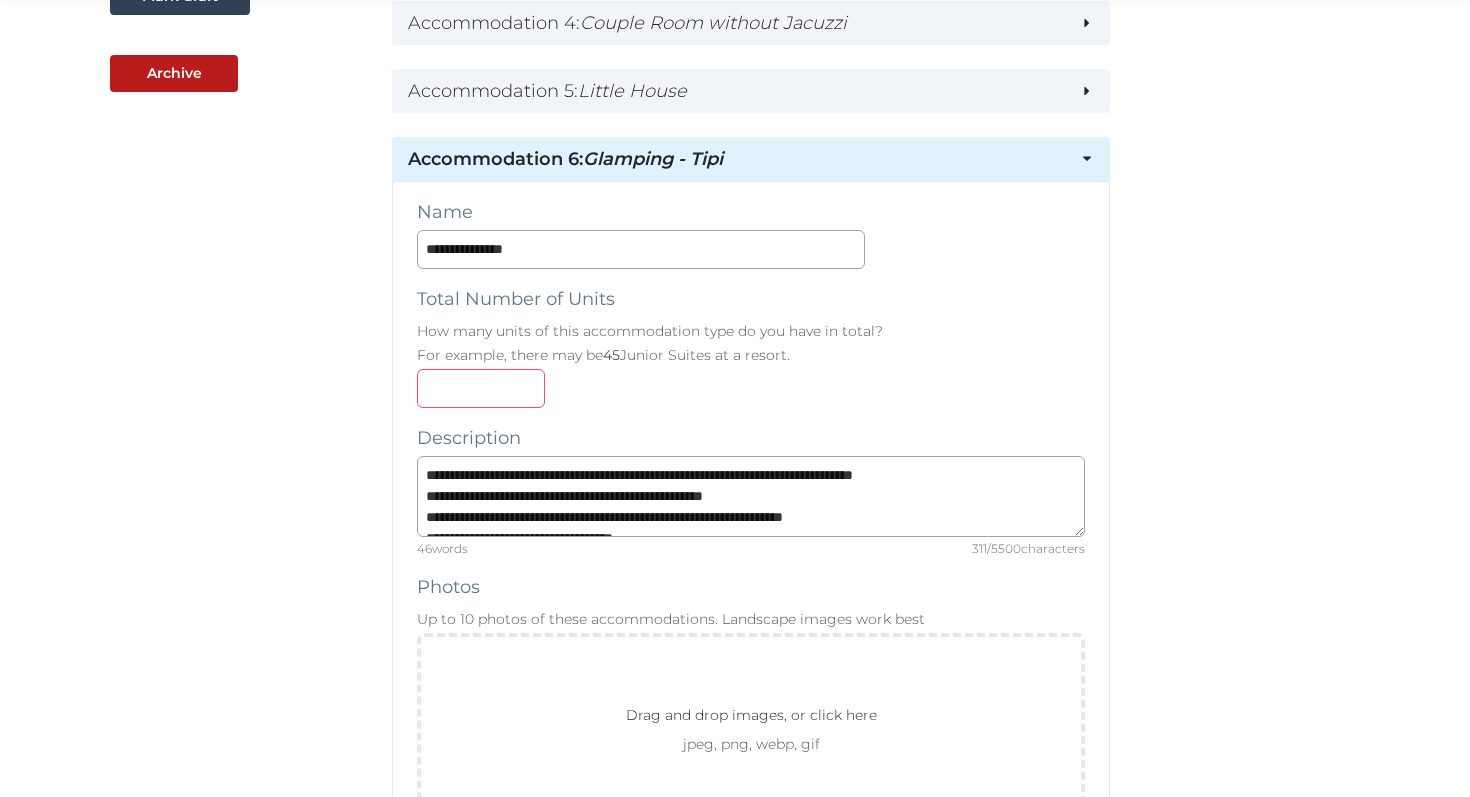 click at bounding box center (481, 388) 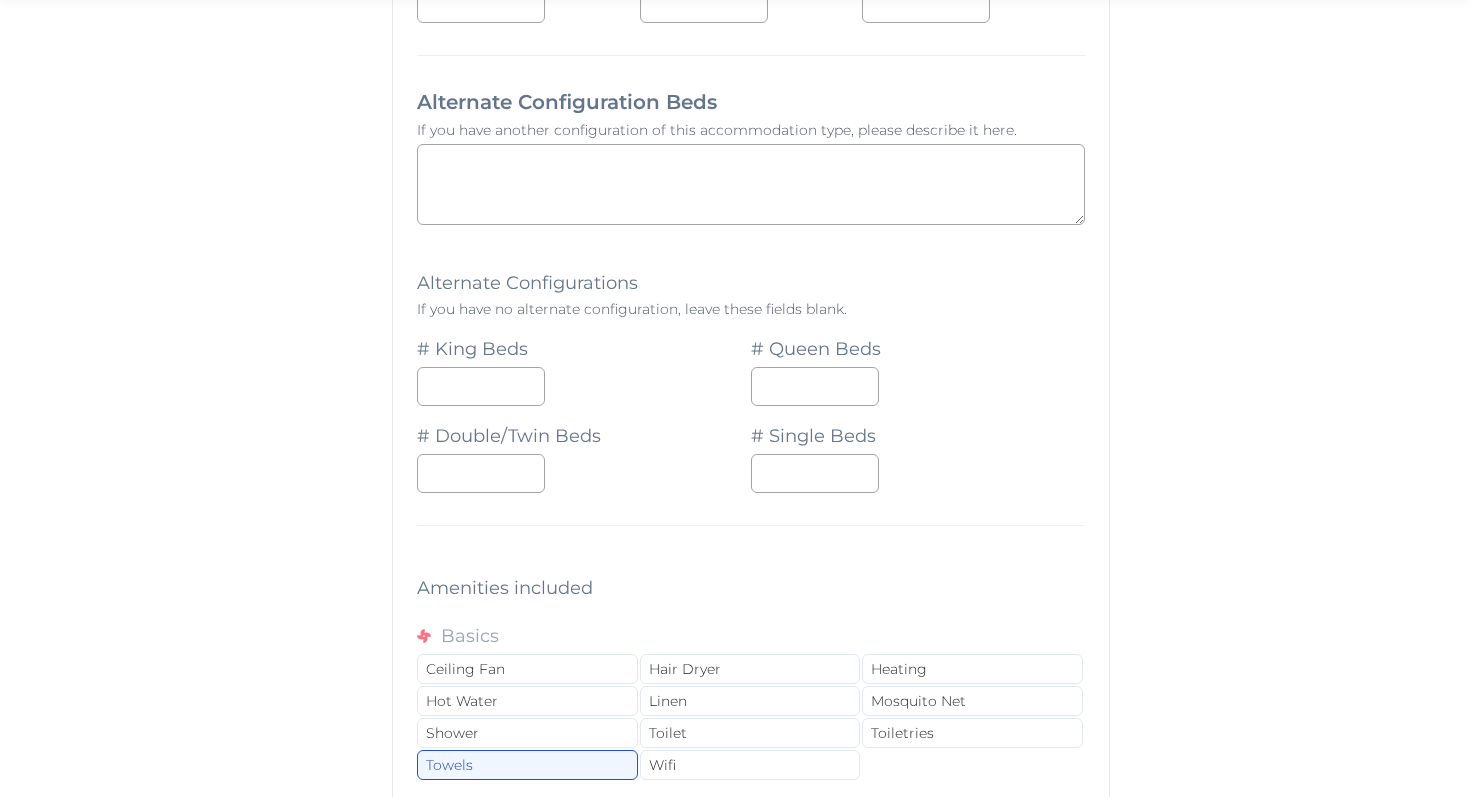 scroll, scrollTop: 1966, scrollLeft: 0, axis: vertical 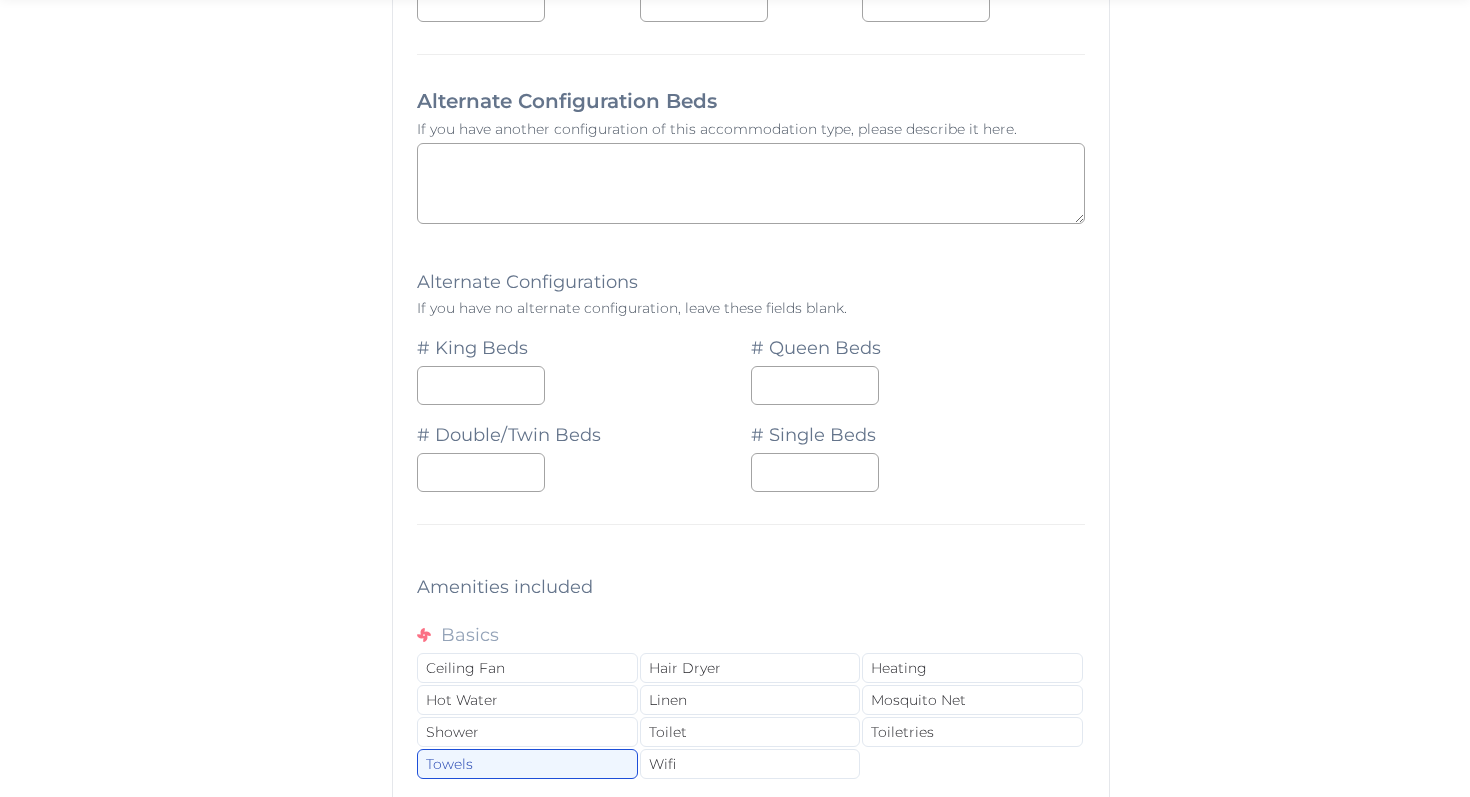 type on "*" 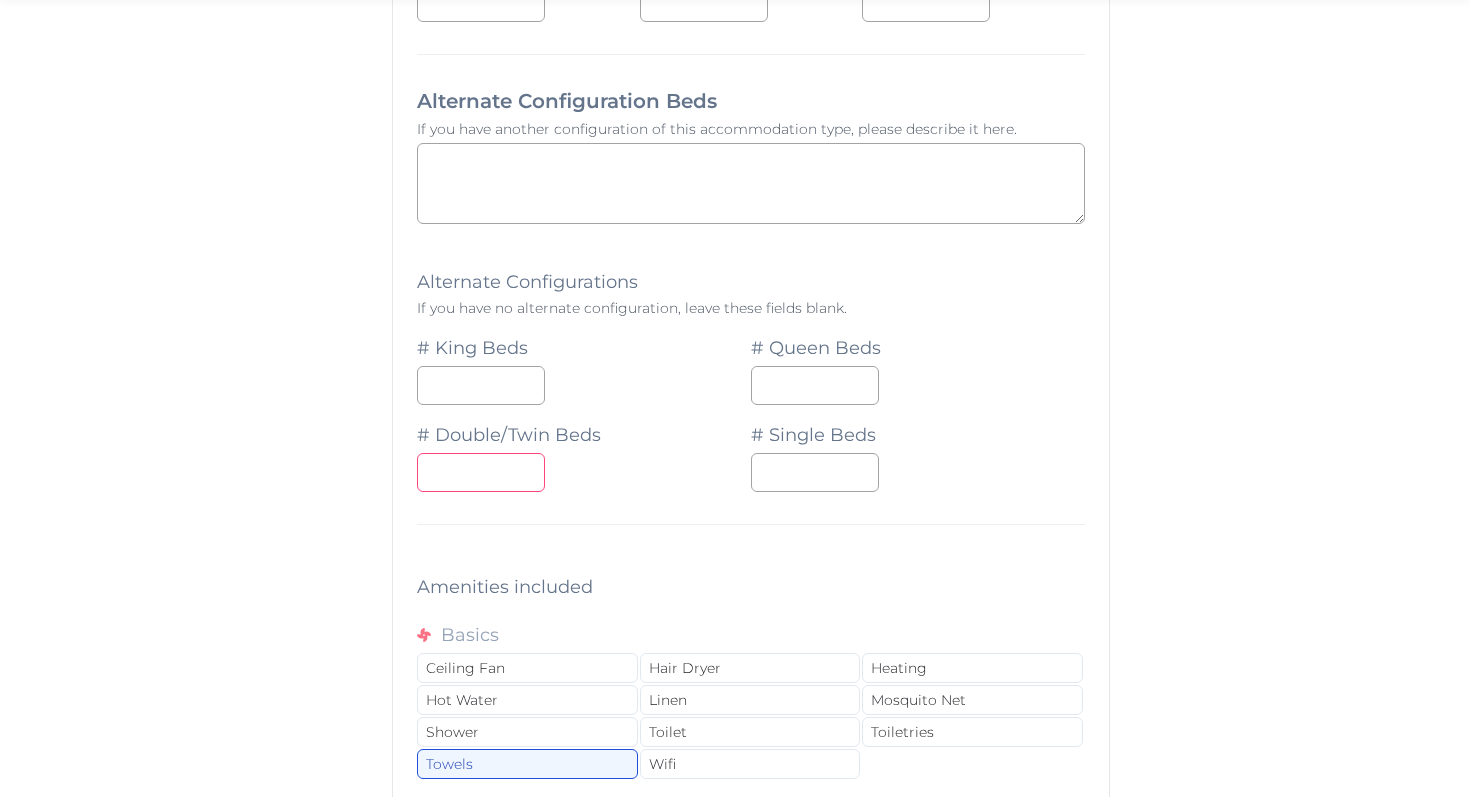 click on "*" at bounding box center [481, 472] 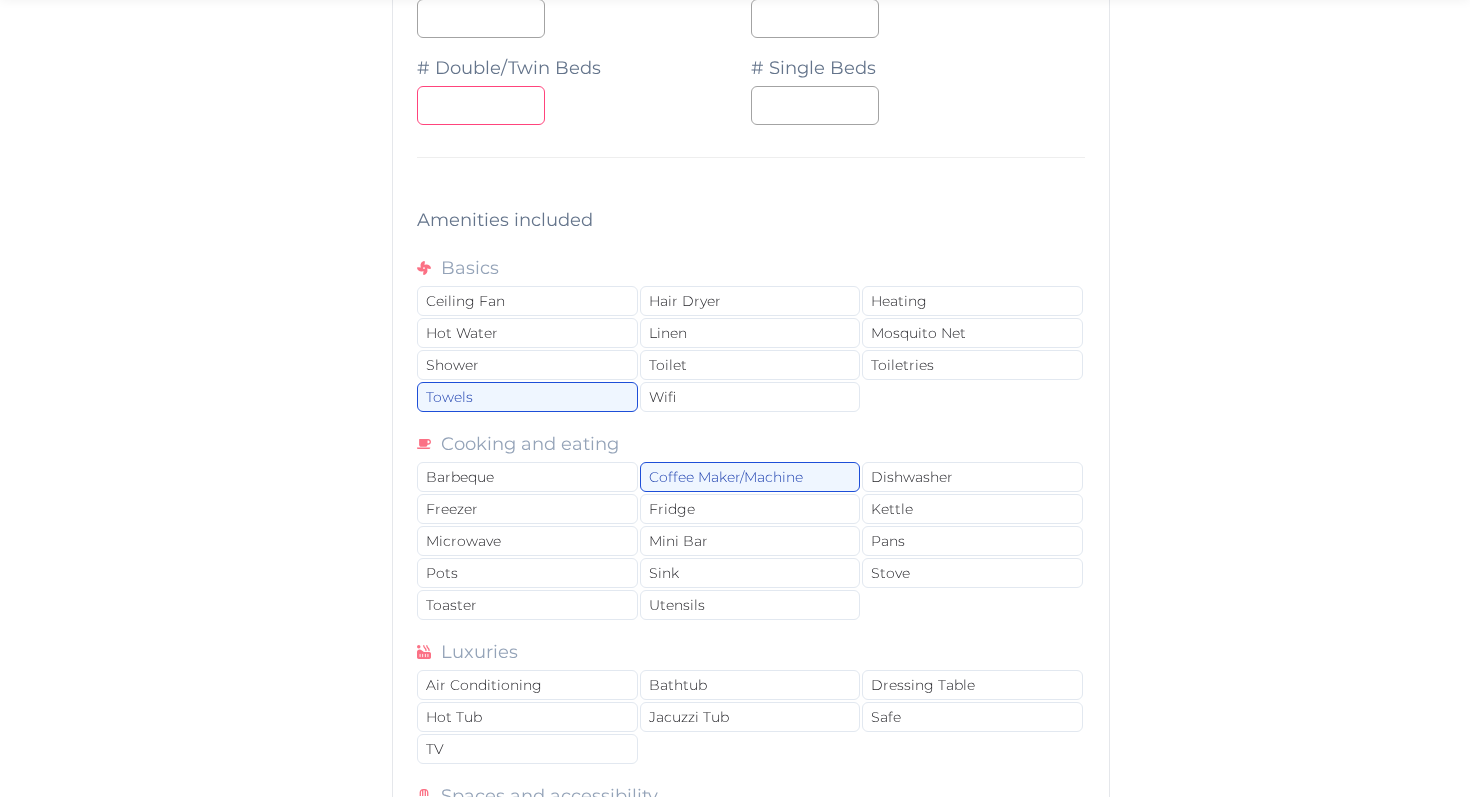 scroll, scrollTop: 2338, scrollLeft: 0, axis: vertical 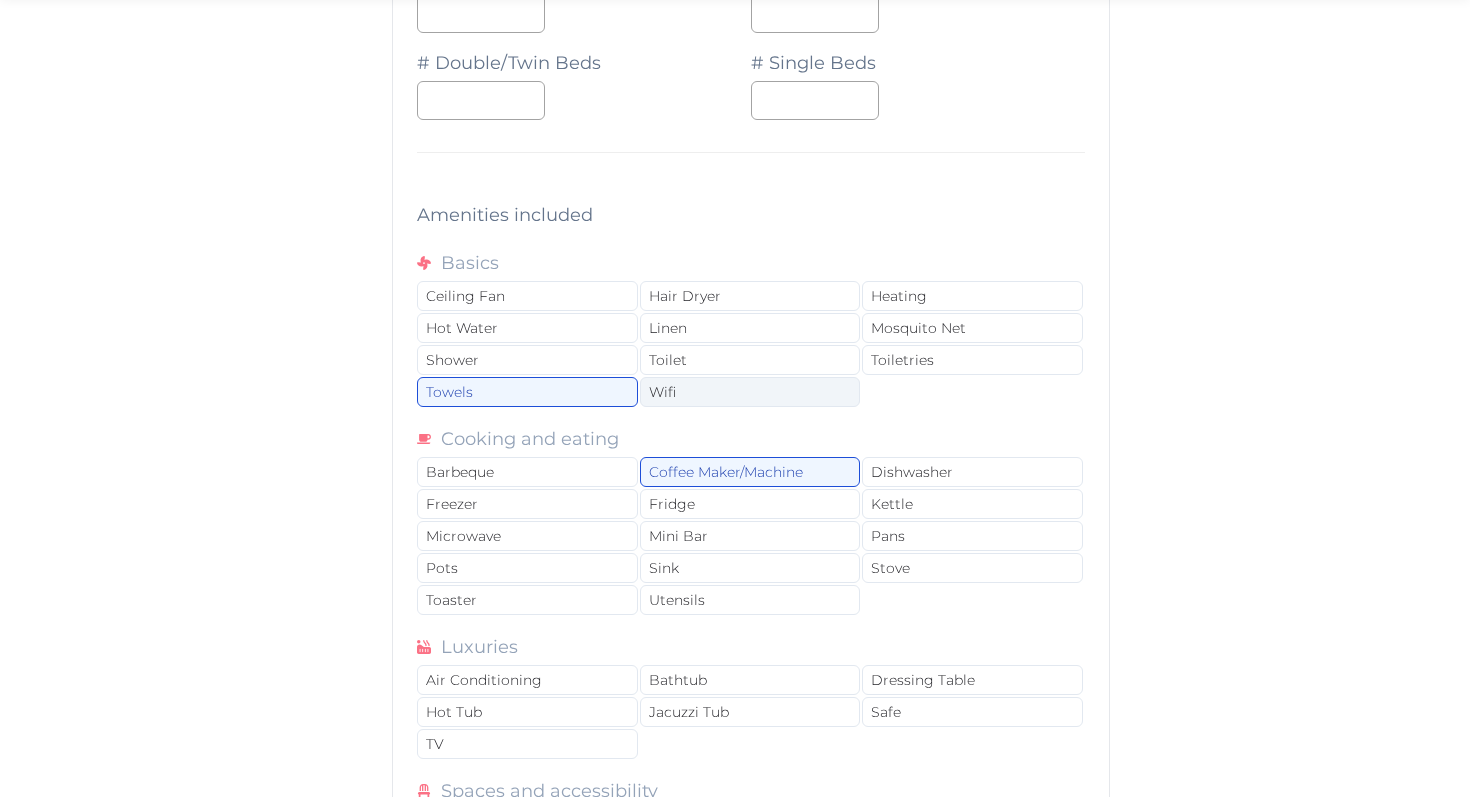 click on "Wifi" at bounding box center [750, 392] 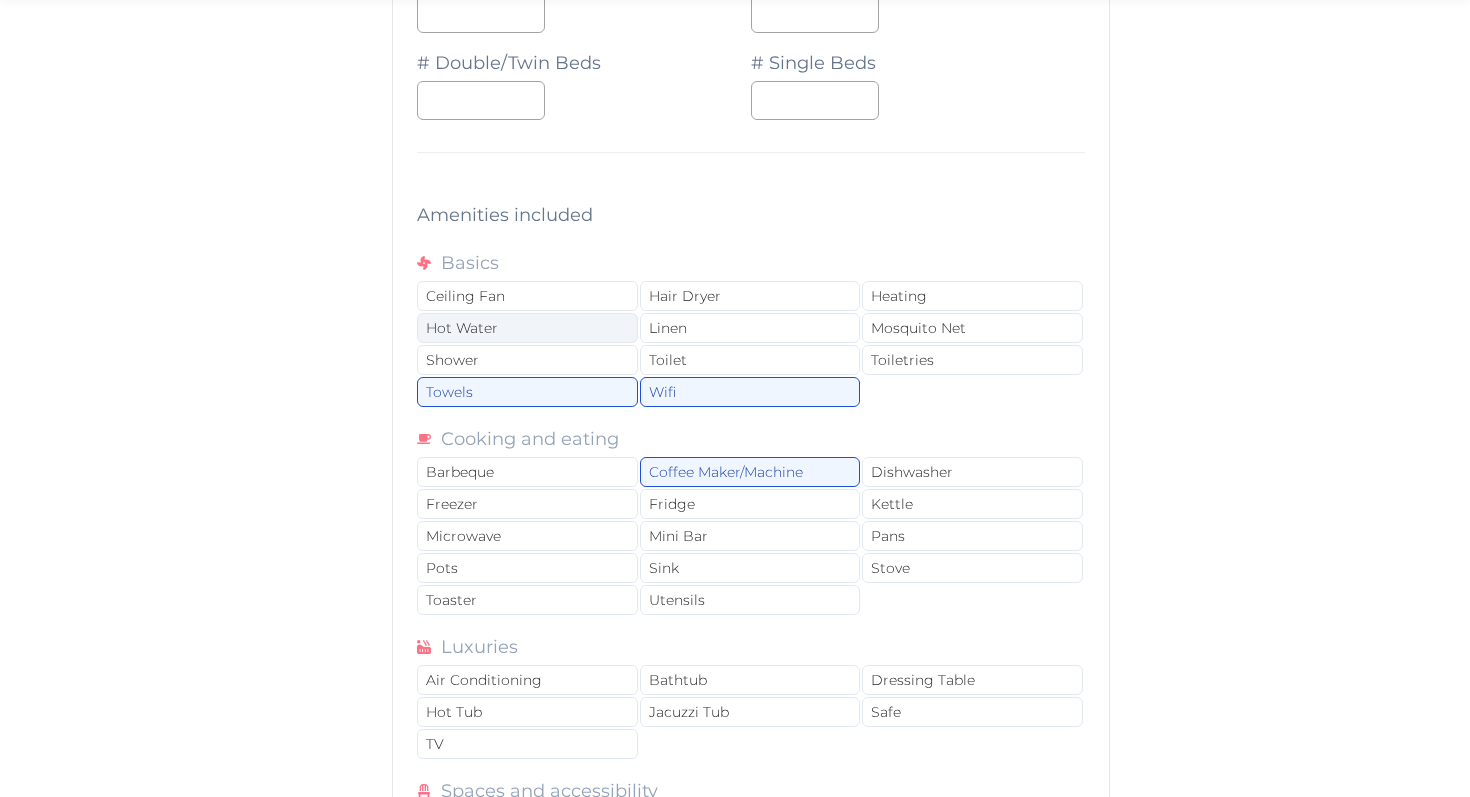 click on "Hot Water" at bounding box center (527, 328) 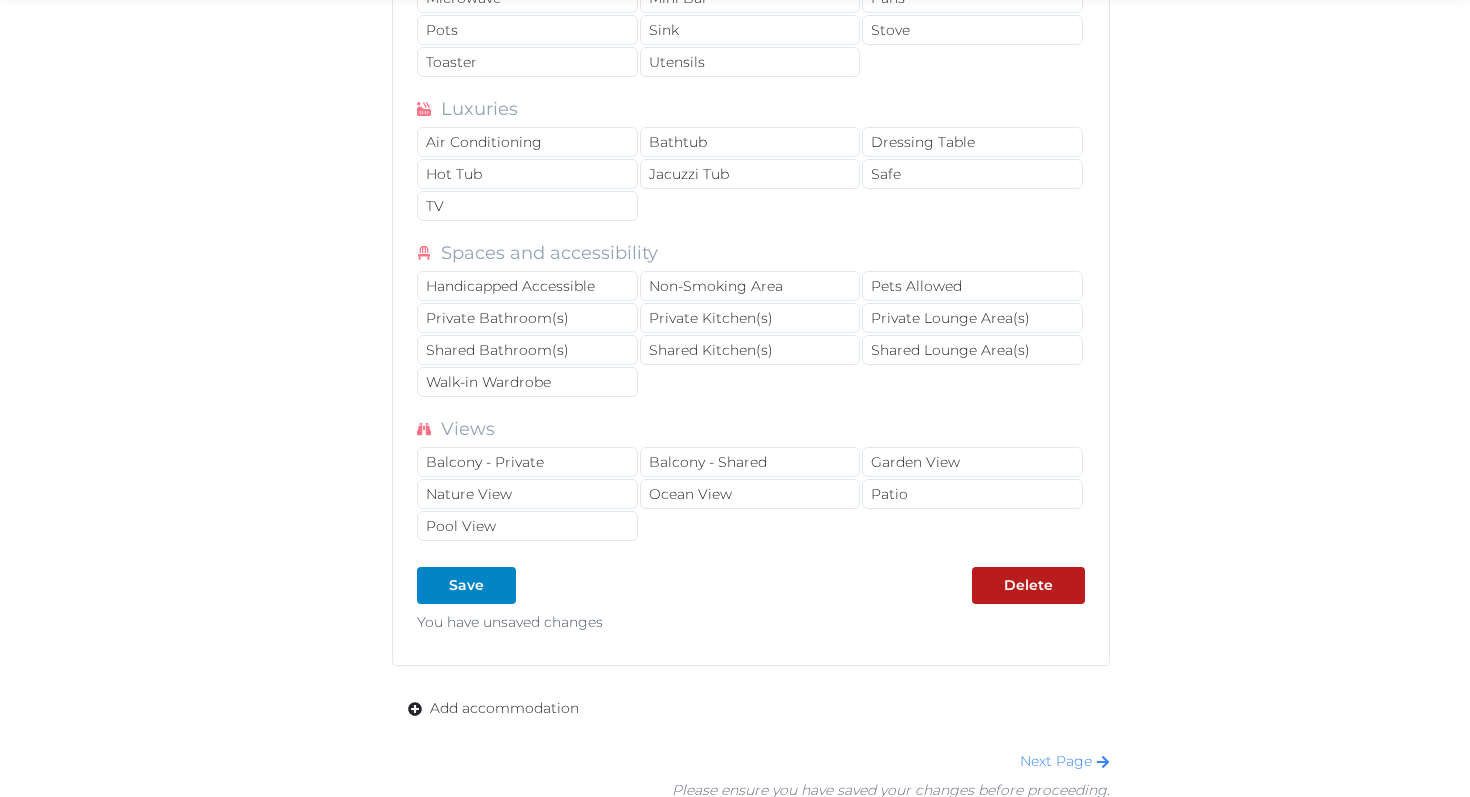 scroll, scrollTop: 2877, scrollLeft: 0, axis: vertical 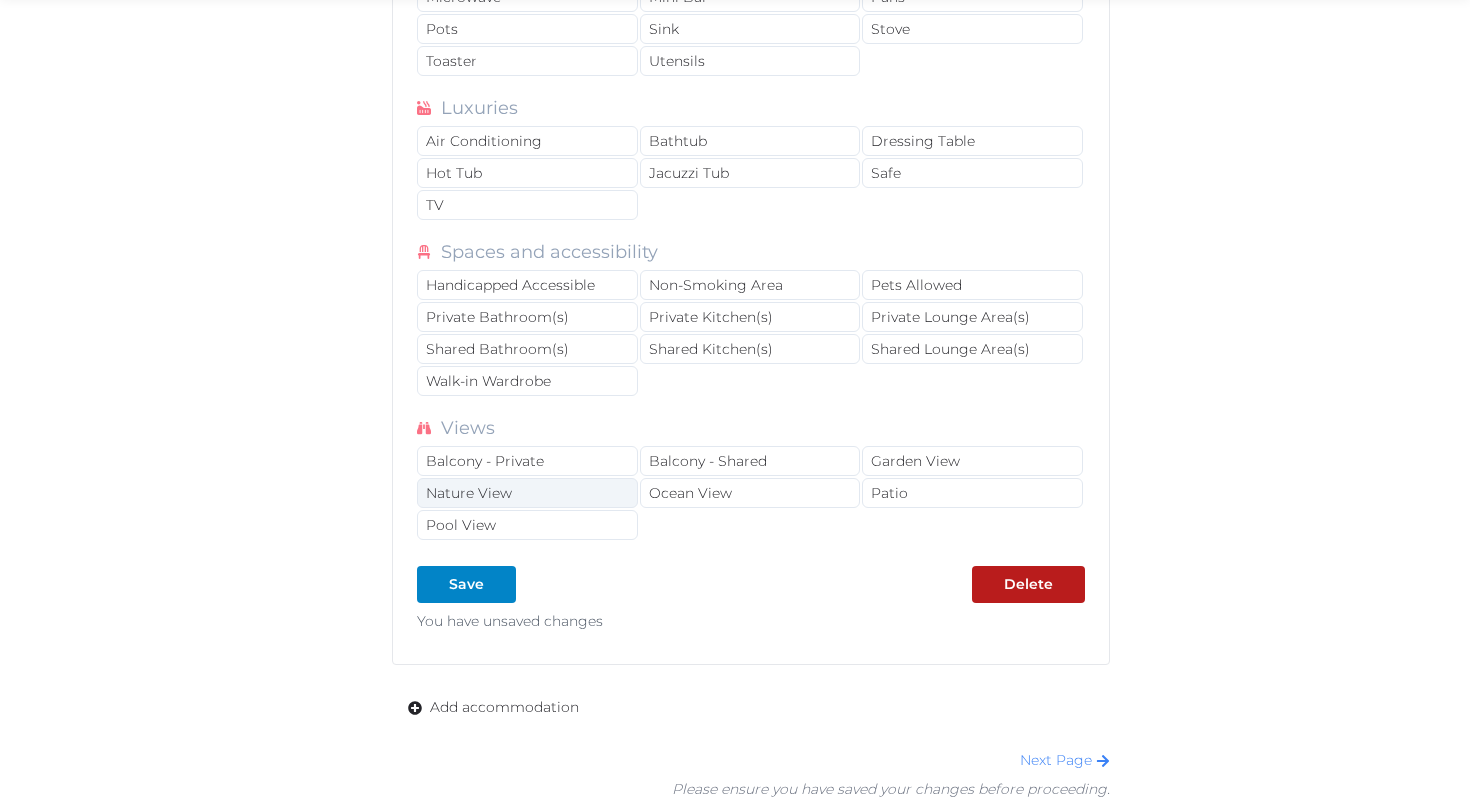 click on "Nature View" at bounding box center (527, 493) 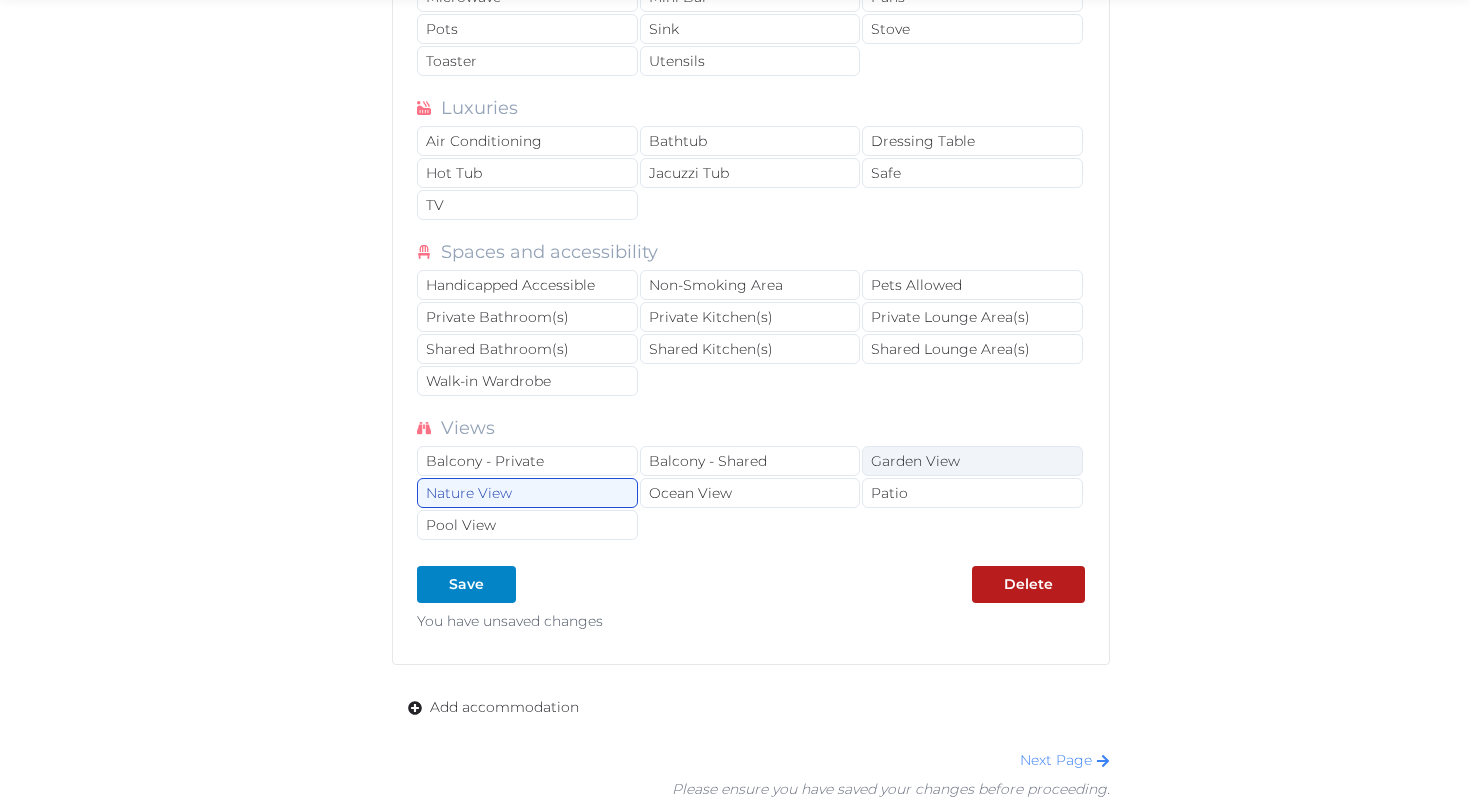 click on "Garden View" at bounding box center (972, 461) 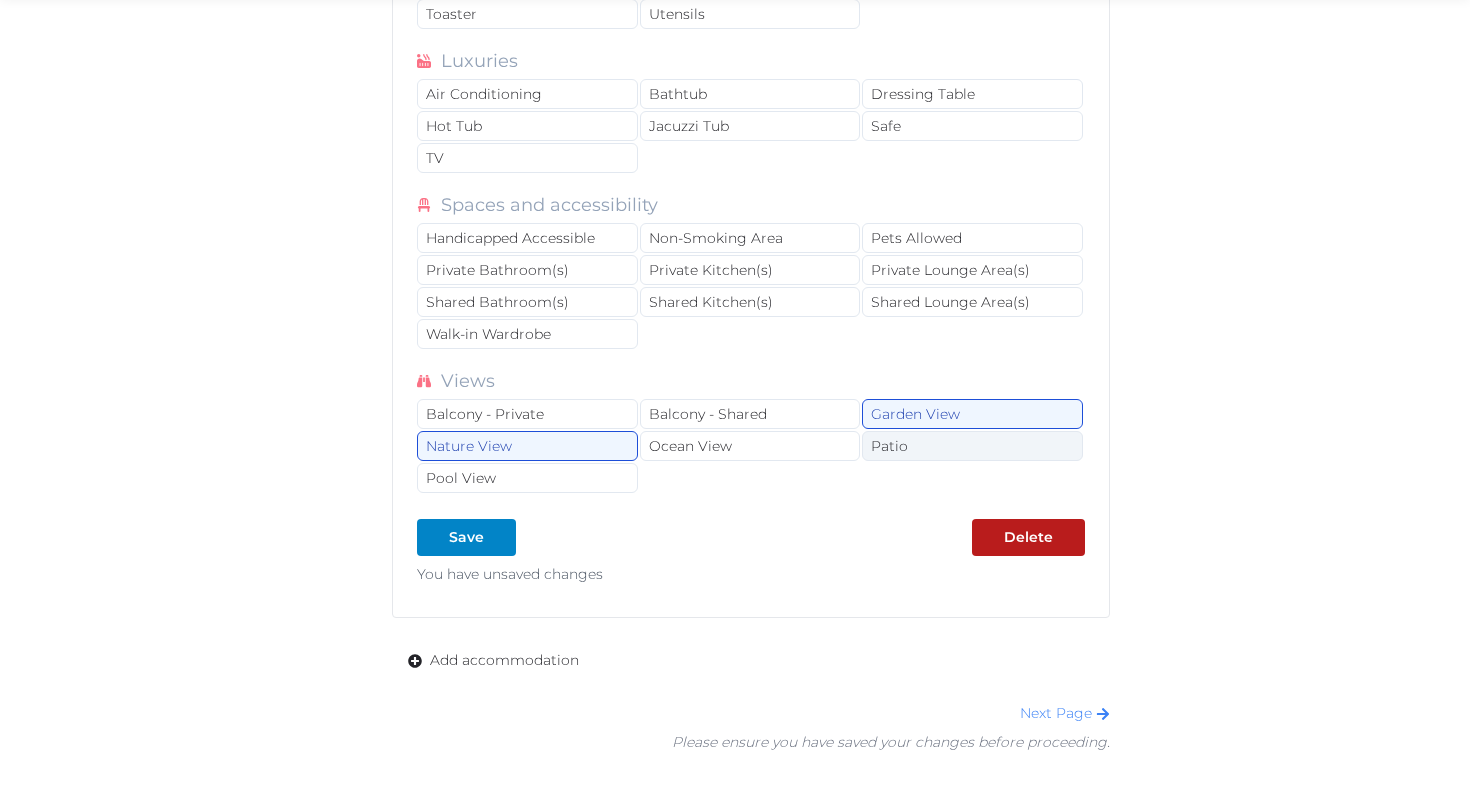 scroll, scrollTop: 2934, scrollLeft: 0, axis: vertical 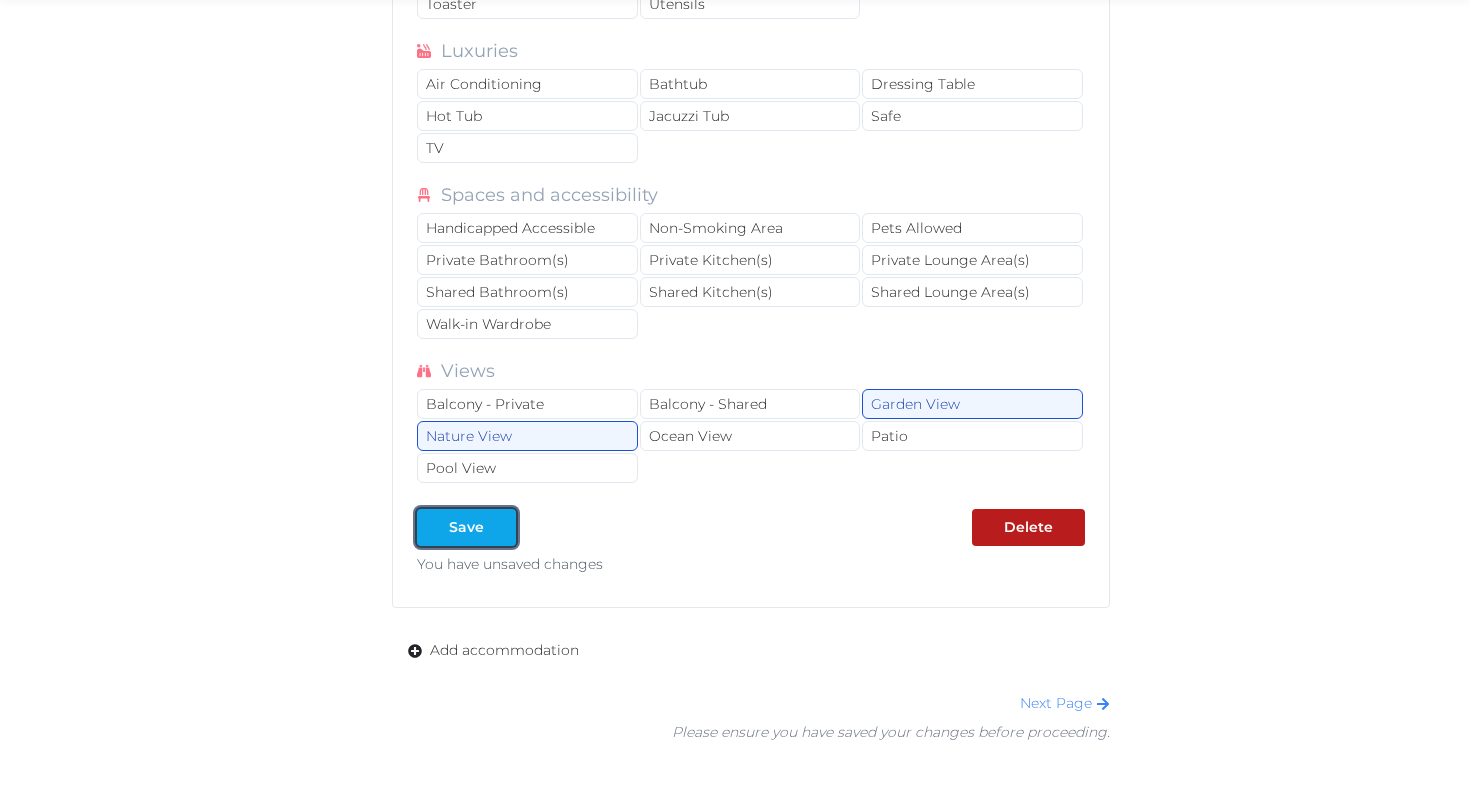 click on "Save" at bounding box center (466, 527) 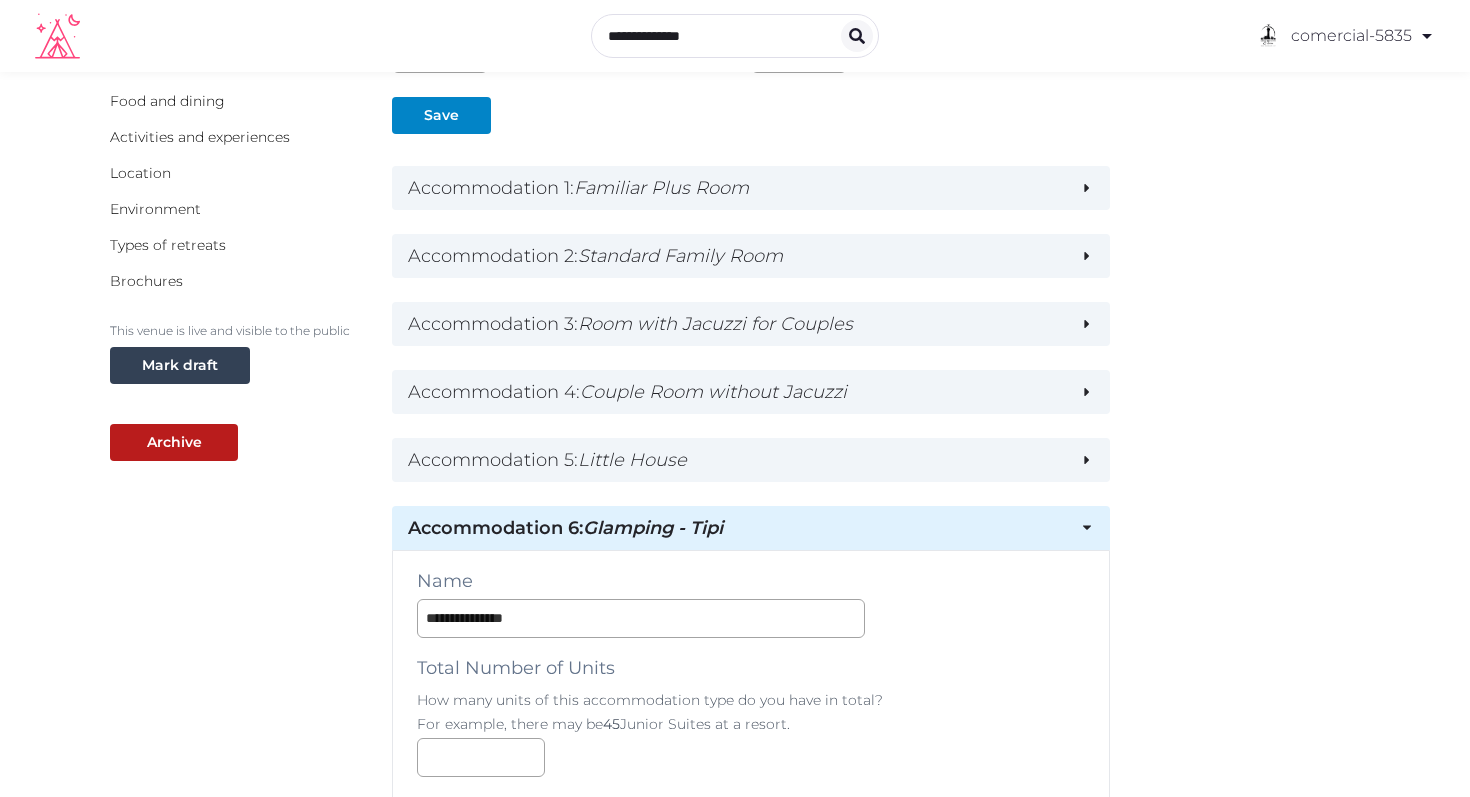 scroll, scrollTop: 263, scrollLeft: 0, axis: vertical 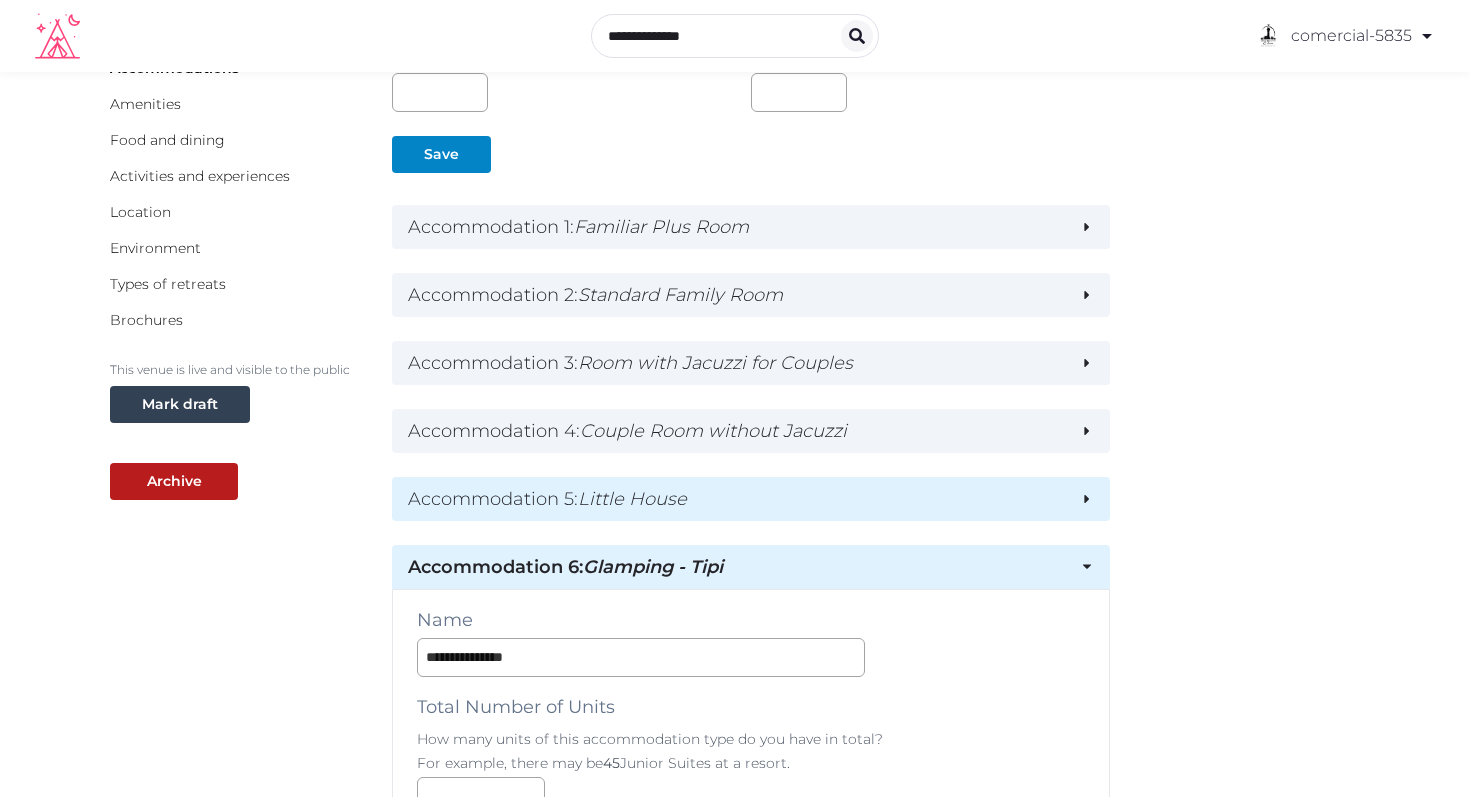click on "Accommodation 5 :  Little House" at bounding box center [751, 499] 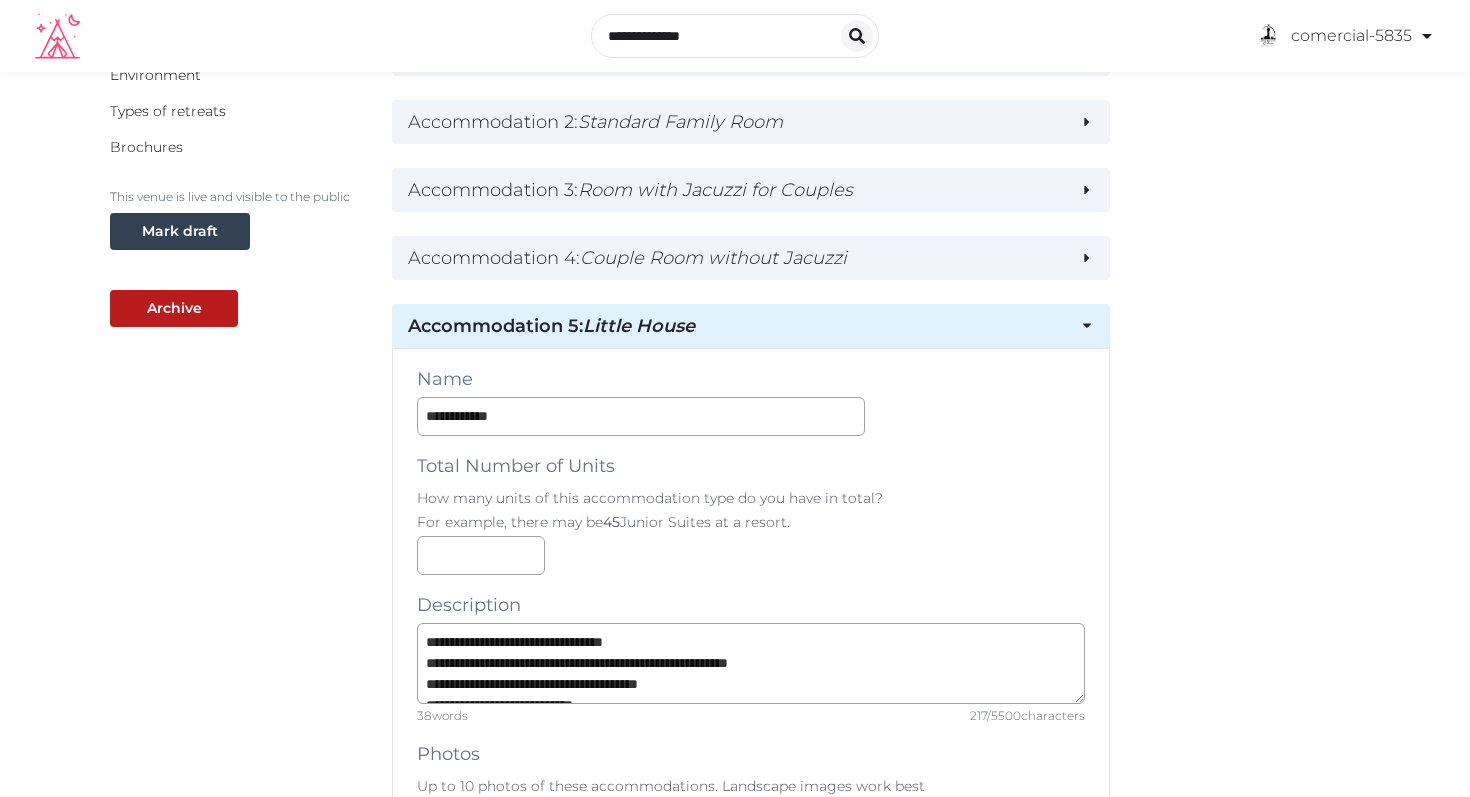 scroll, scrollTop: 440, scrollLeft: 0, axis: vertical 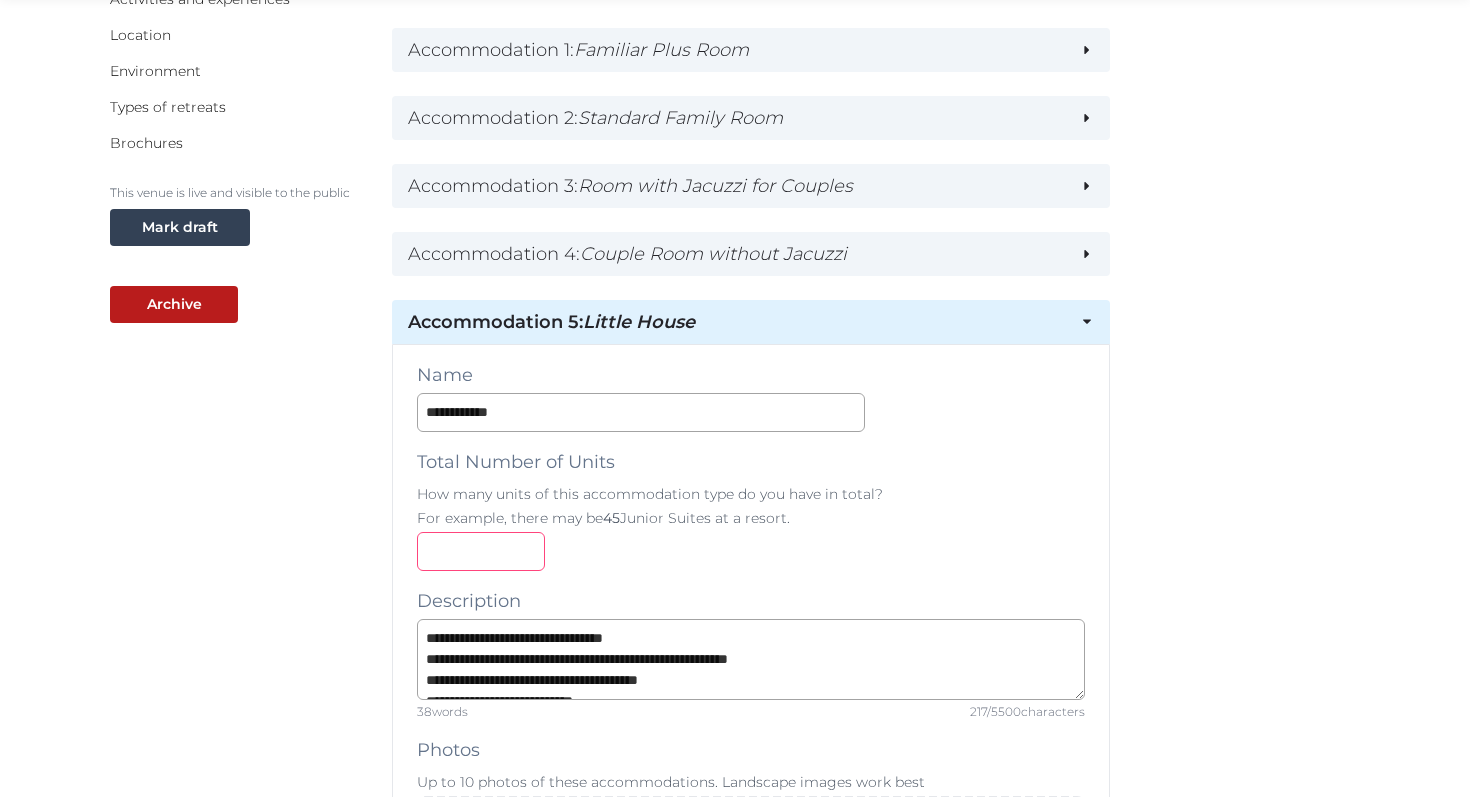 click at bounding box center (481, 551) 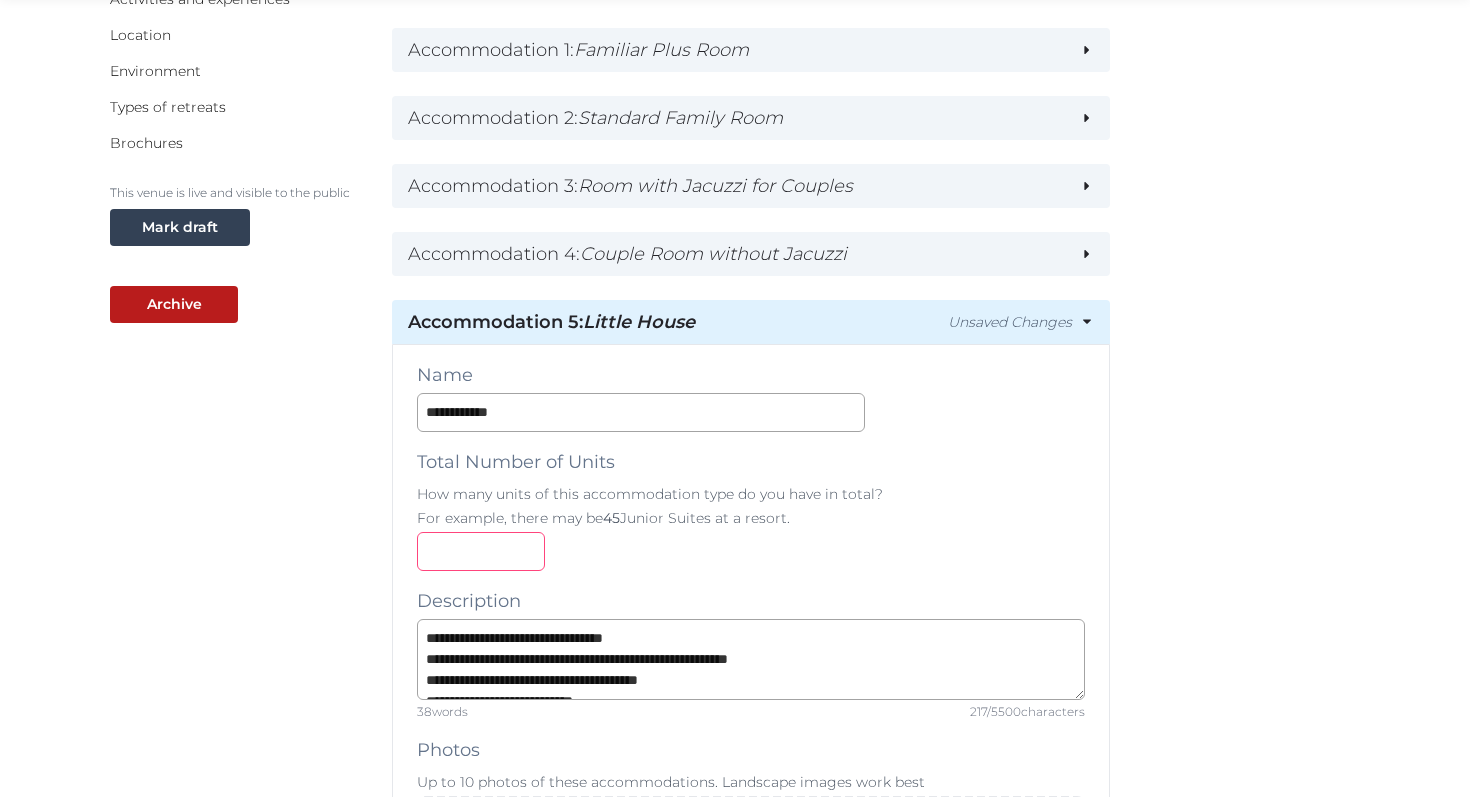 type on "*" 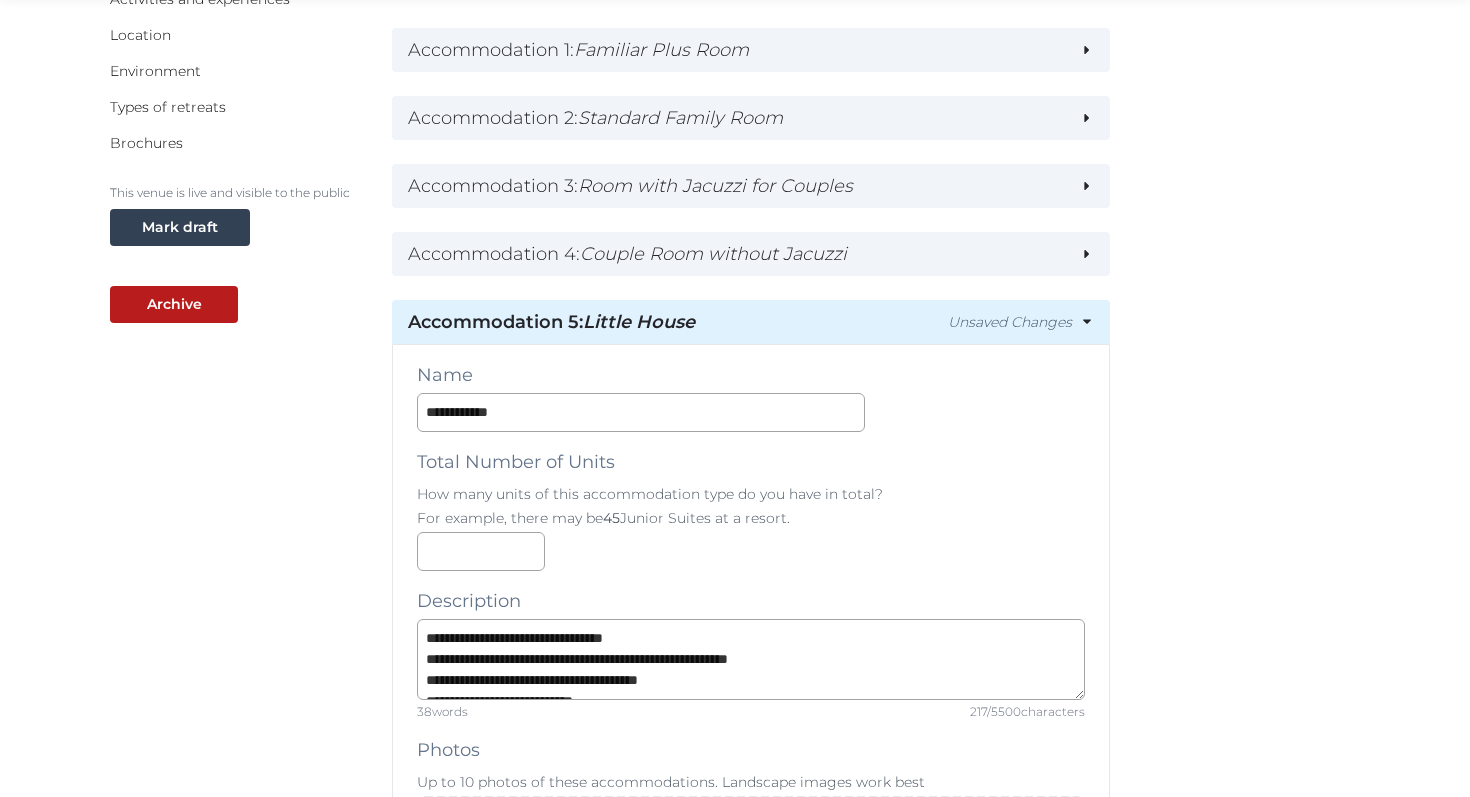 click on "*" at bounding box center [751, 551] 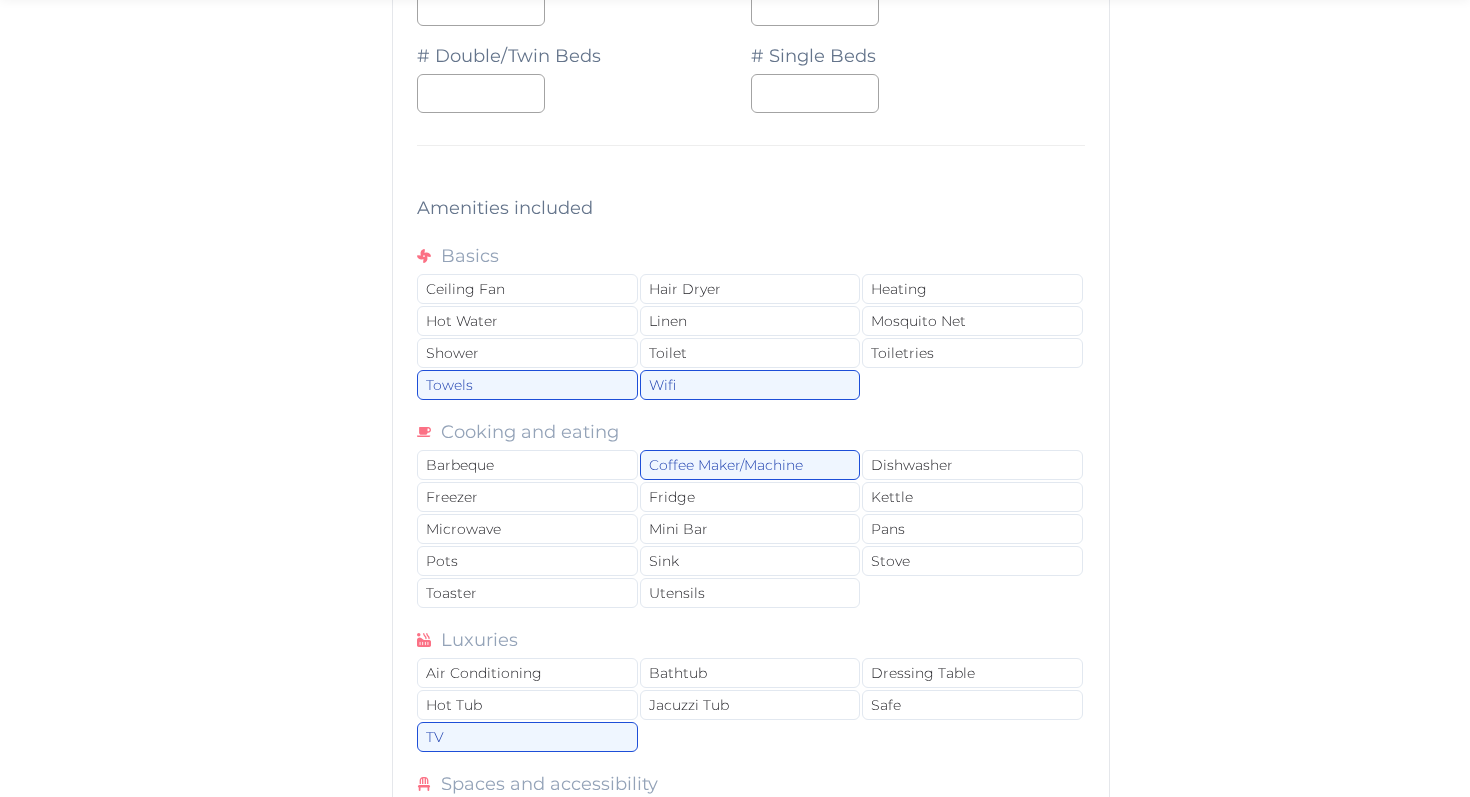 scroll, scrollTop: 2379, scrollLeft: 0, axis: vertical 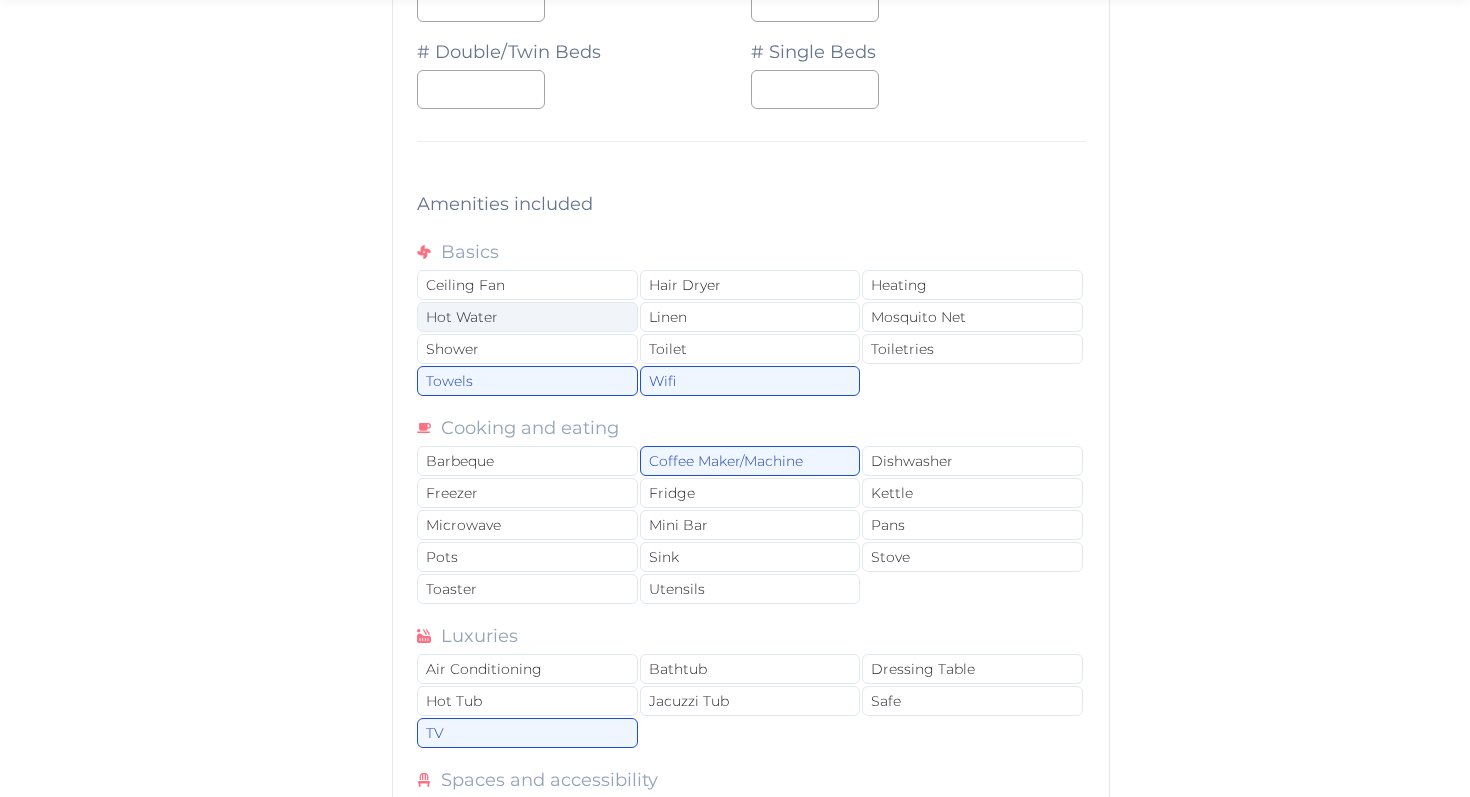 click on "Hot Water" at bounding box center (527, 317) 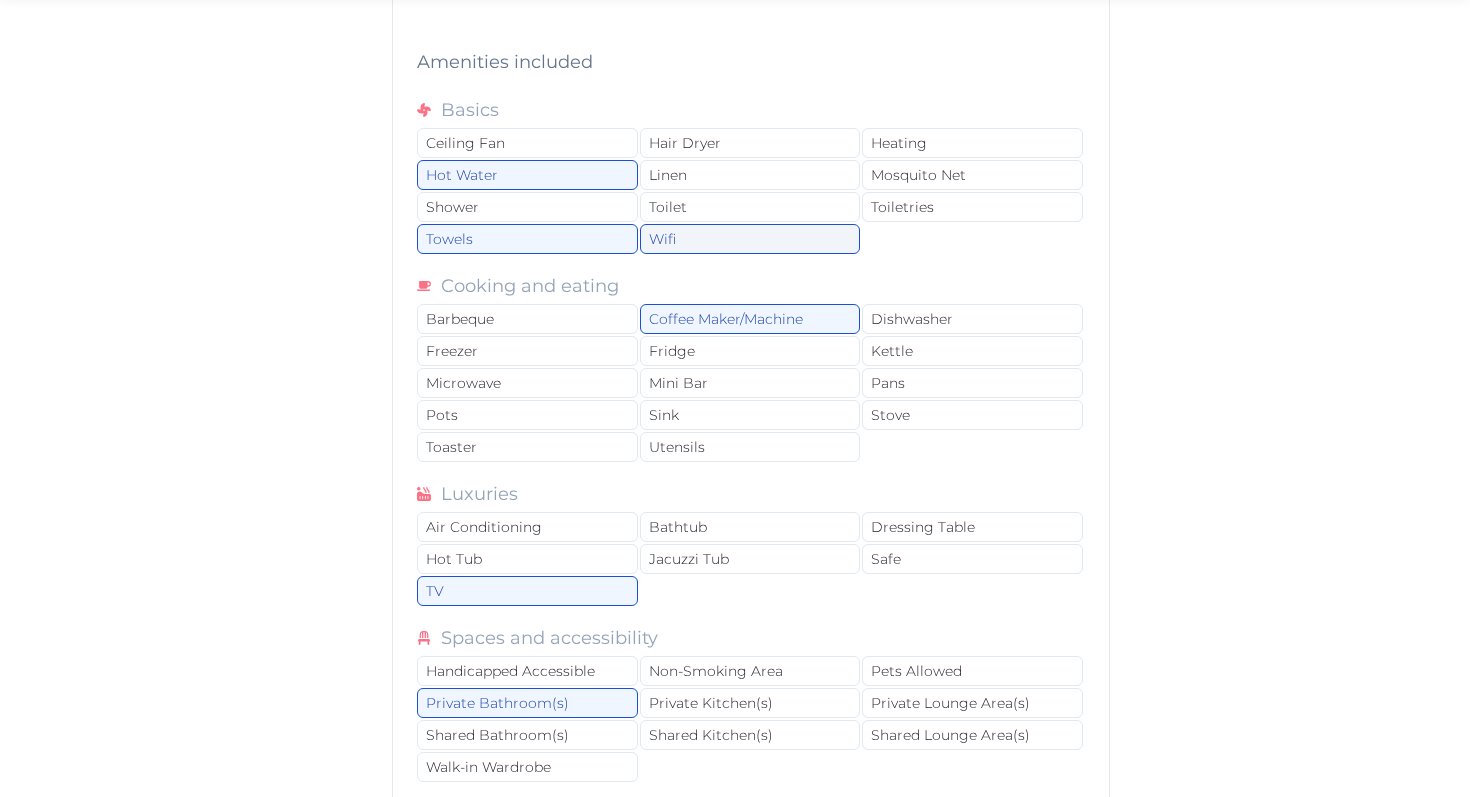 scroll, scrollTop: 2524, scrollLeft: 0, axis: vertical 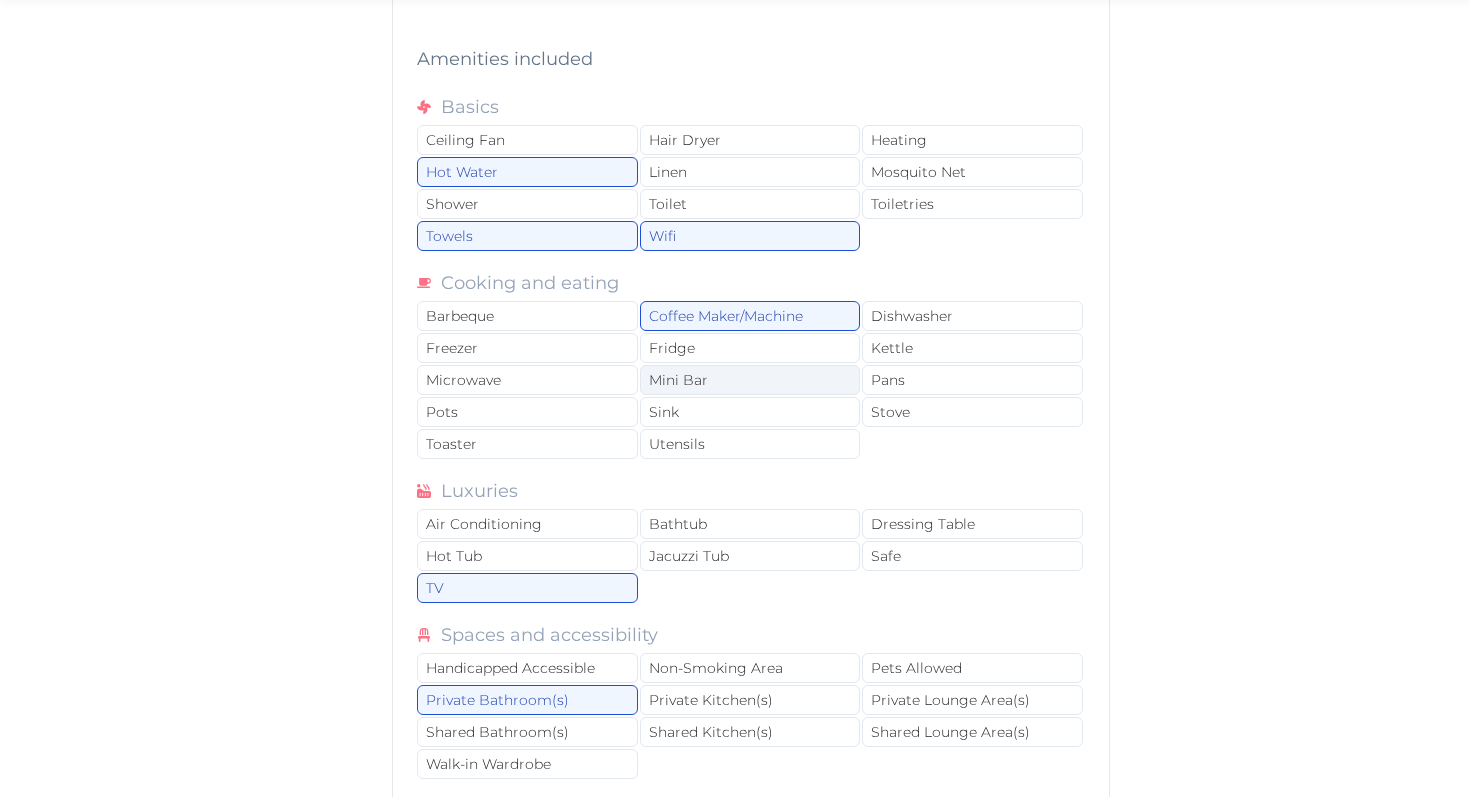 click on "Mini Bar" at bounding box center [750, 380] 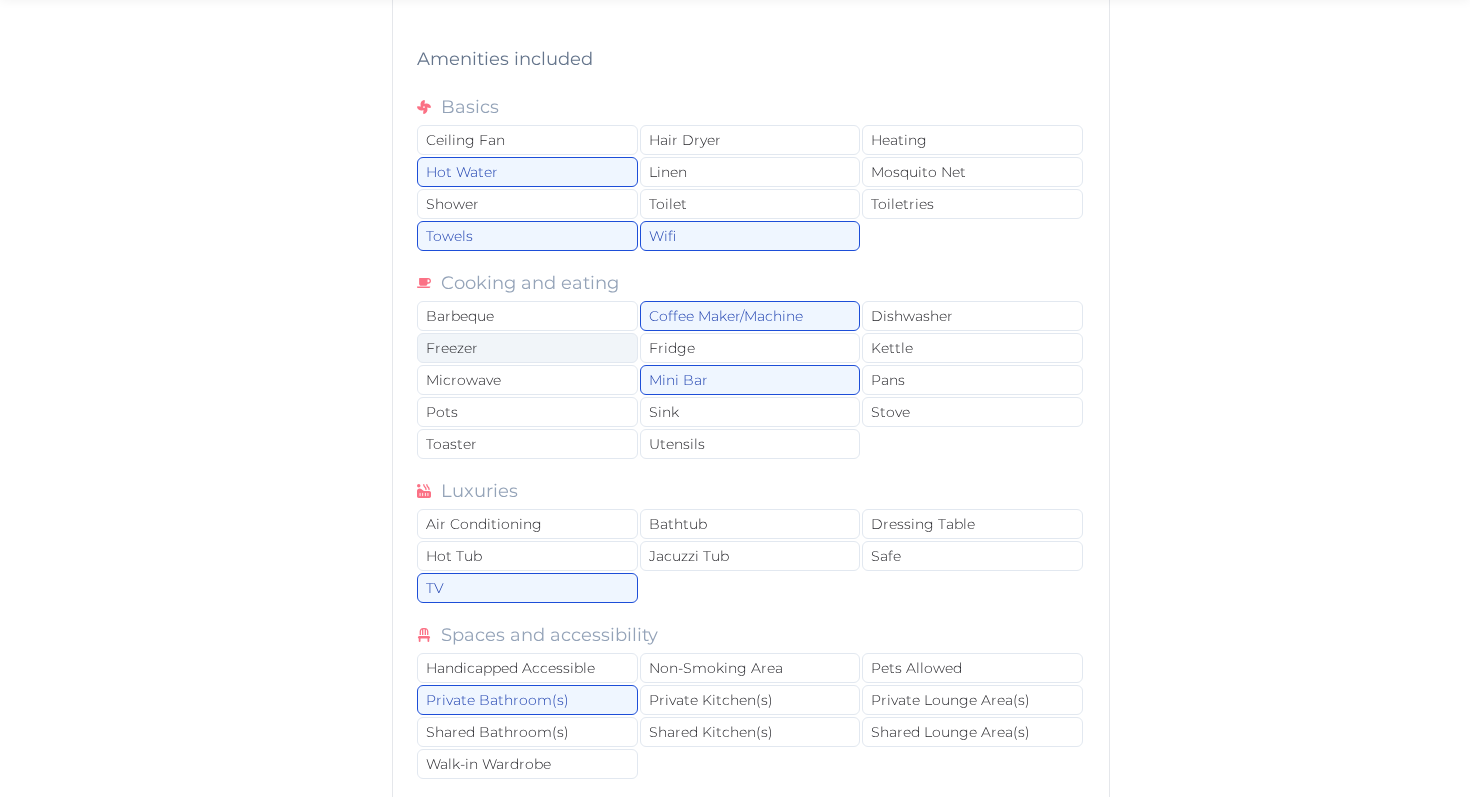 click on "Freezer" at bounding box center (527, 348) 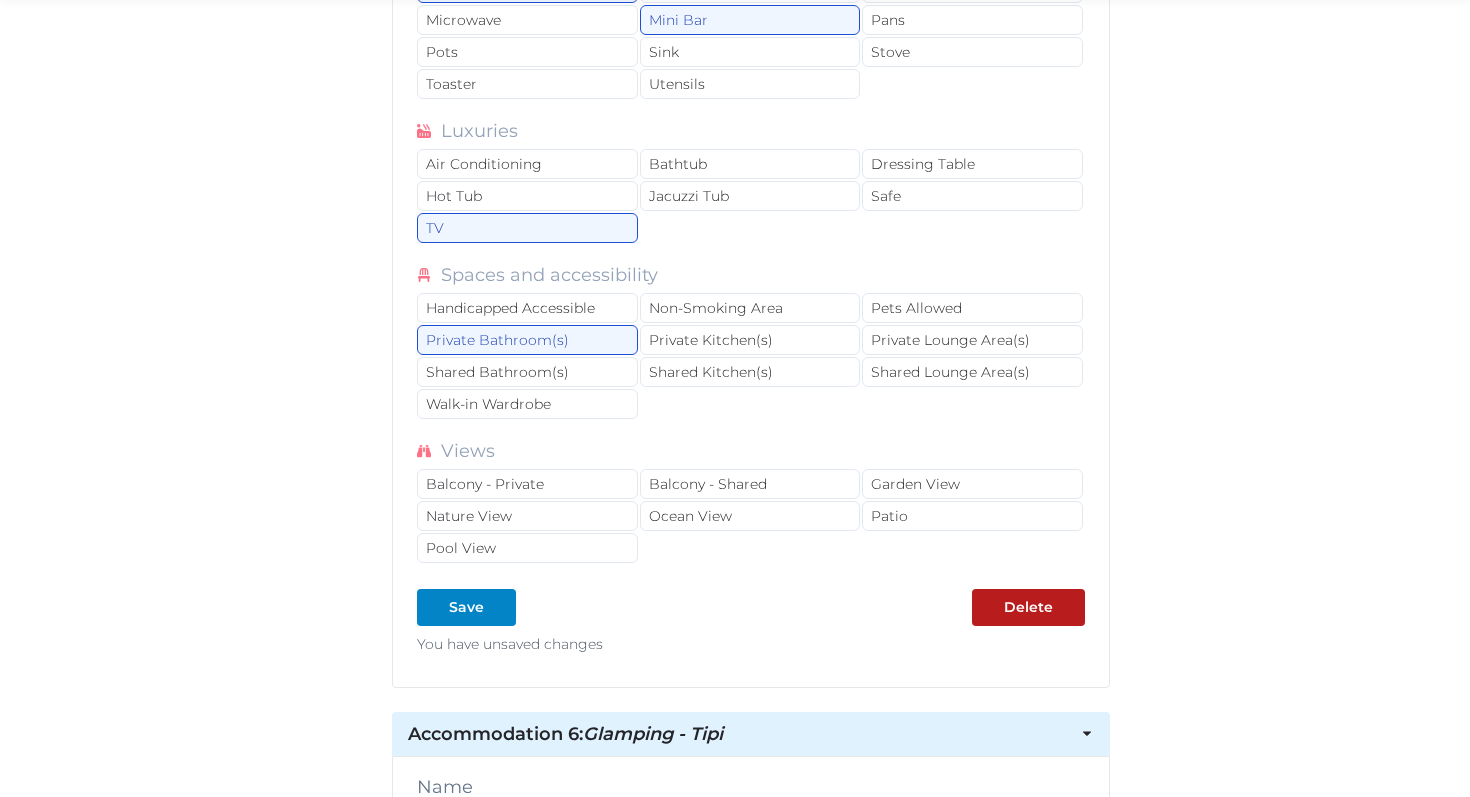scroll, scrollTop: 2887, scrollLeft: 0, axis: vertical 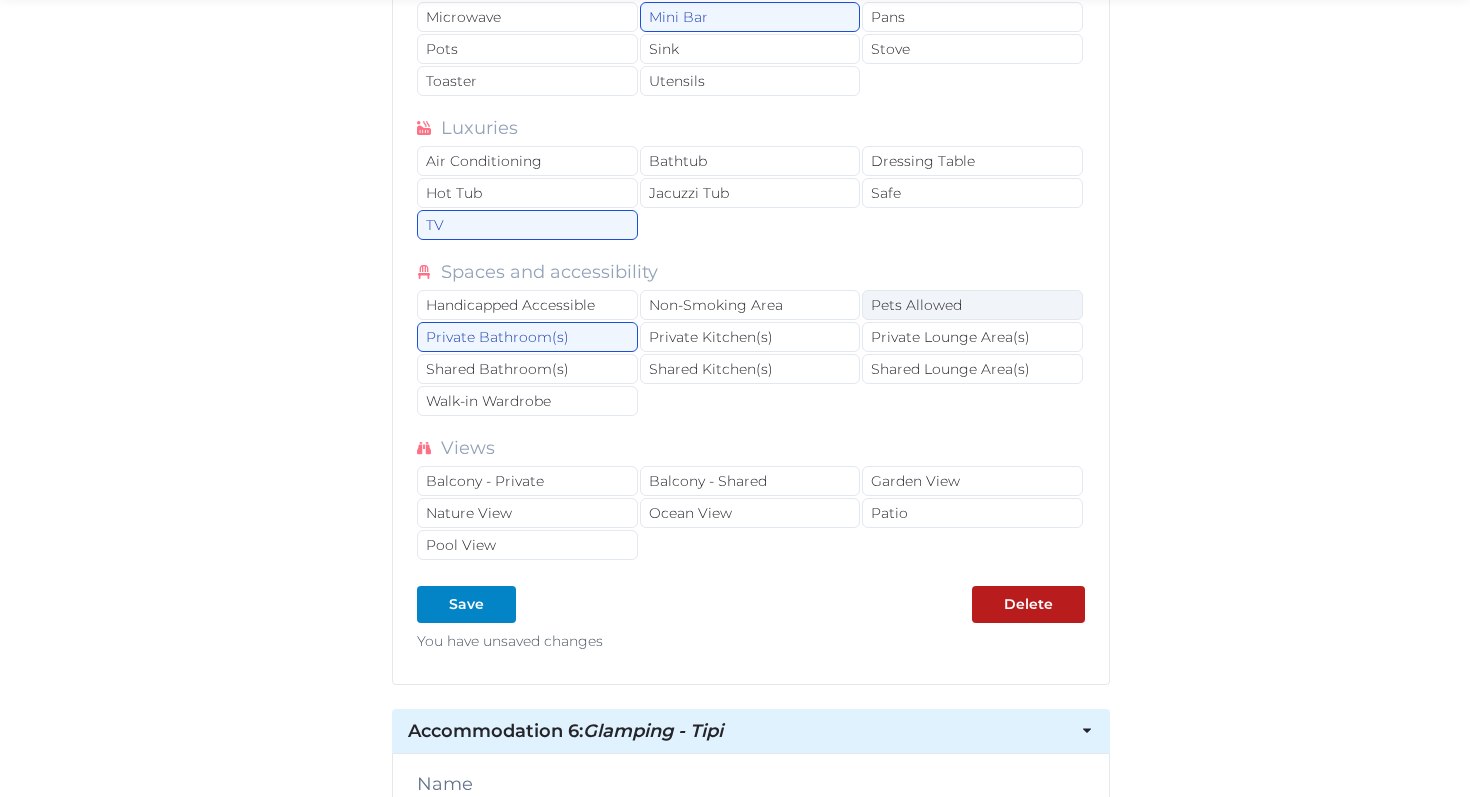 click on "Pets Allowed" at bounding box center (972, 305) 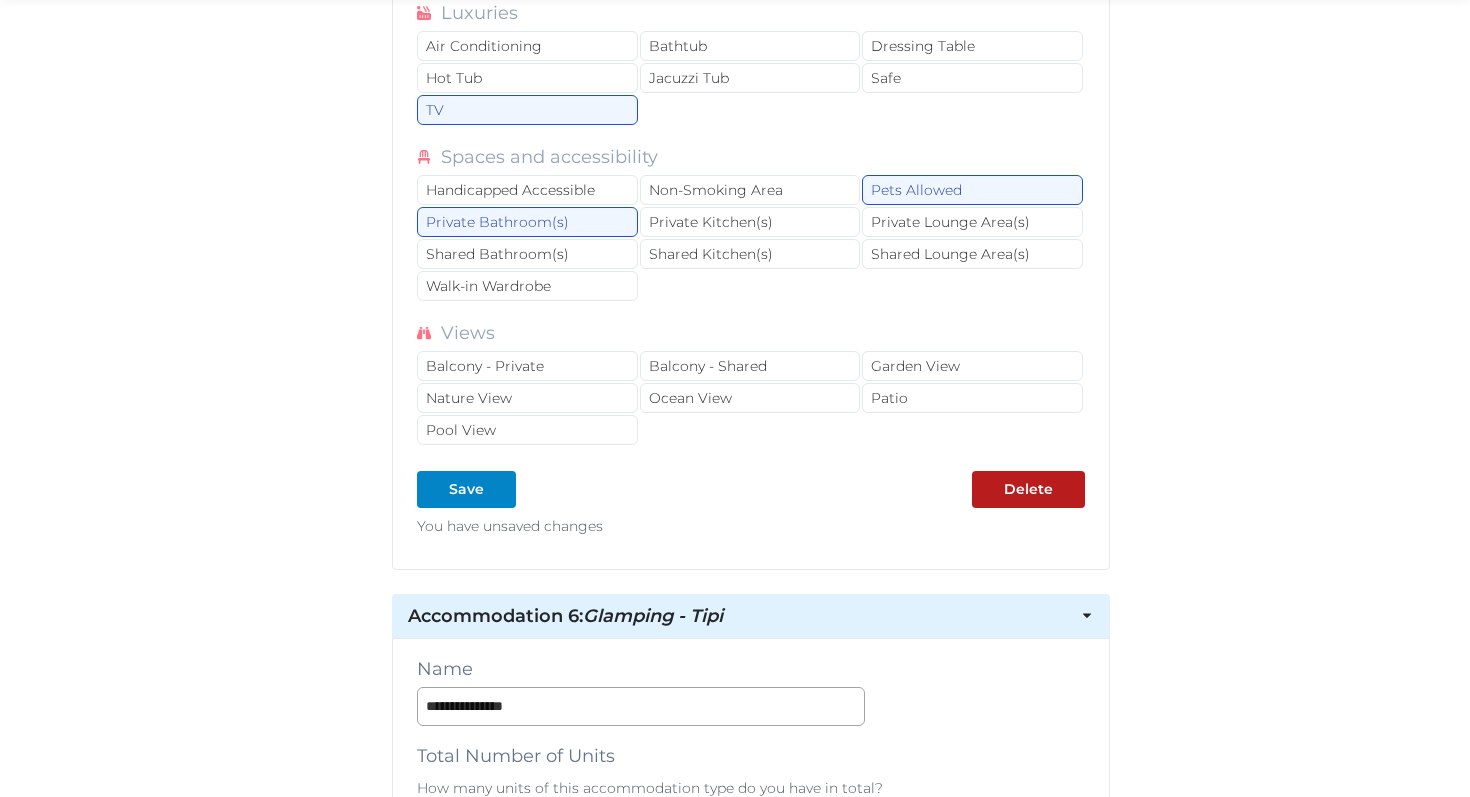 scroll, scrollTop: 3007, scrollLeft: 0, axis: vertical 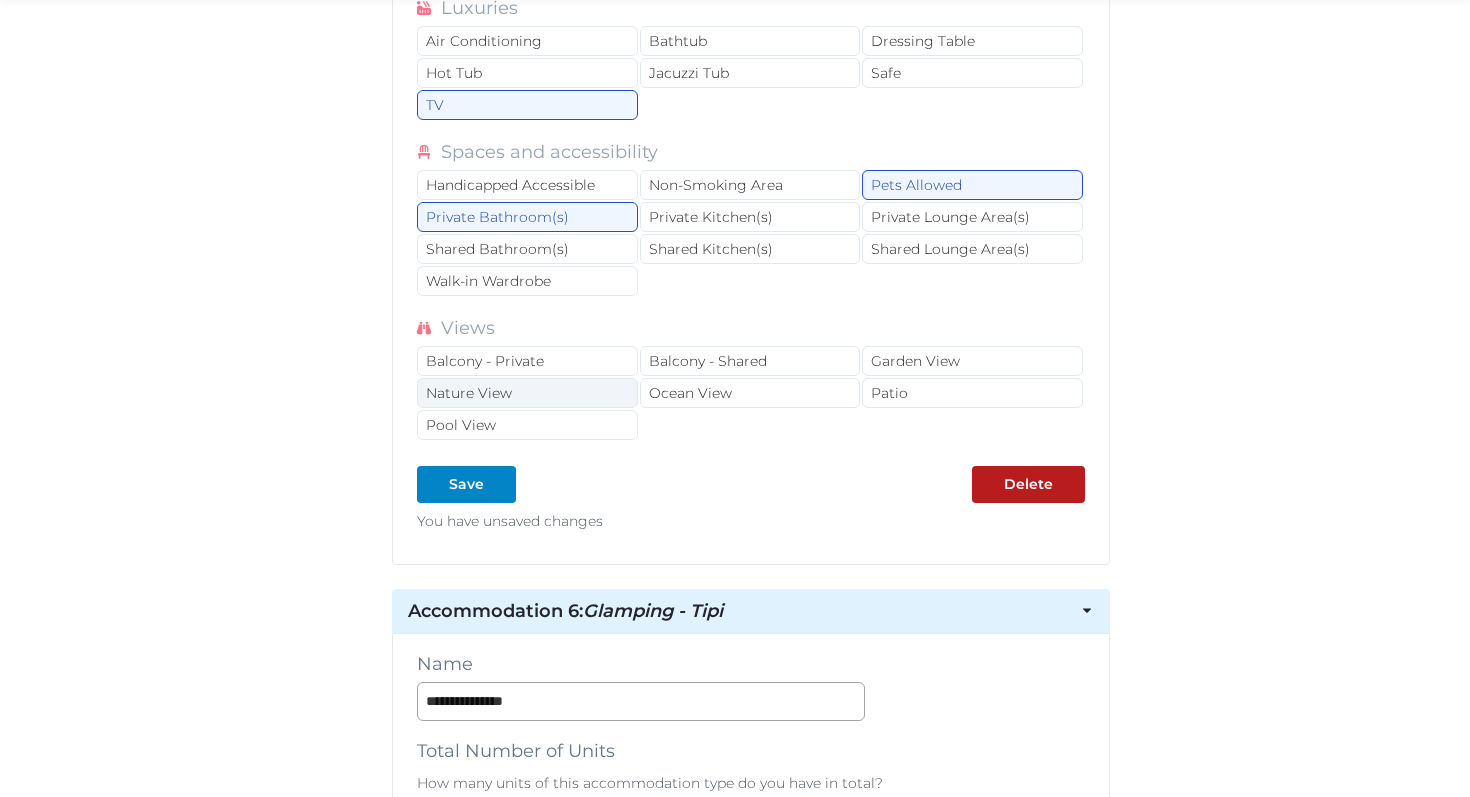 click on "Nature View" at bounding box center [527, 393] 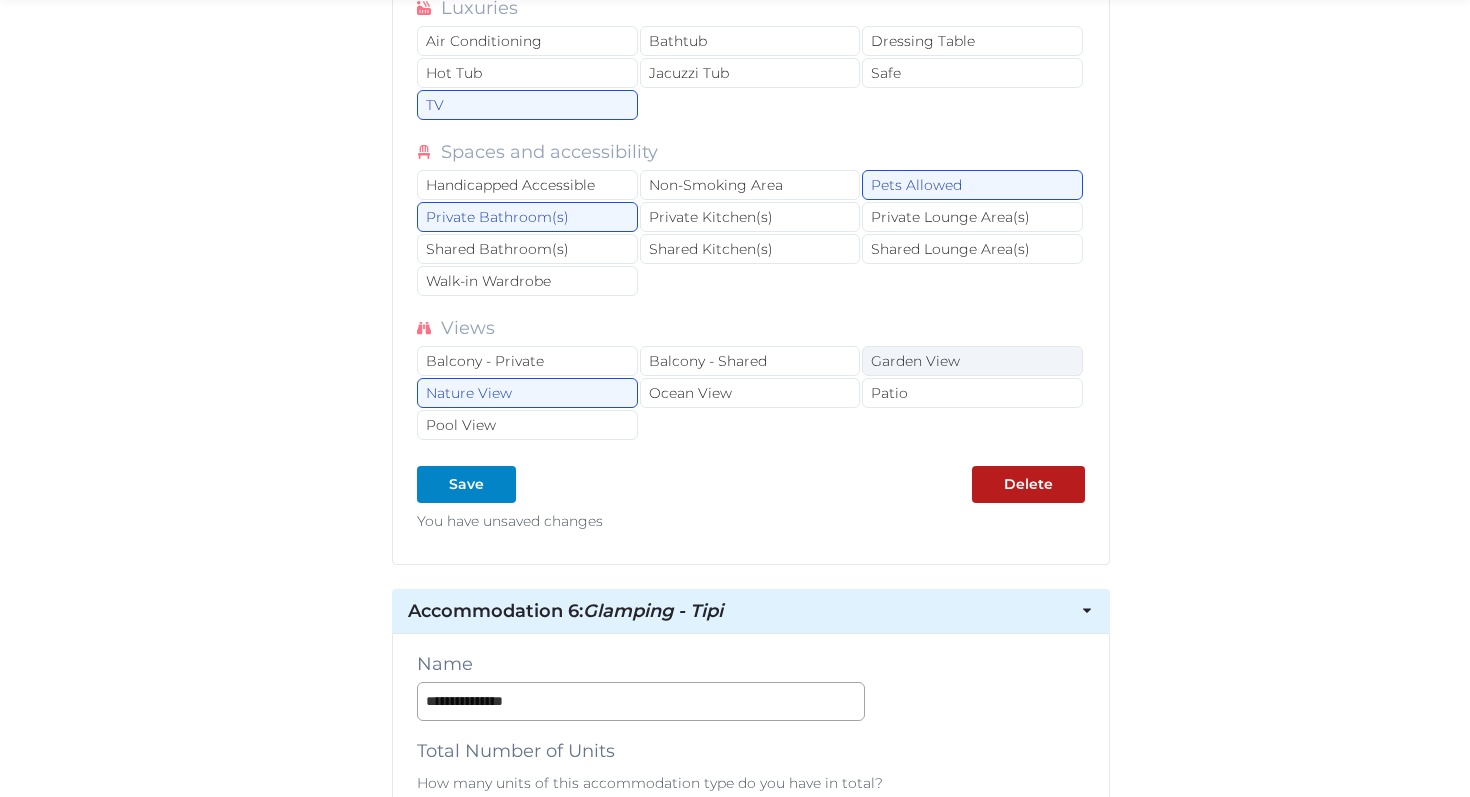 click on "Garden View" at bounding box center [972, 361] 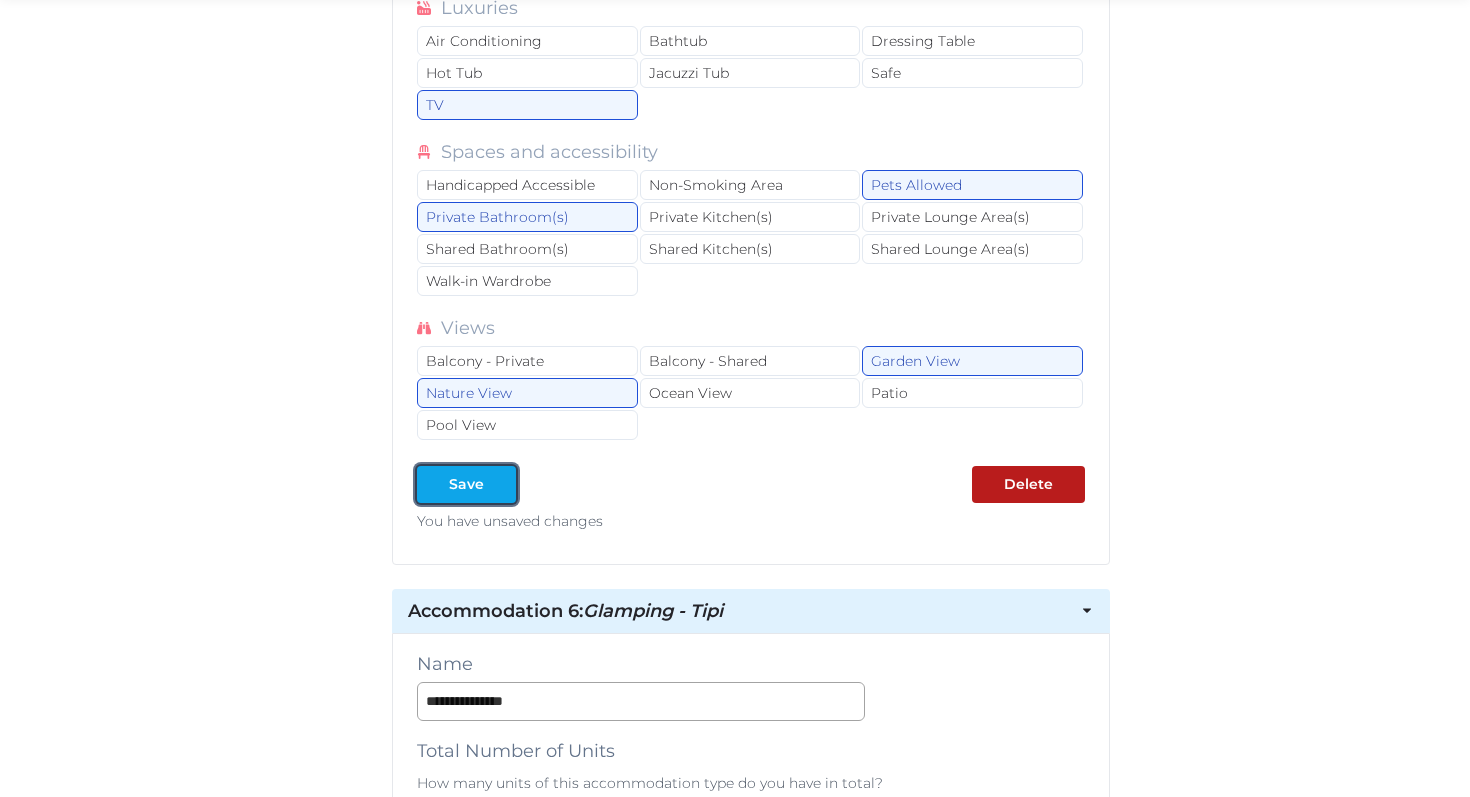 click on "Save" at bounding box center (466, 484) 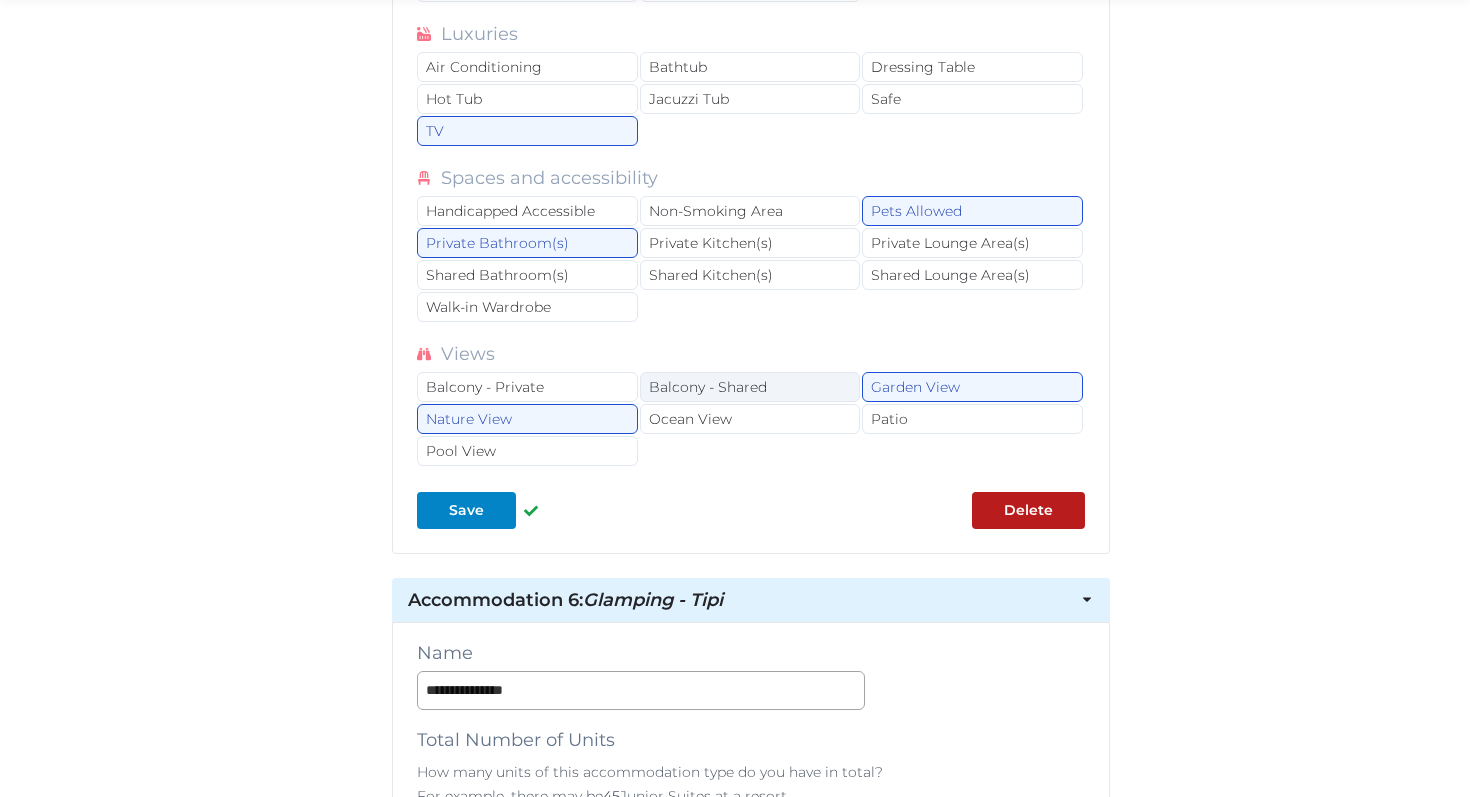 scroll, scrollTop: 2980, scrollLeft: 0, axis: vertical 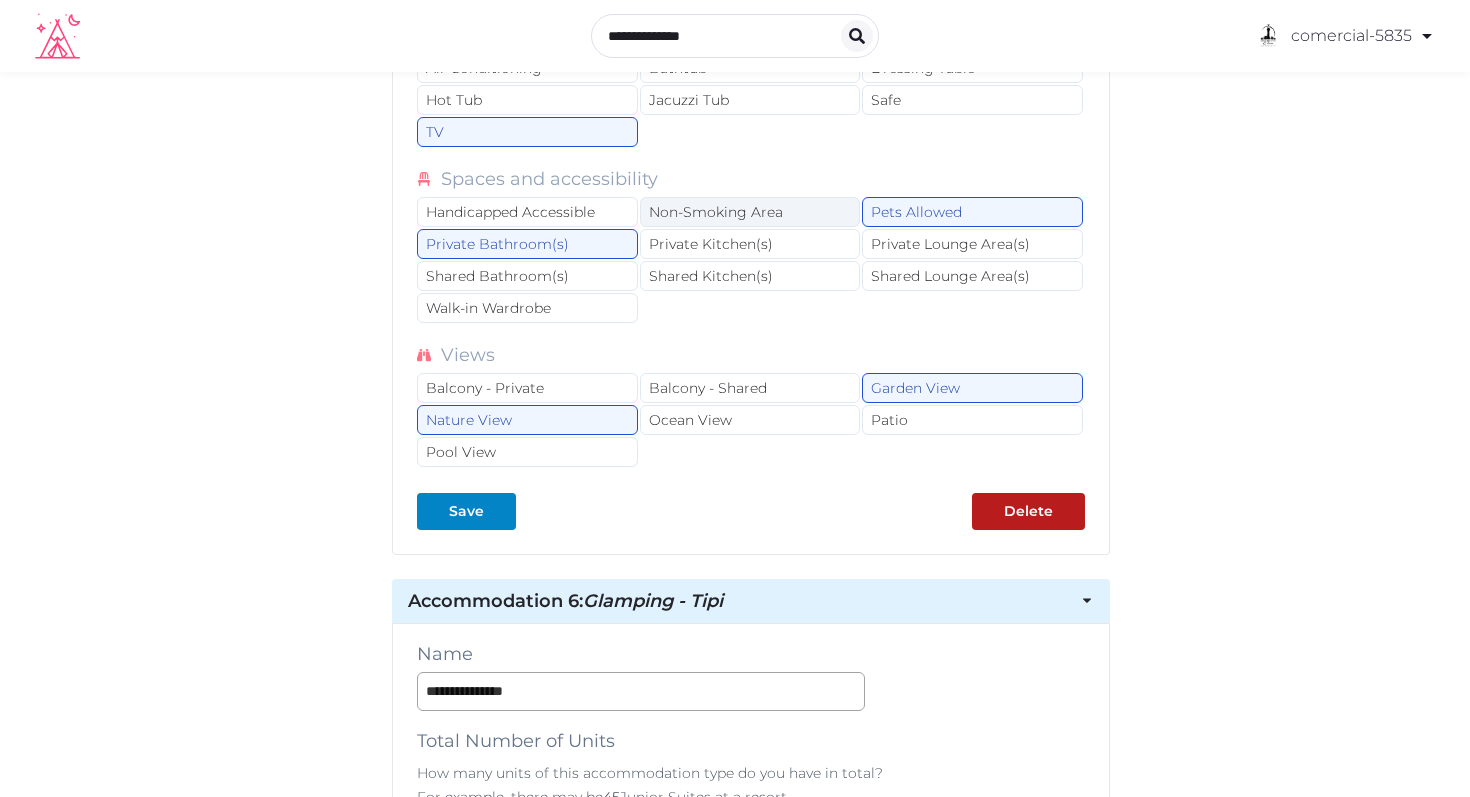 click on "Non-Smoking Area" at bounding box center [750, 212] 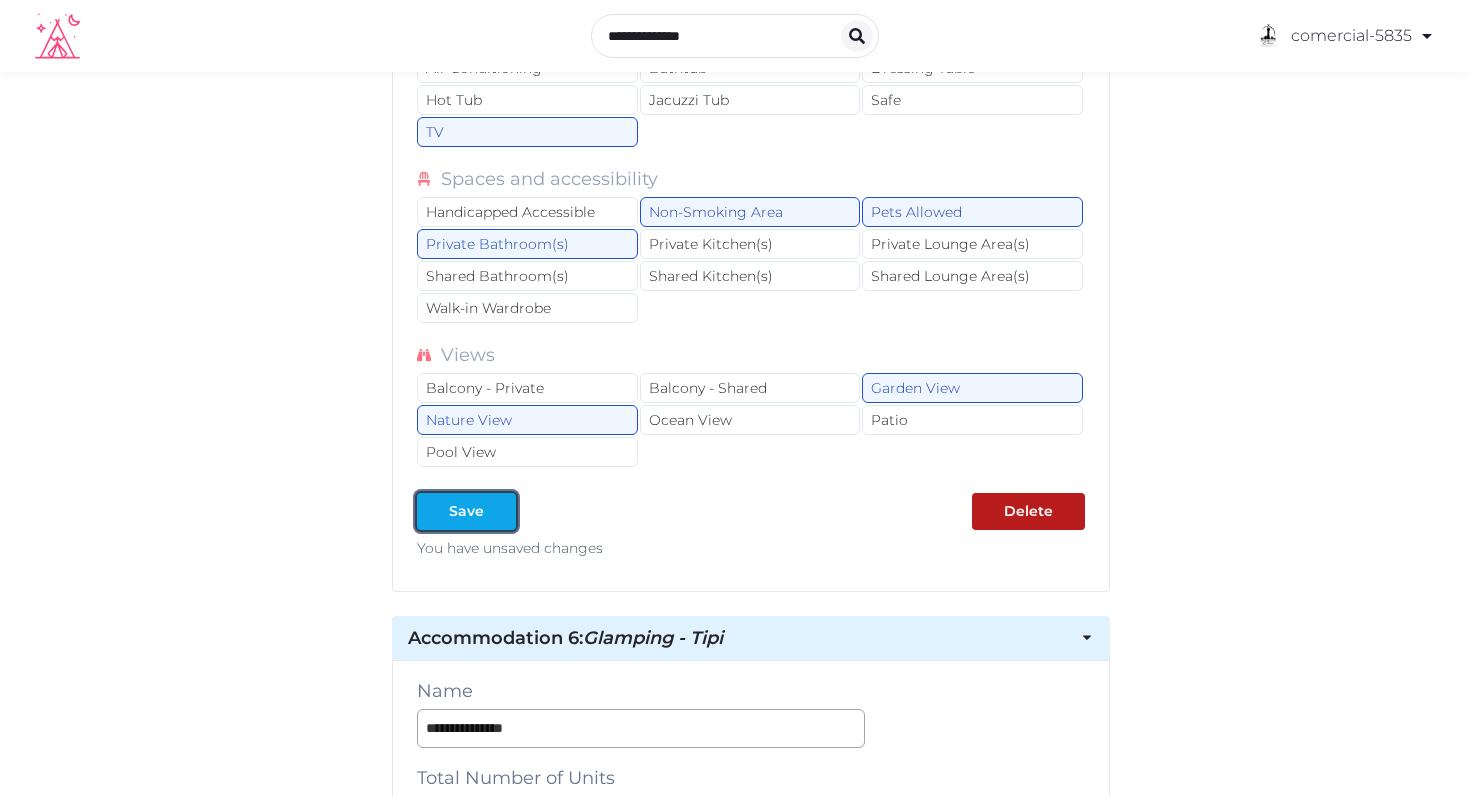 click on "Save" at bounding box center [466, 511] 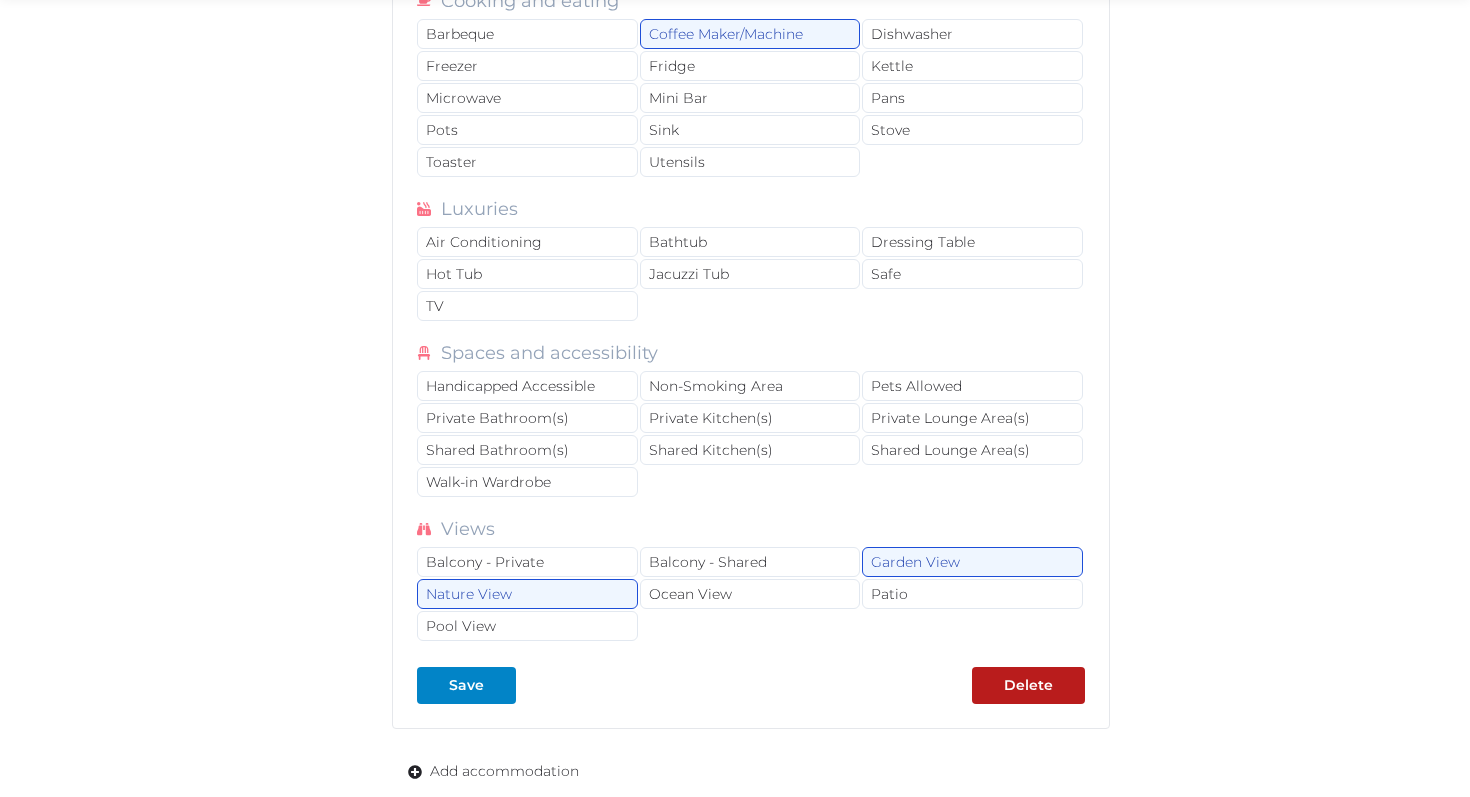 scroll, scrollTop: 5541, scrollLeft: 0, axis: vertical 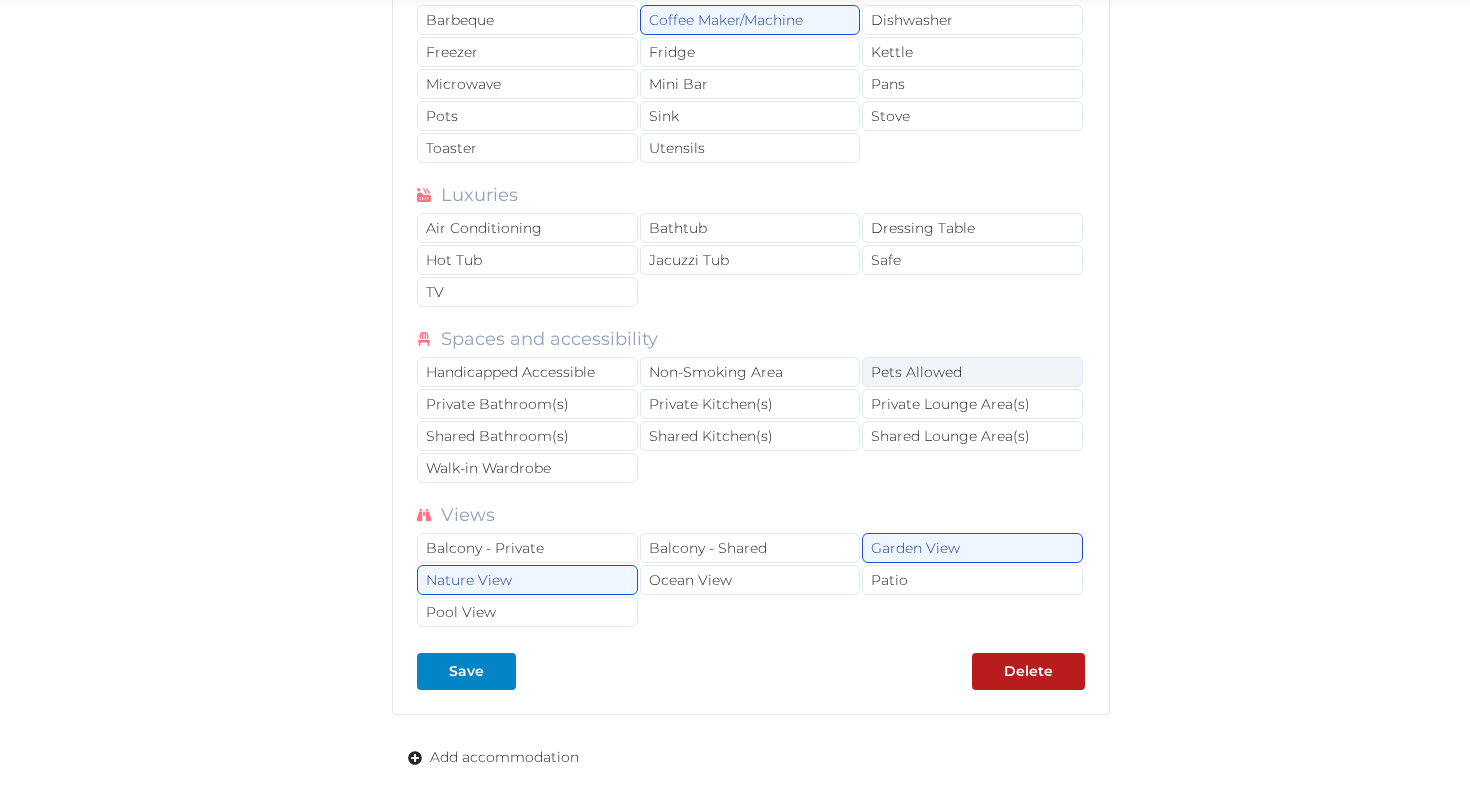 click on "Pets Allowed" at bounding box center [972, 372] 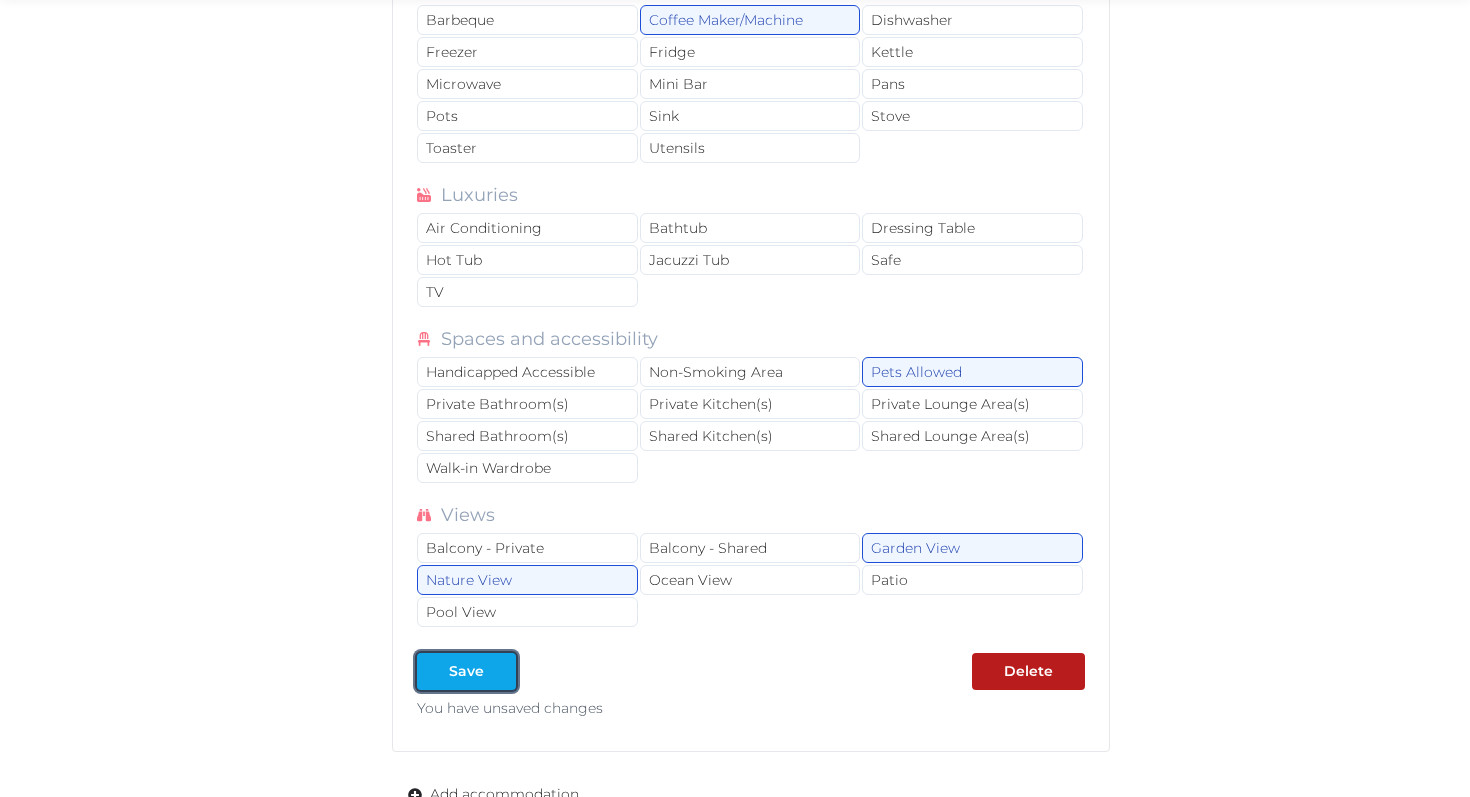 click on "Save" at bounding box center [466, 671] 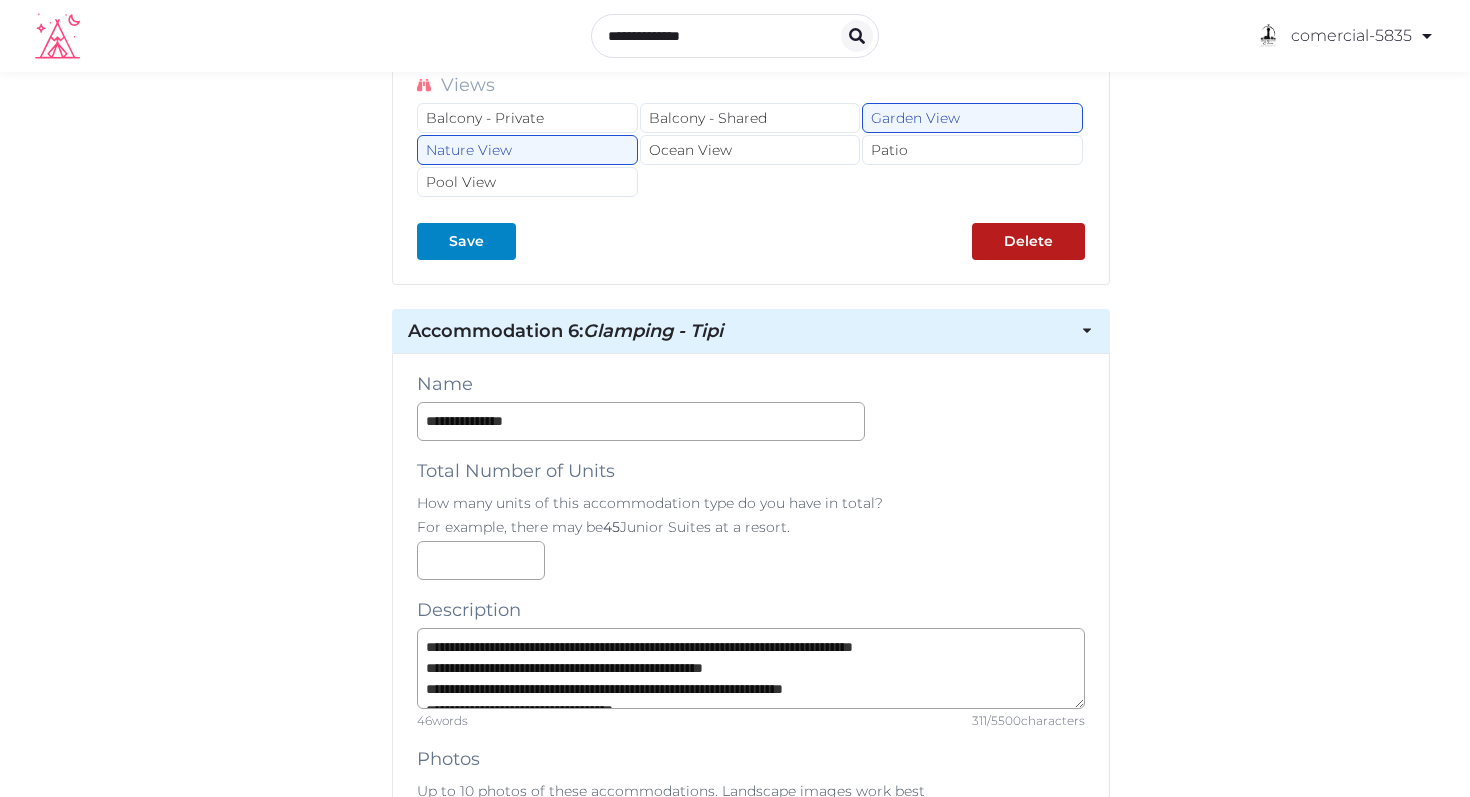 scroll, scrollTop: 3239, scrollLeft: 0, axis: vertical 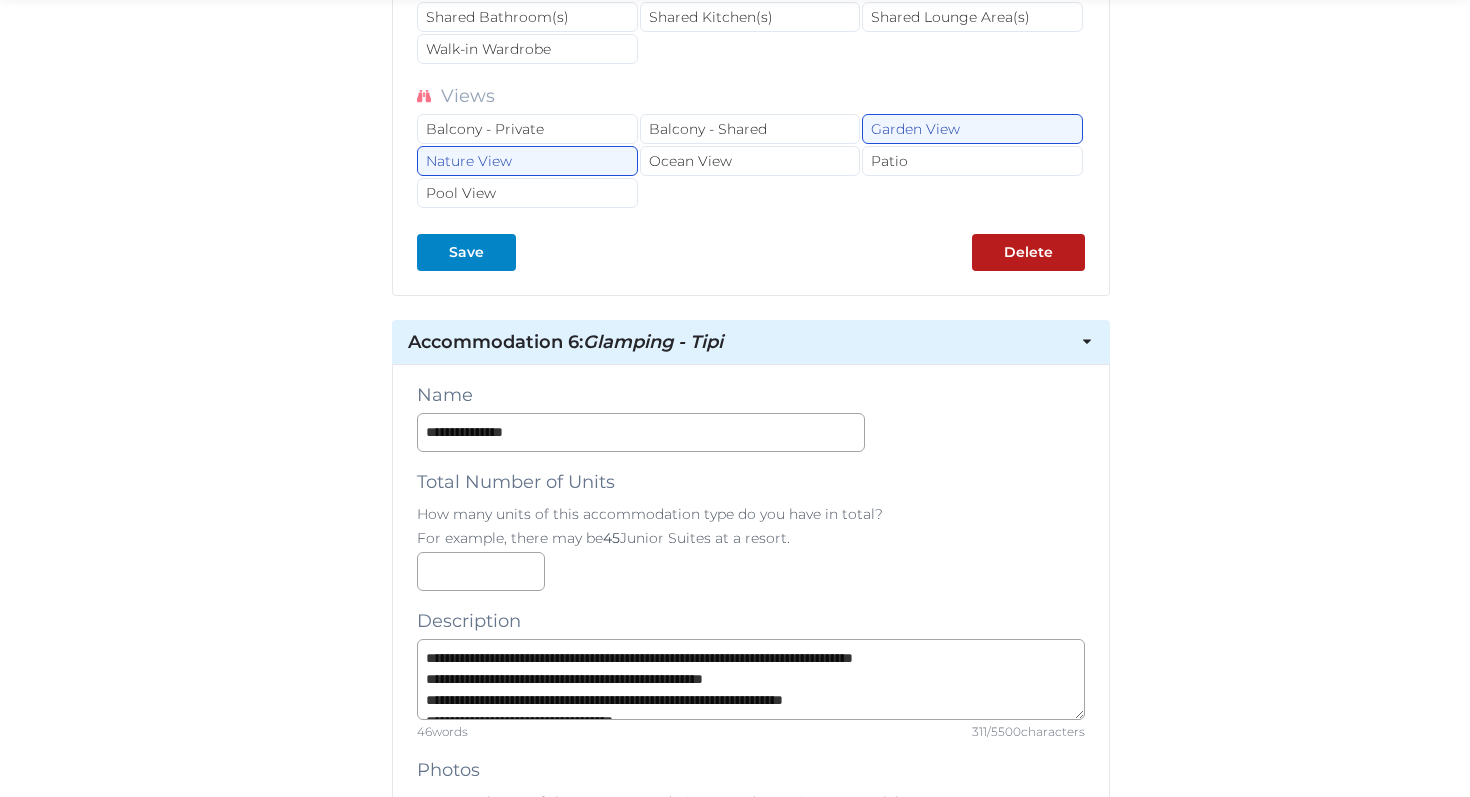 click 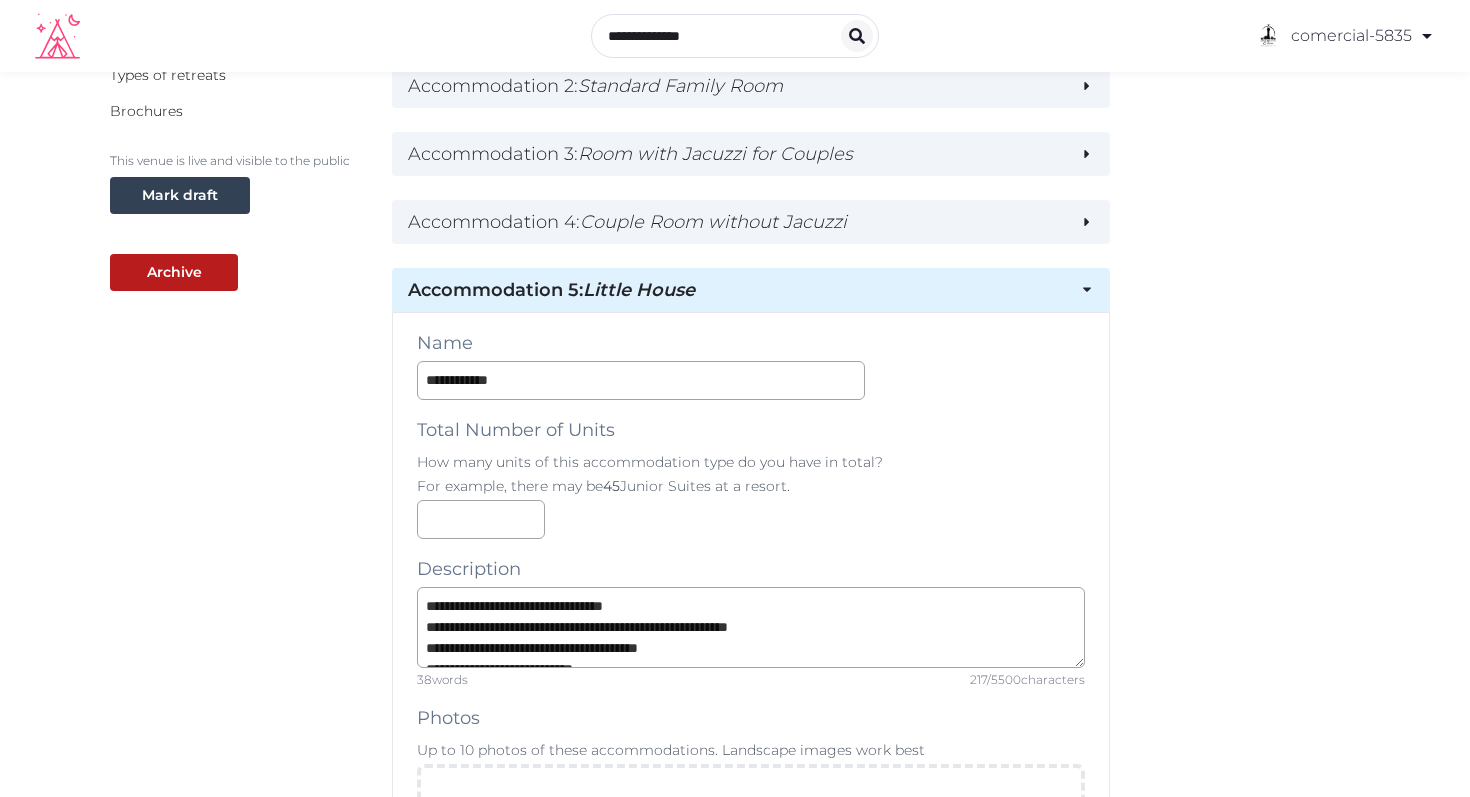 scroll, scrollTop: 451, scrollLeft: 0, axis: vertical 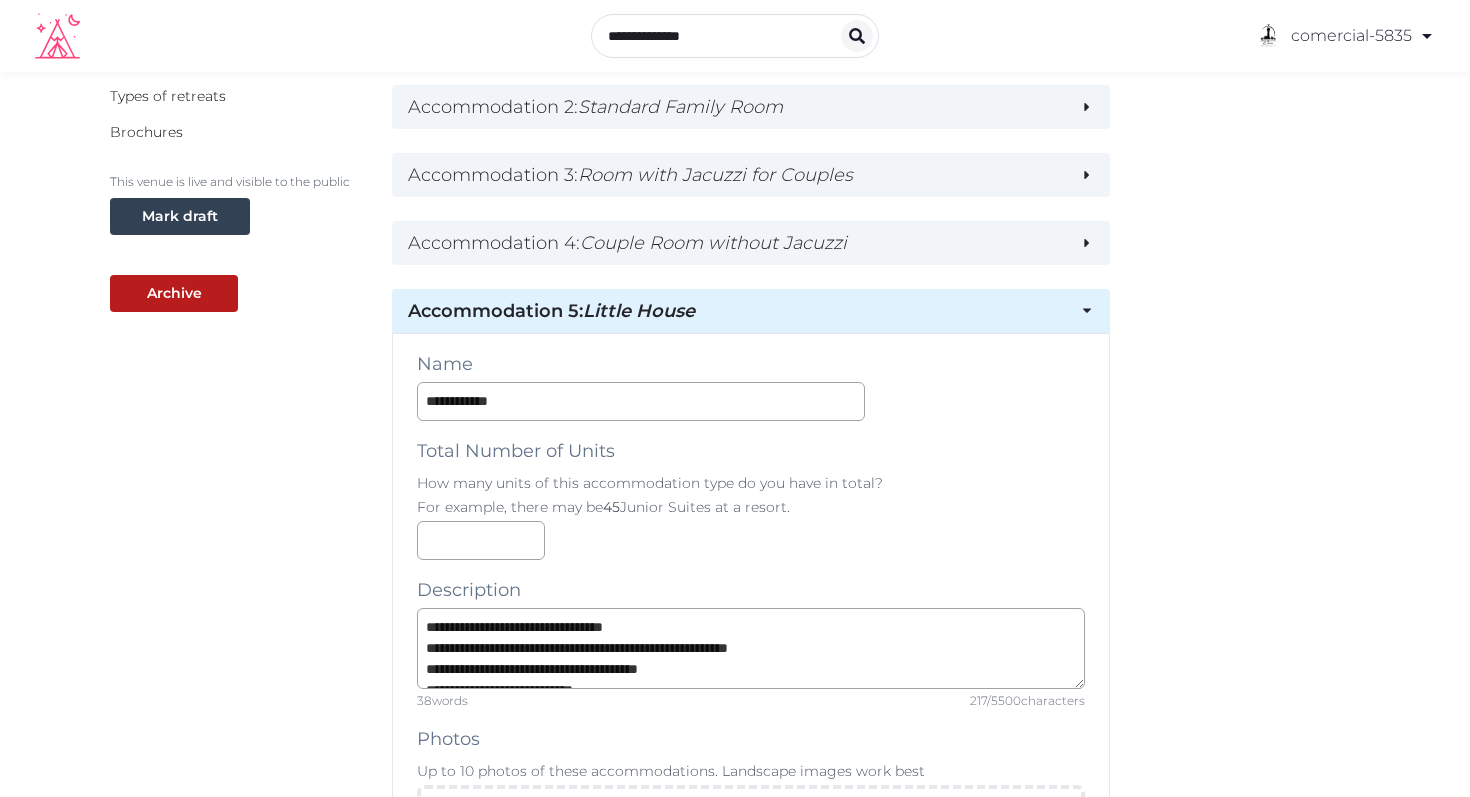 click 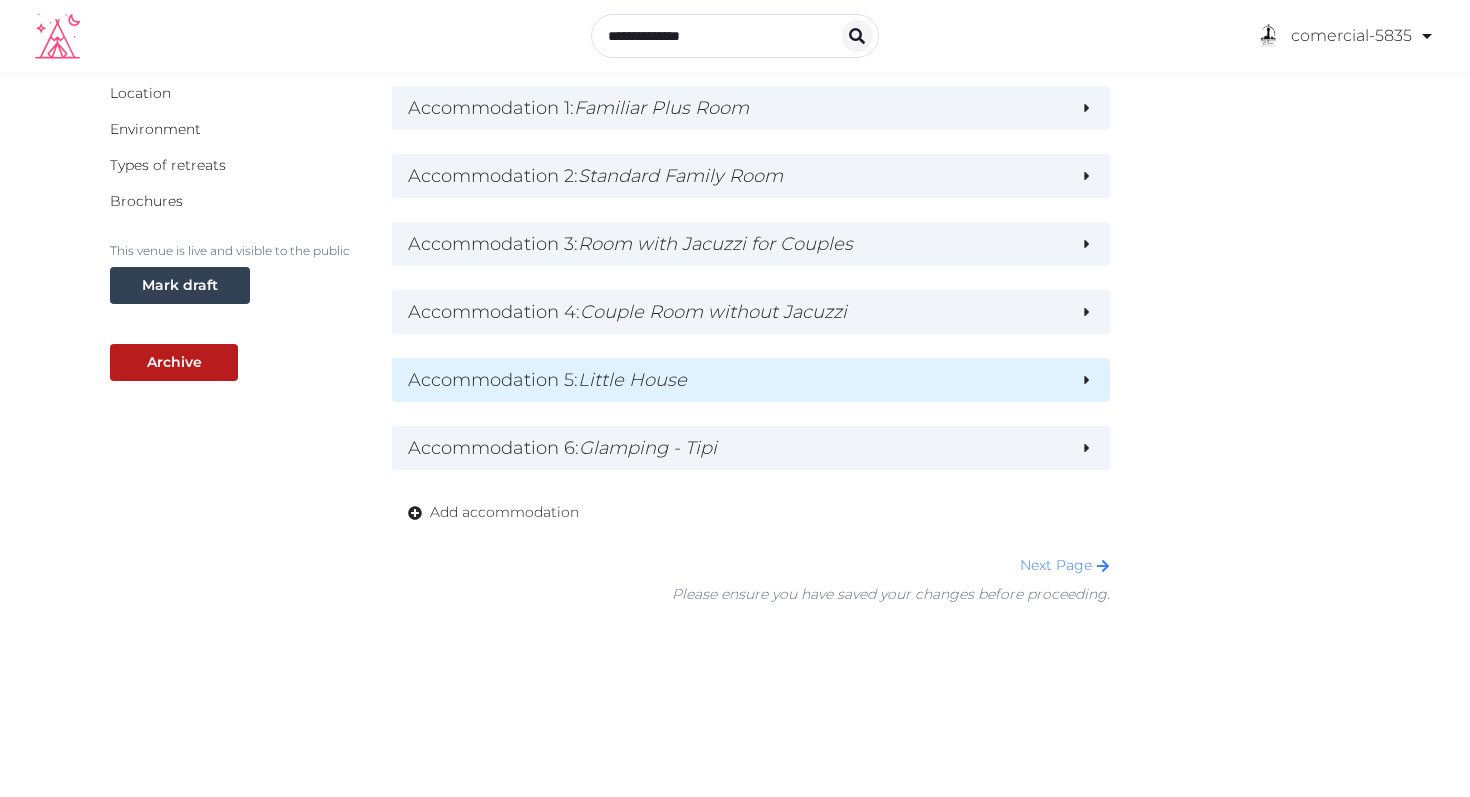 scroll, scrollTop: 382, scrollLeft: 0, axis: vertical 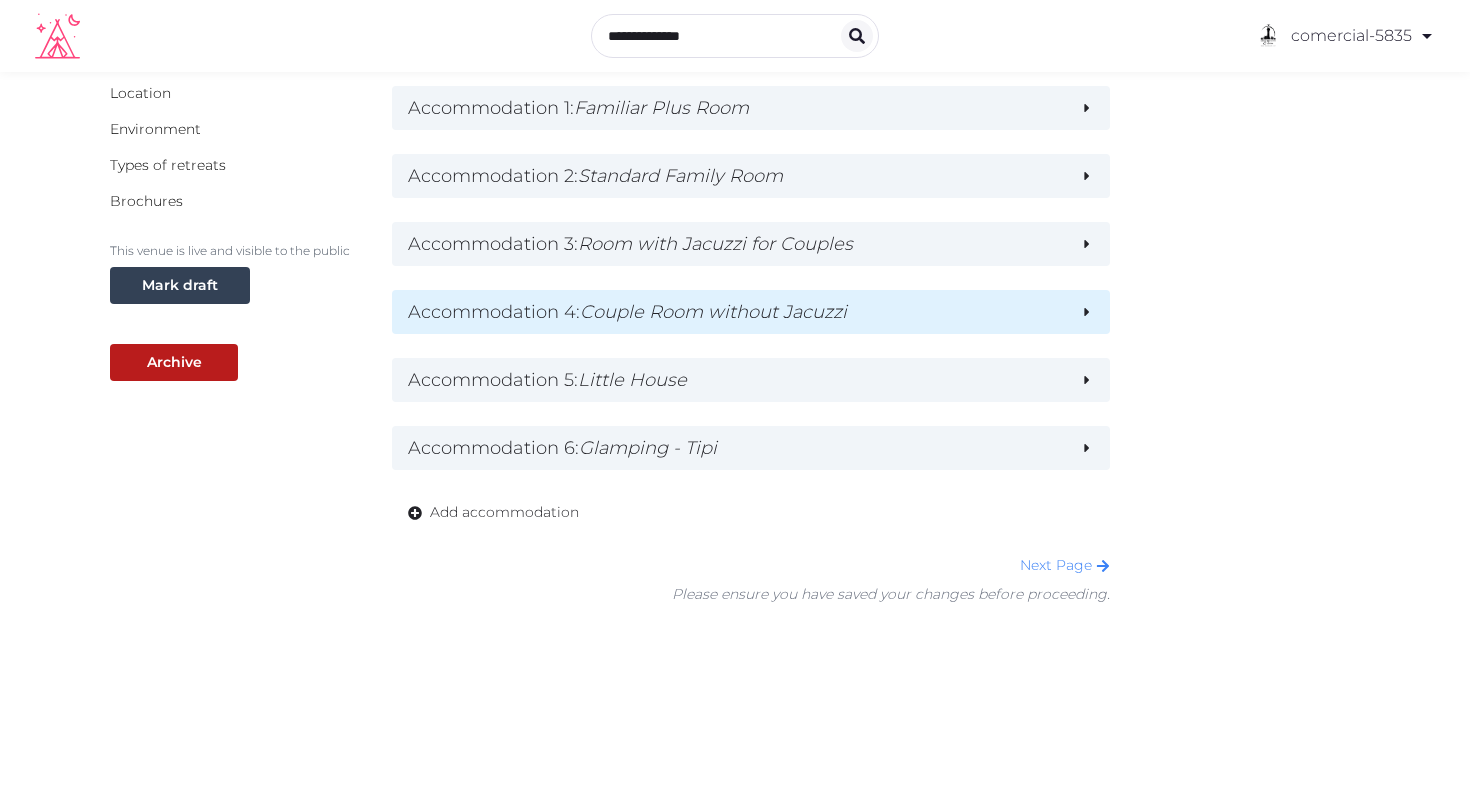click 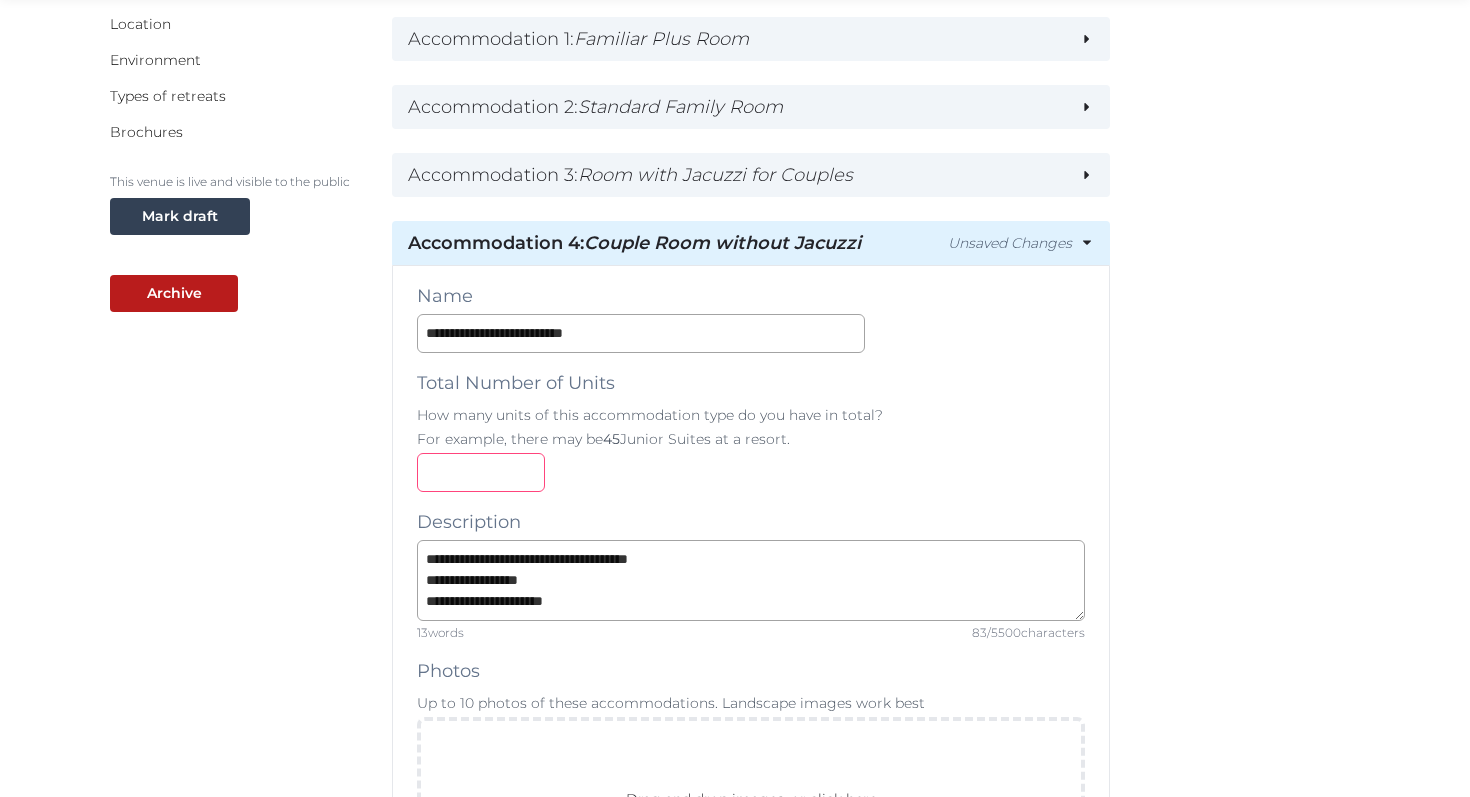 click on "*" at bounding box center [481, 472] 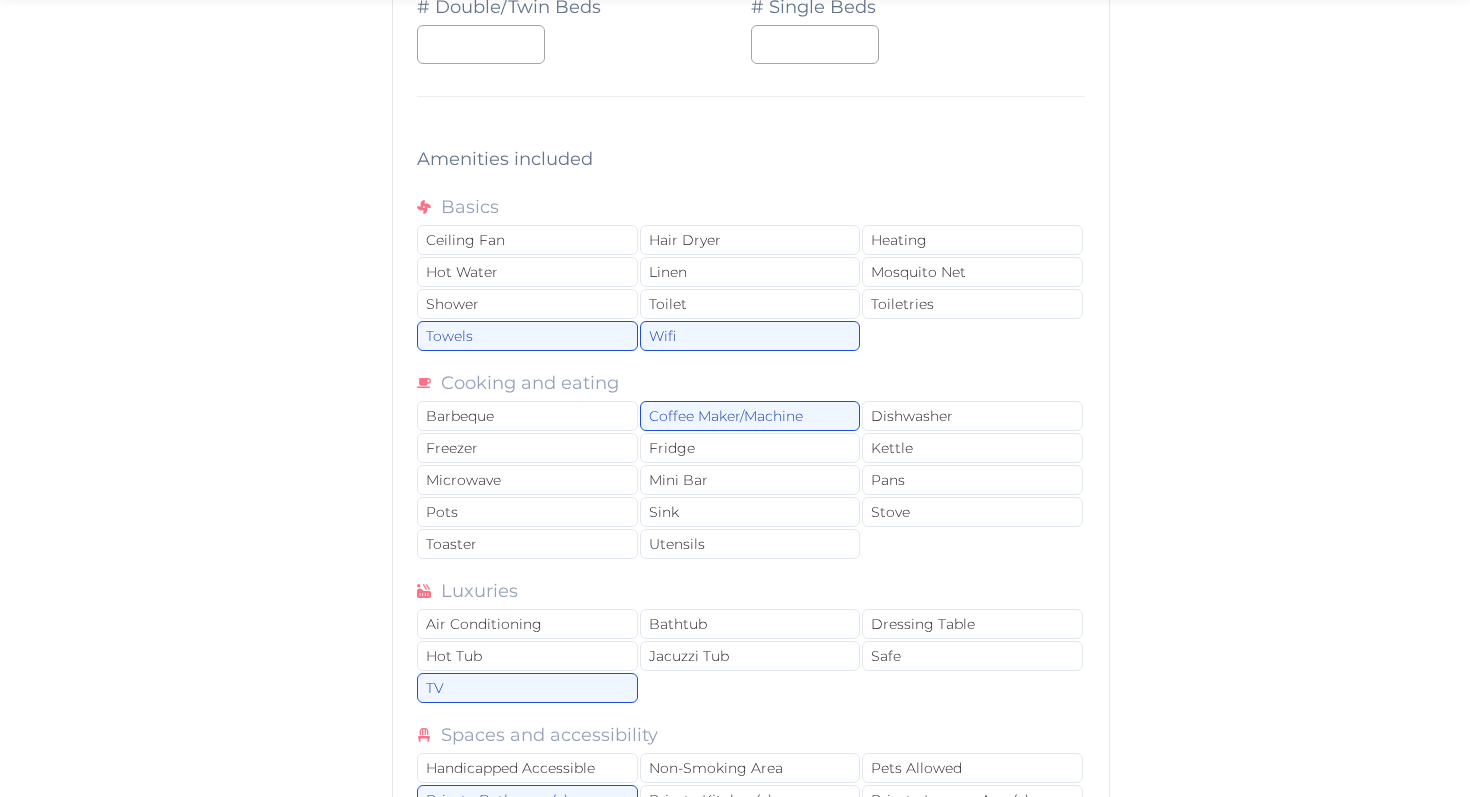 scroll, scrollTop: 2263, scrollLeft: 0, axis: vertical 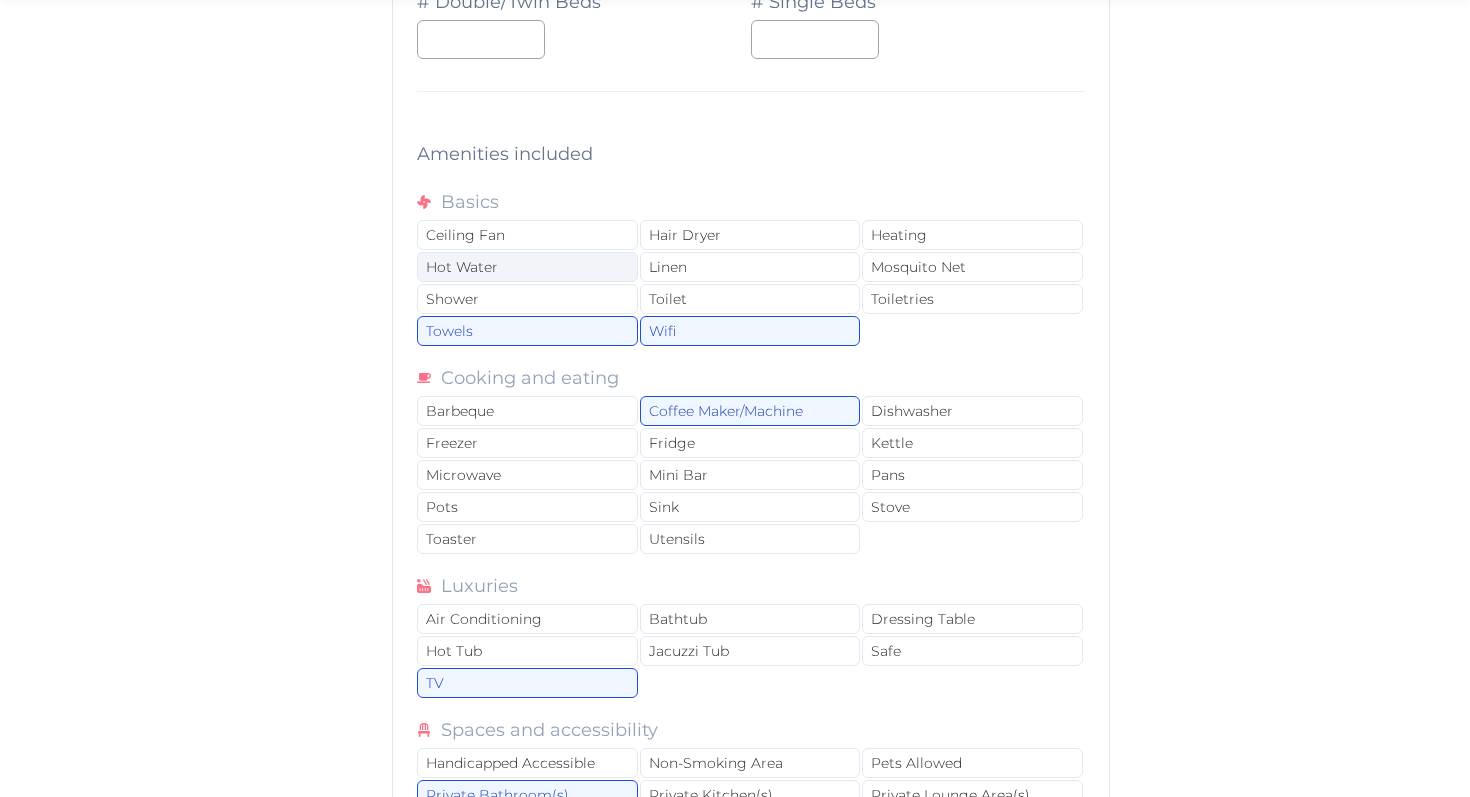 click on "Hot Water" at bounding box center (527, 267) 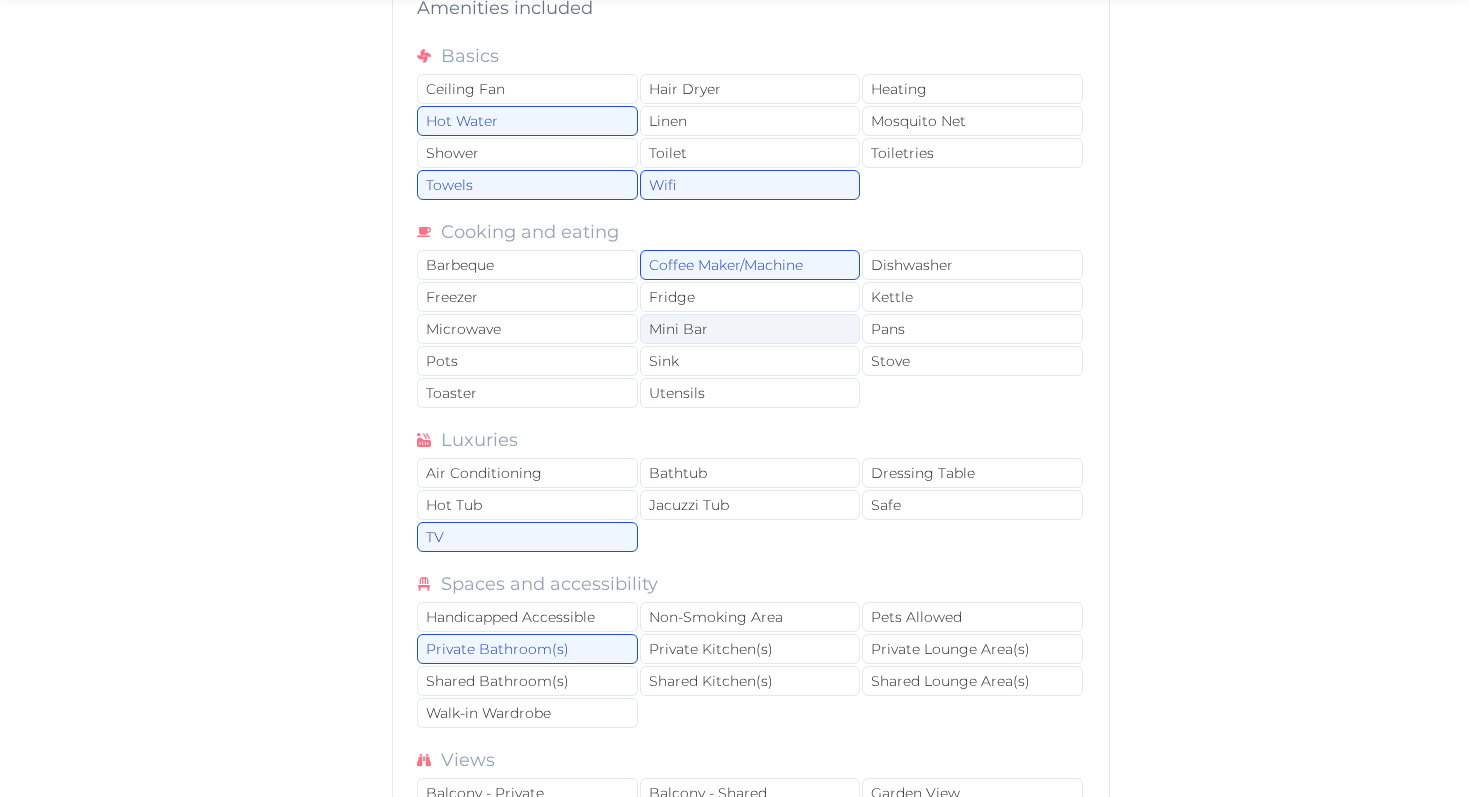 scroll, scrollTop: 2414, scrollLeft: 0, axis: vertical 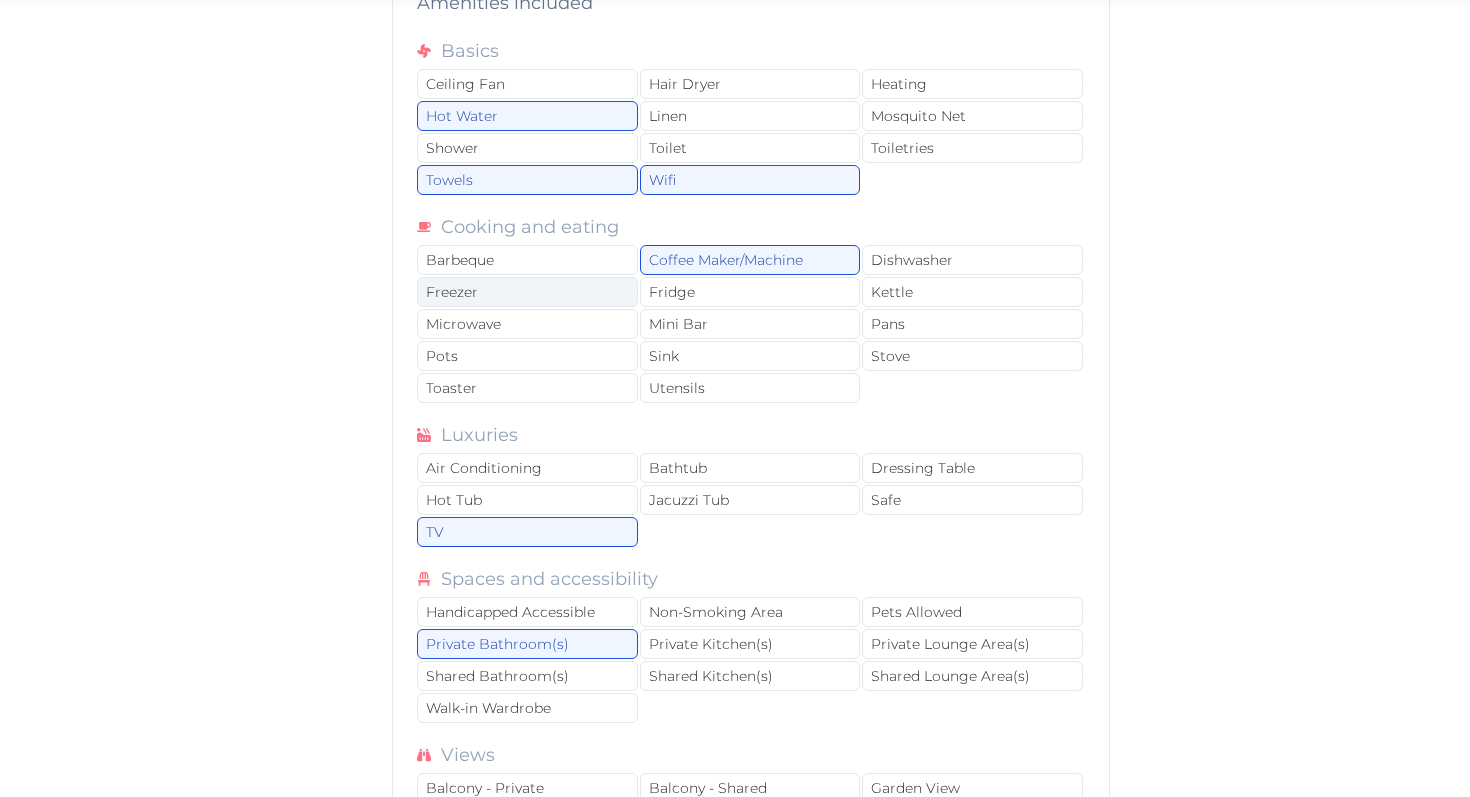 click on "Freezer" at bounding box center [527, 292] 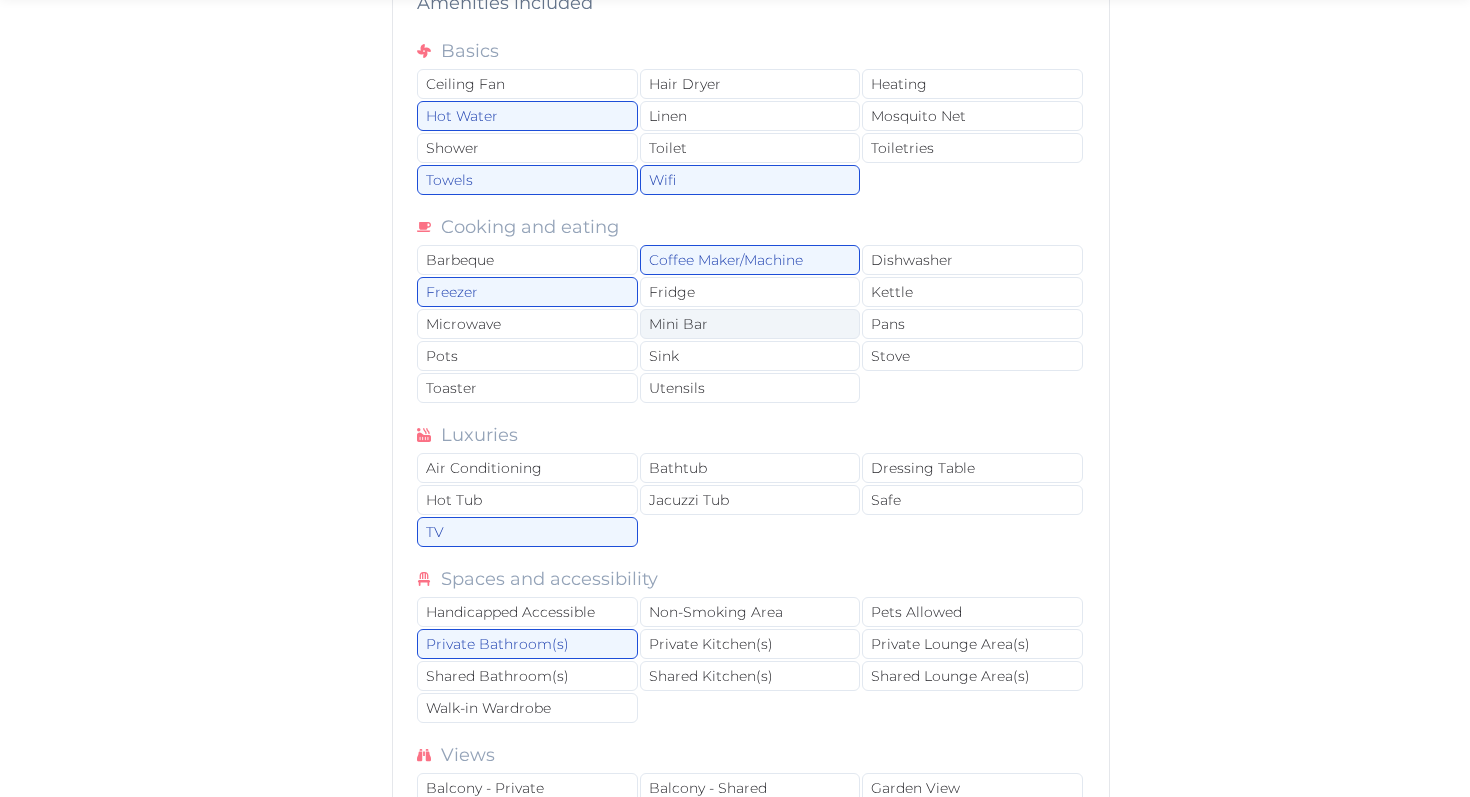 click on "Mini Bar" at bounding box center [750, 324] 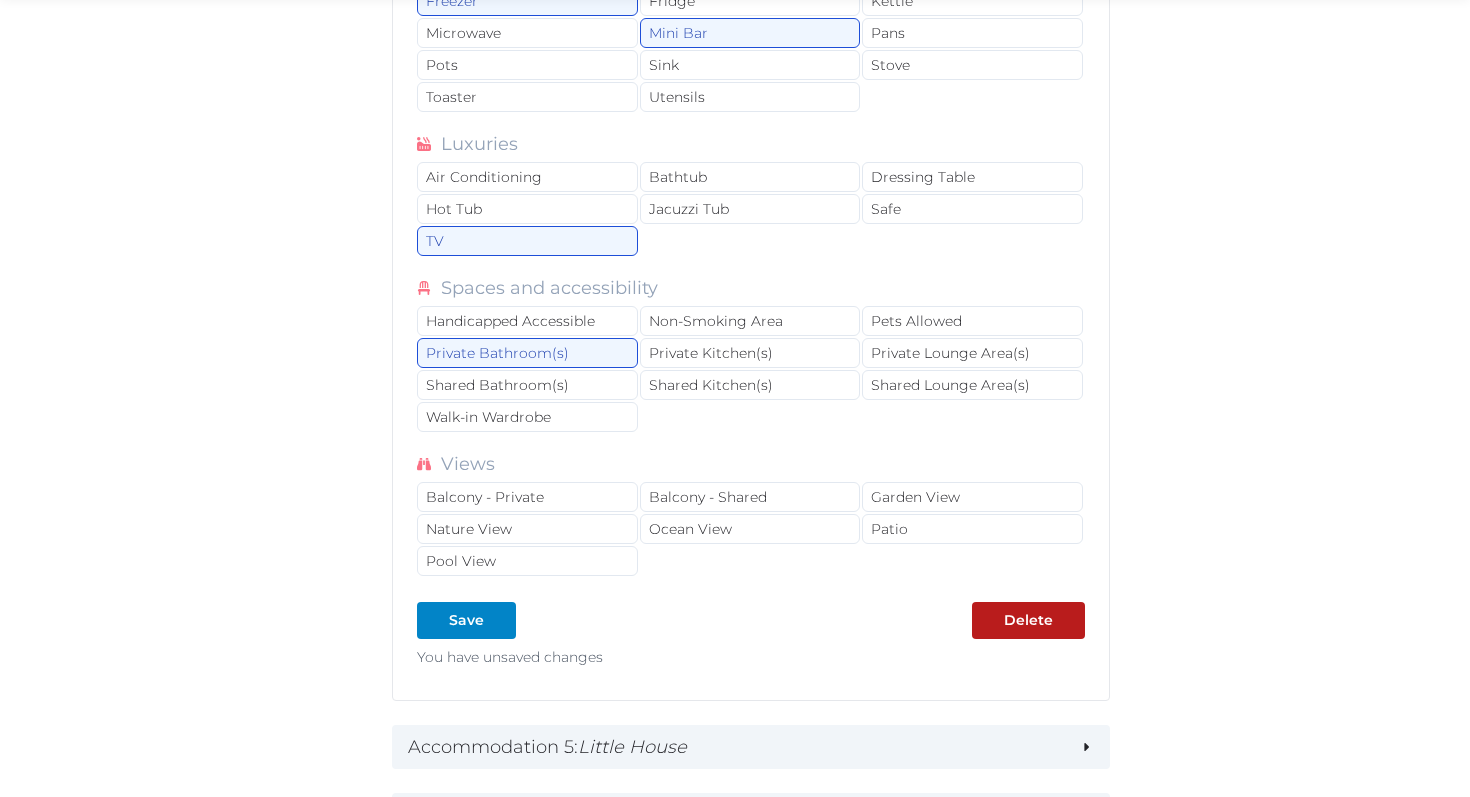 scroll, scrollTop: 2711, scrollLeft: 0, axis: vertical 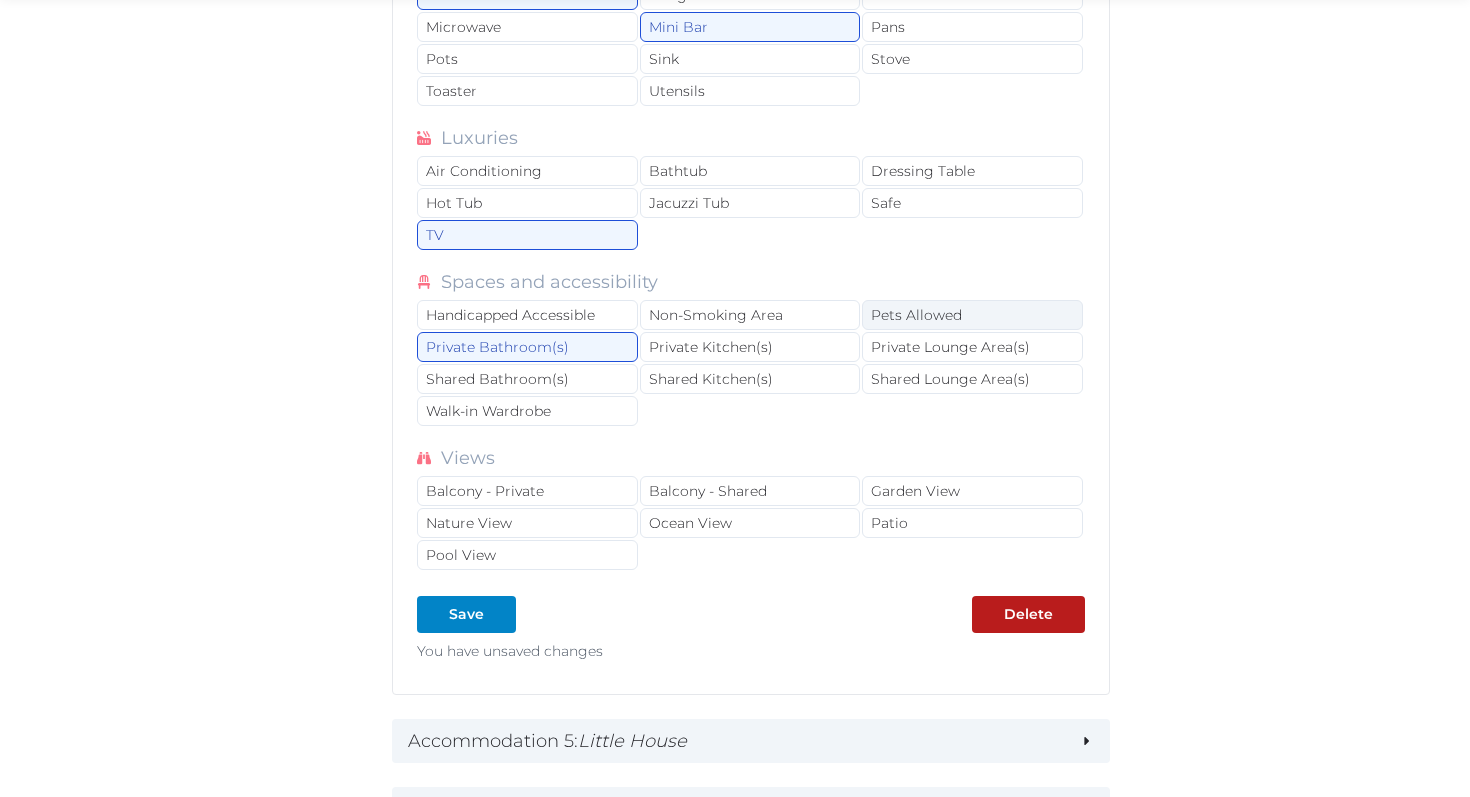 click on "Pets Allowed" at bounding box center (972, 315) 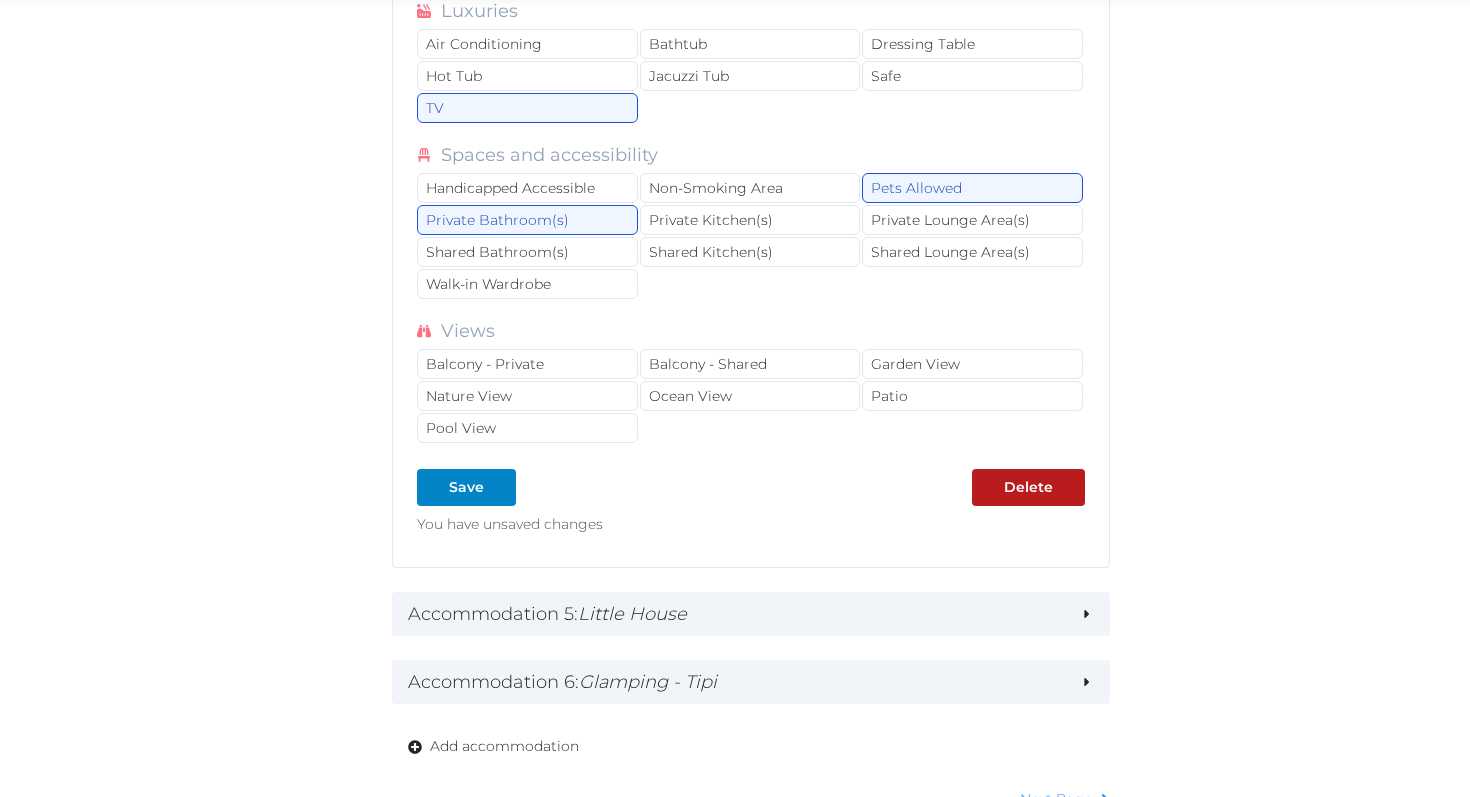 scroll, scrollTop: 2843, scrollLeft: 0, axis: vertical 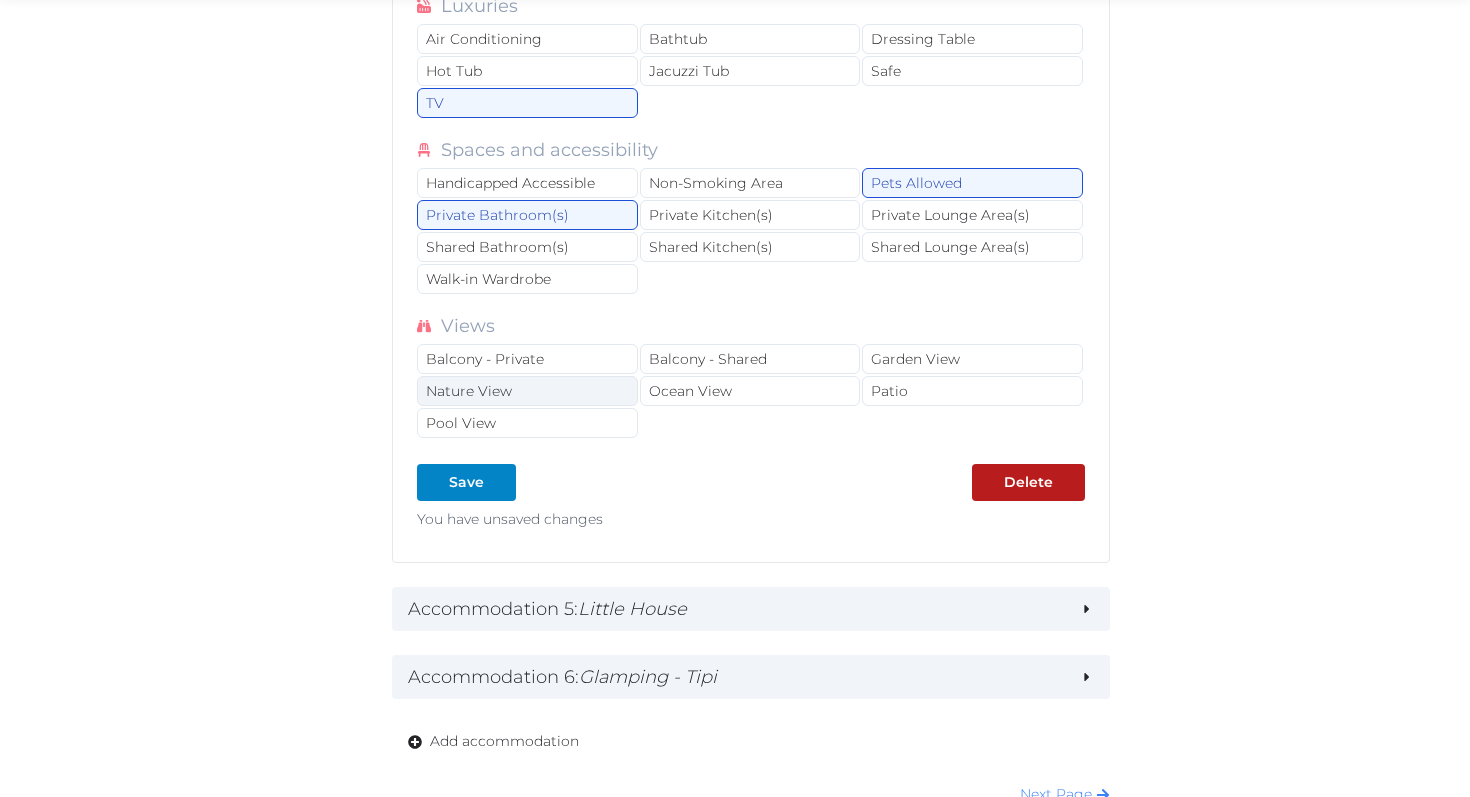 click on "Nature View" at bounding box center [527, 391] 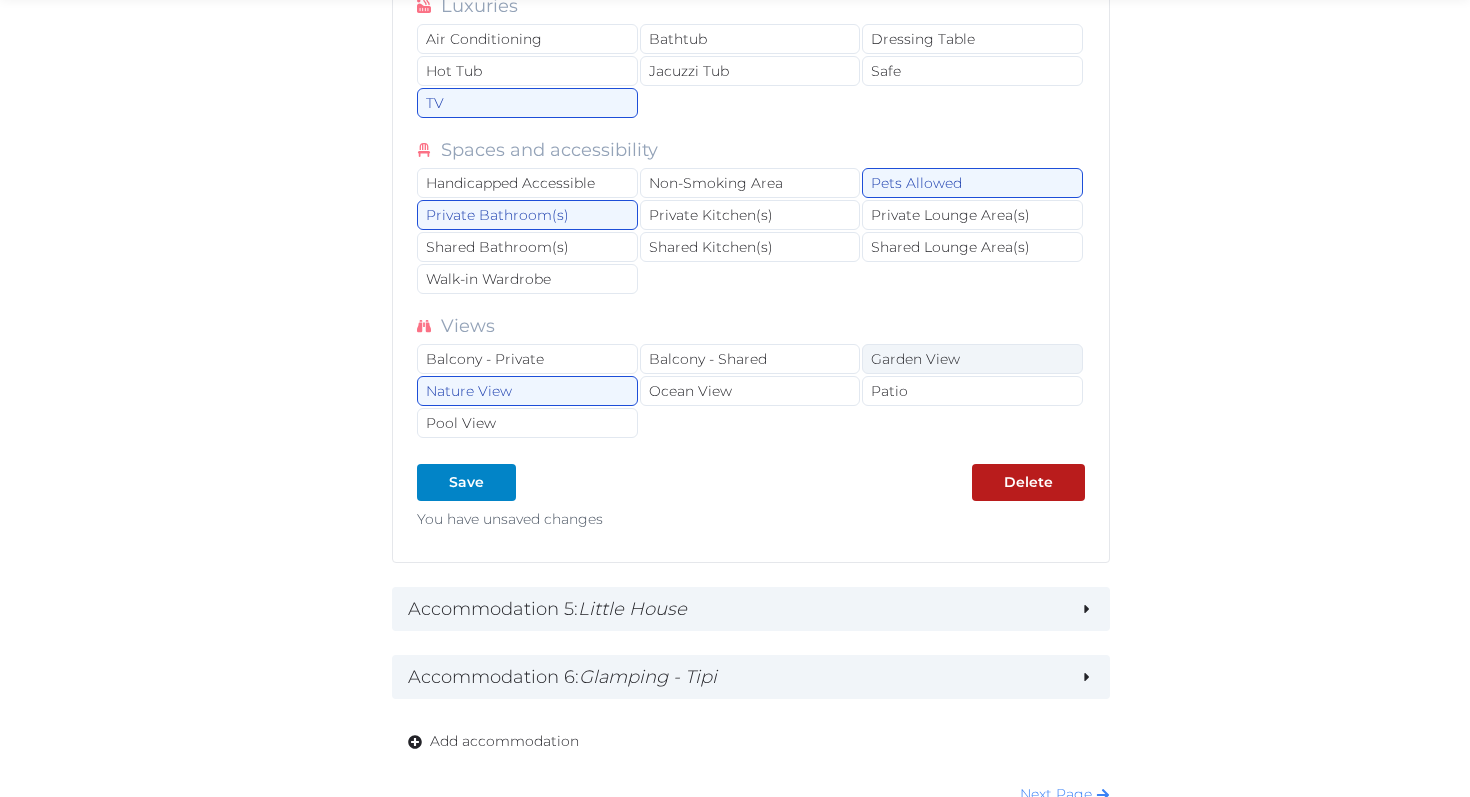 click on "Garden View" at bounding box center (972, 359) 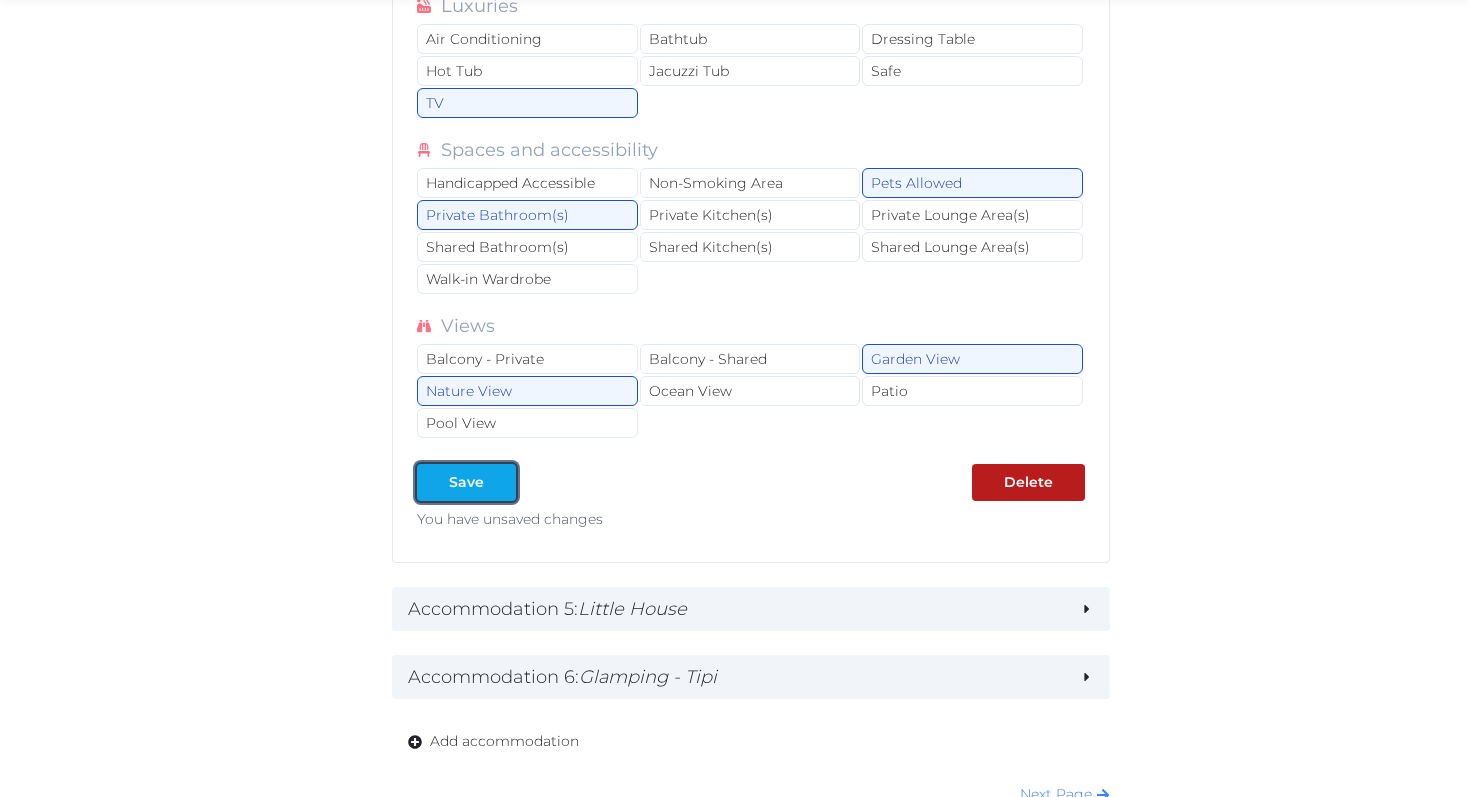click at bounding box center (500, 482) 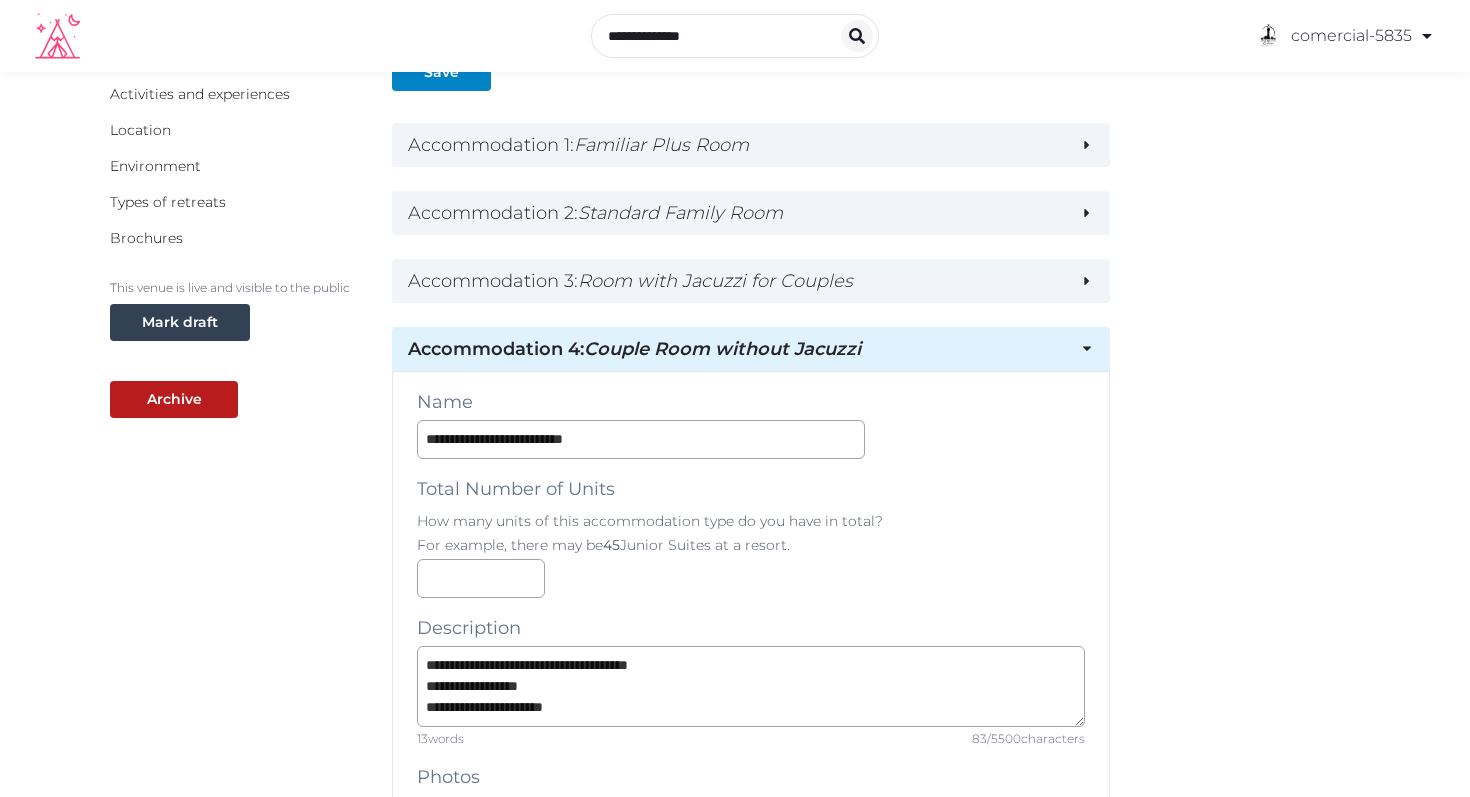 scroll, scrollTop: 143, scrollLeft: 0, axis: vertical 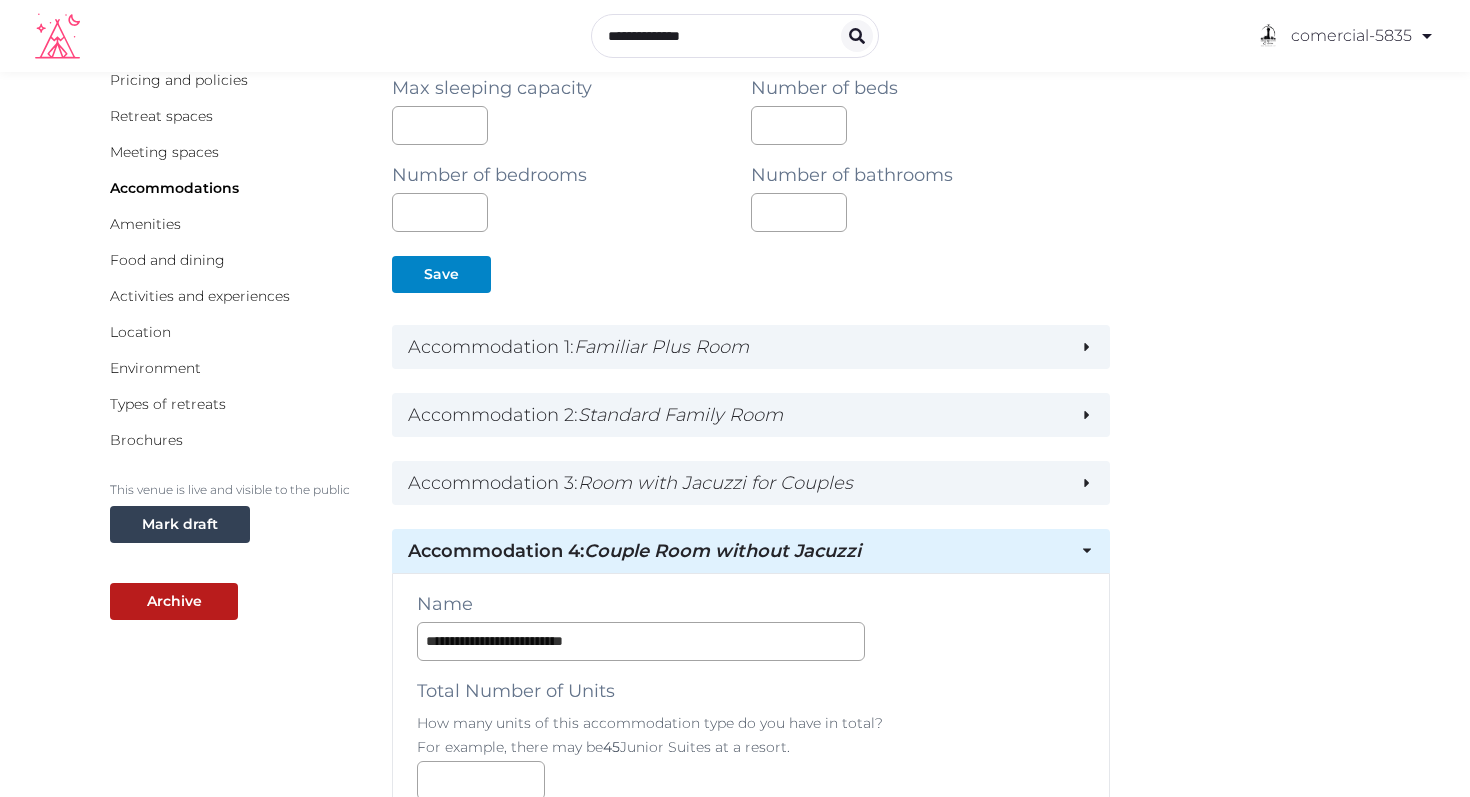 click 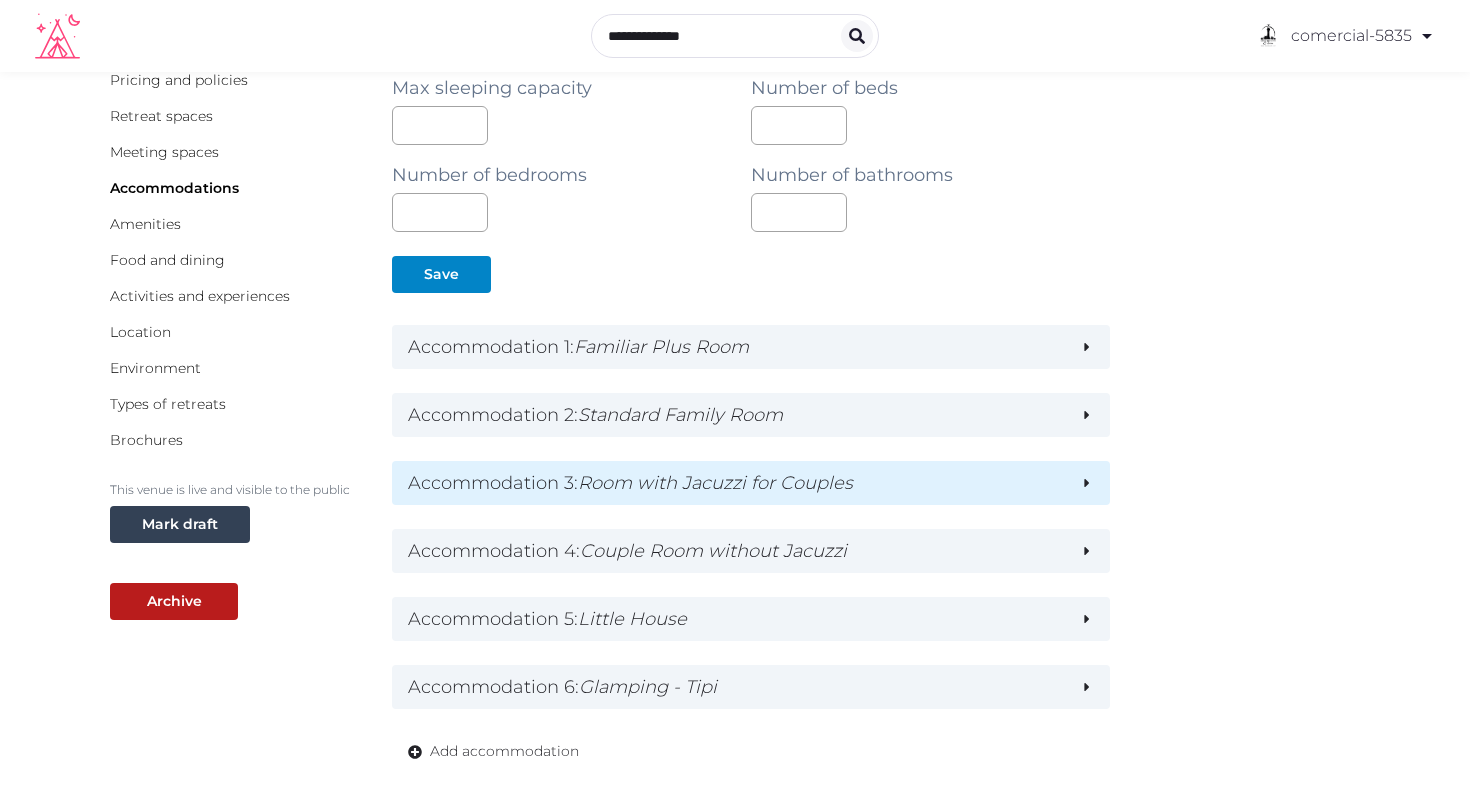 click on "Accommodation 3 :  Room with Jacuzzi for Couples" at bounding box center (751, 483) 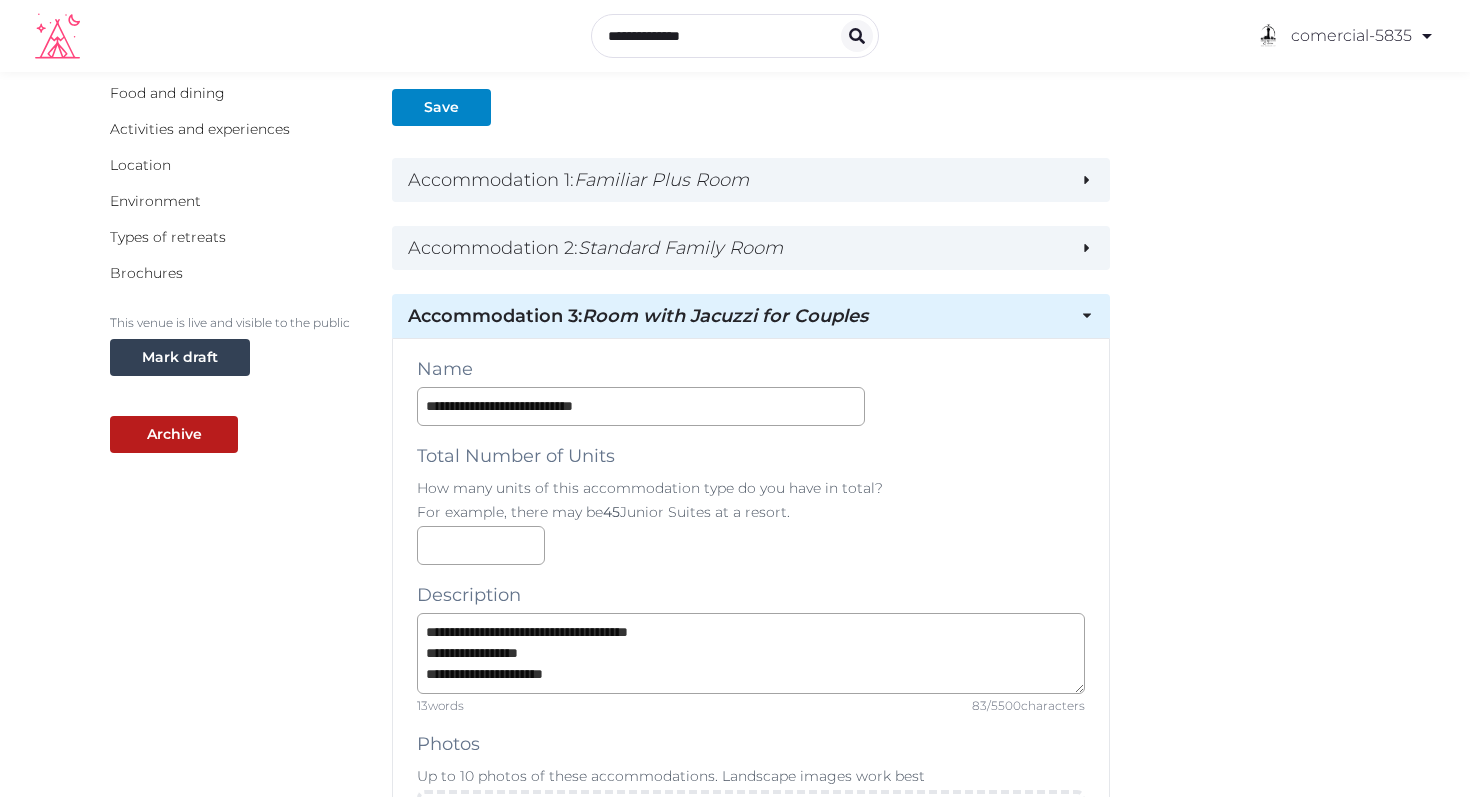 scroll, scrollTop: 315, scrollLeft: 0, axis: vertical 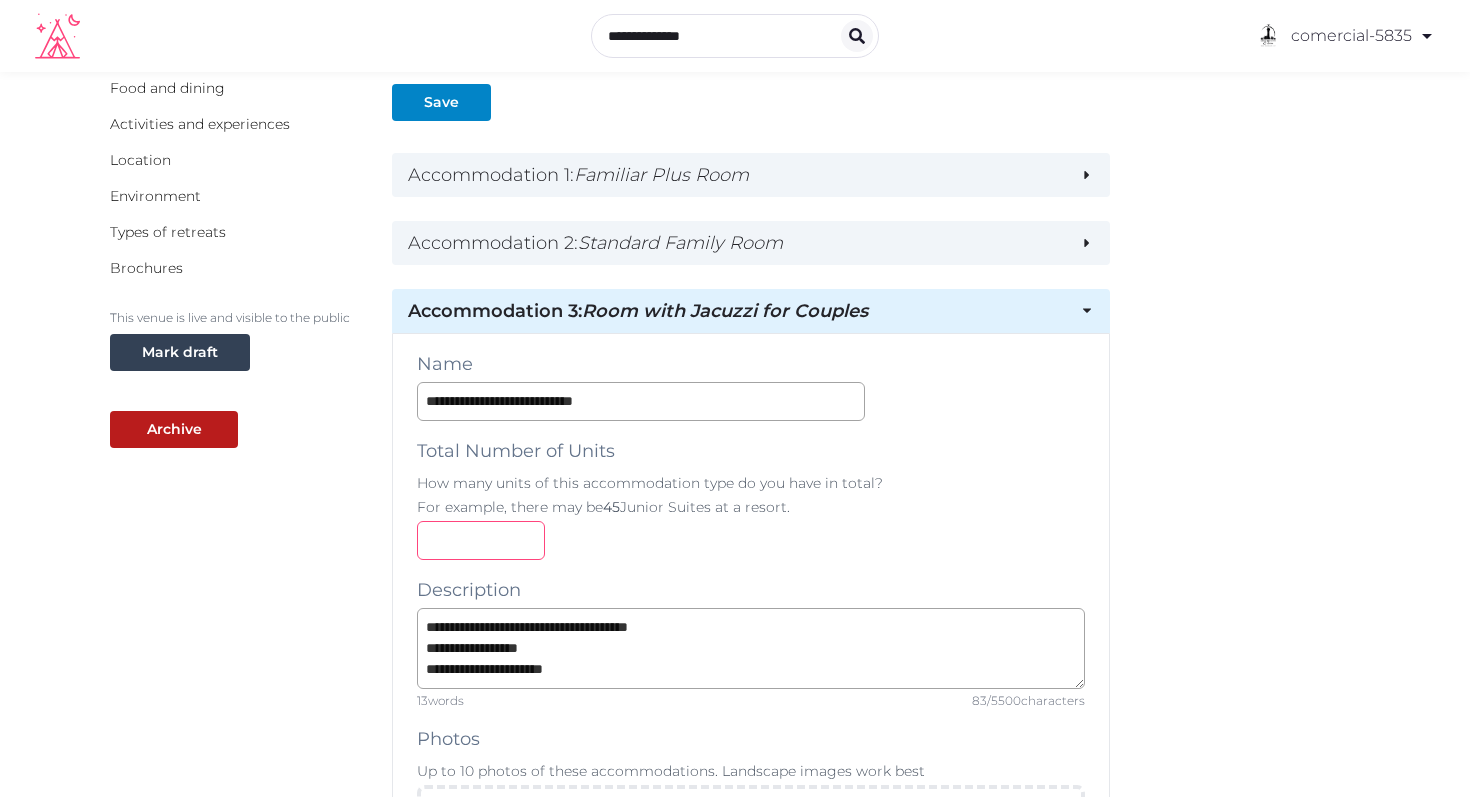 click at bounding box center (481, 540) 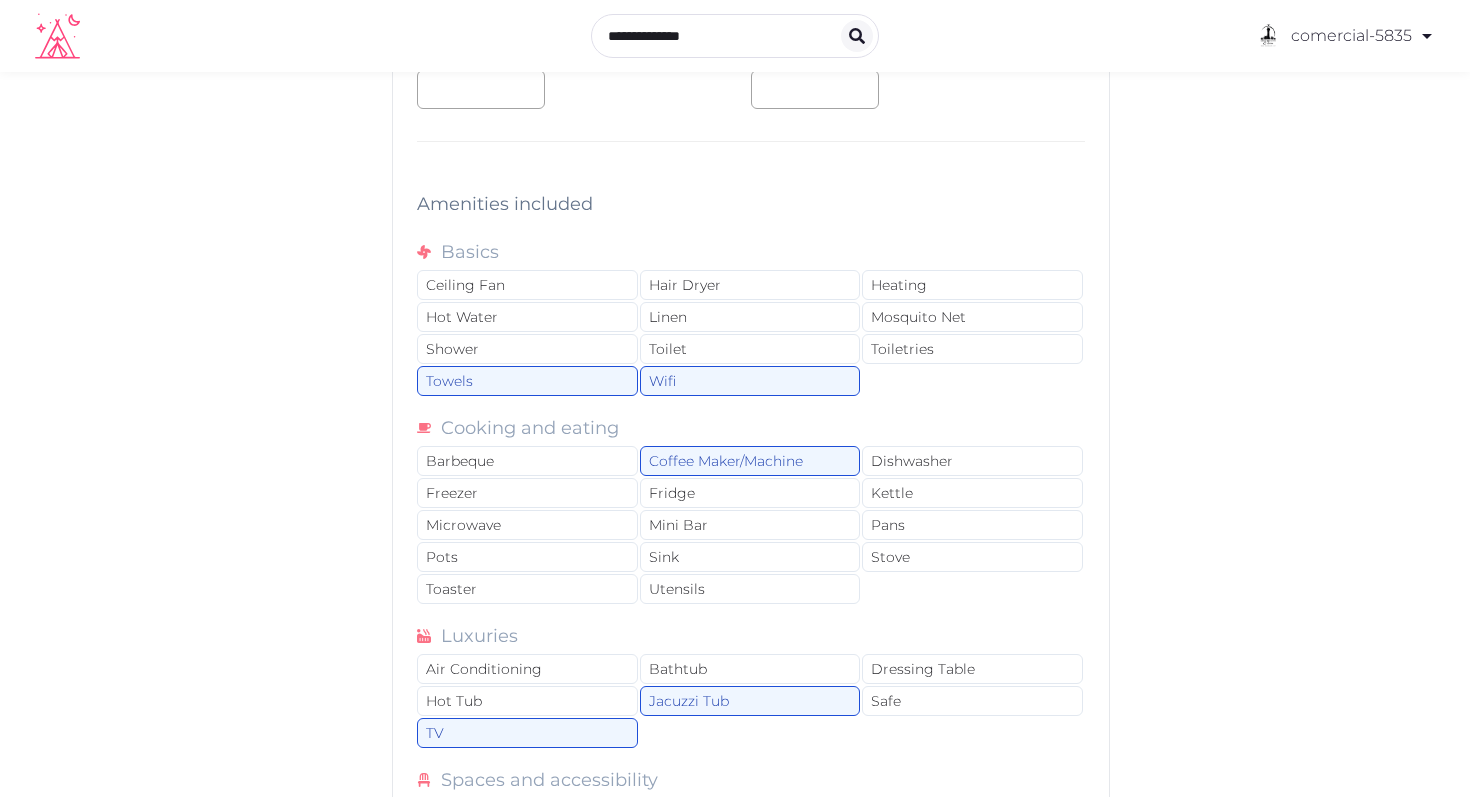 scroll, scrollTop: 2149, scrollLeft: 0, axis: vertical 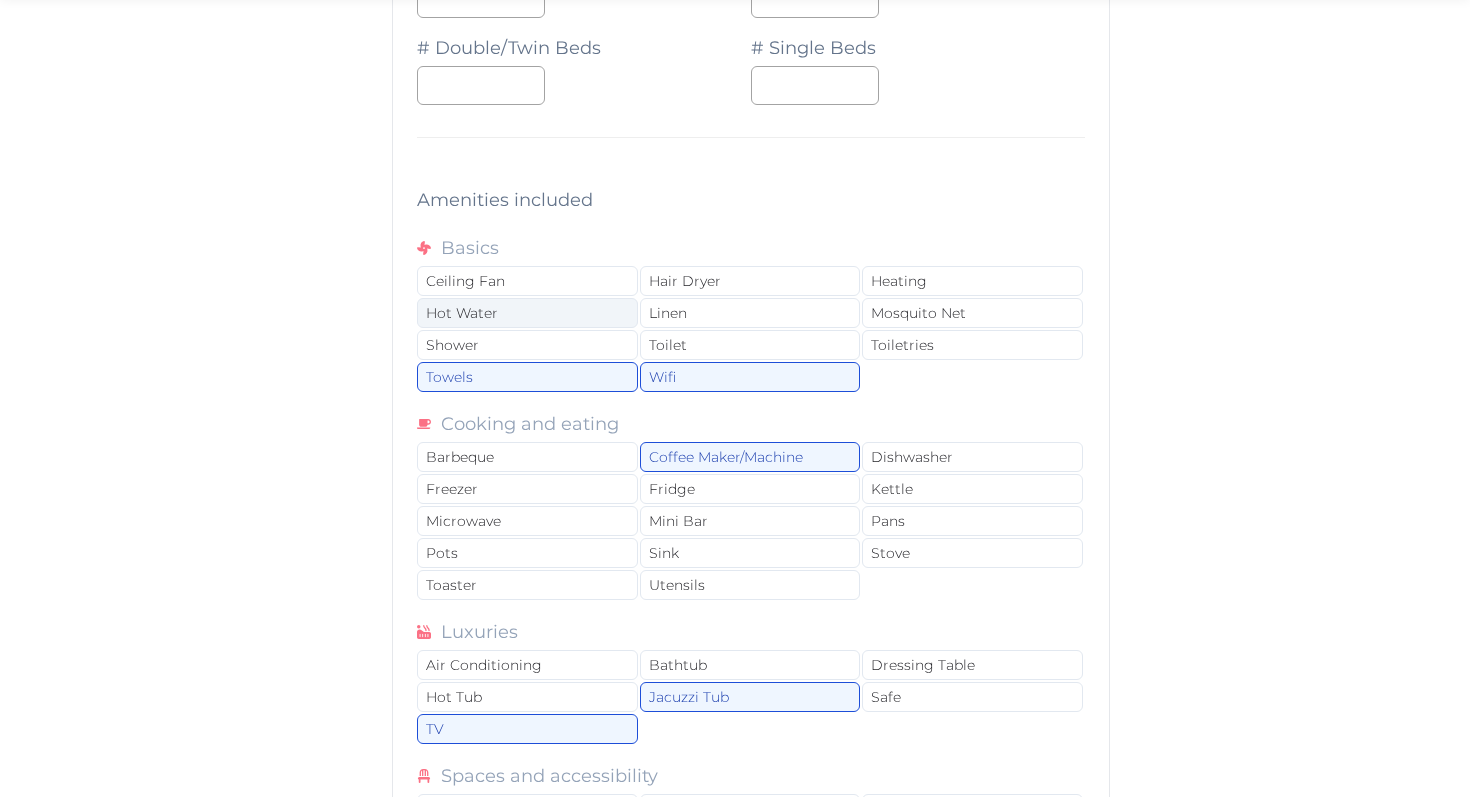 type on "*" 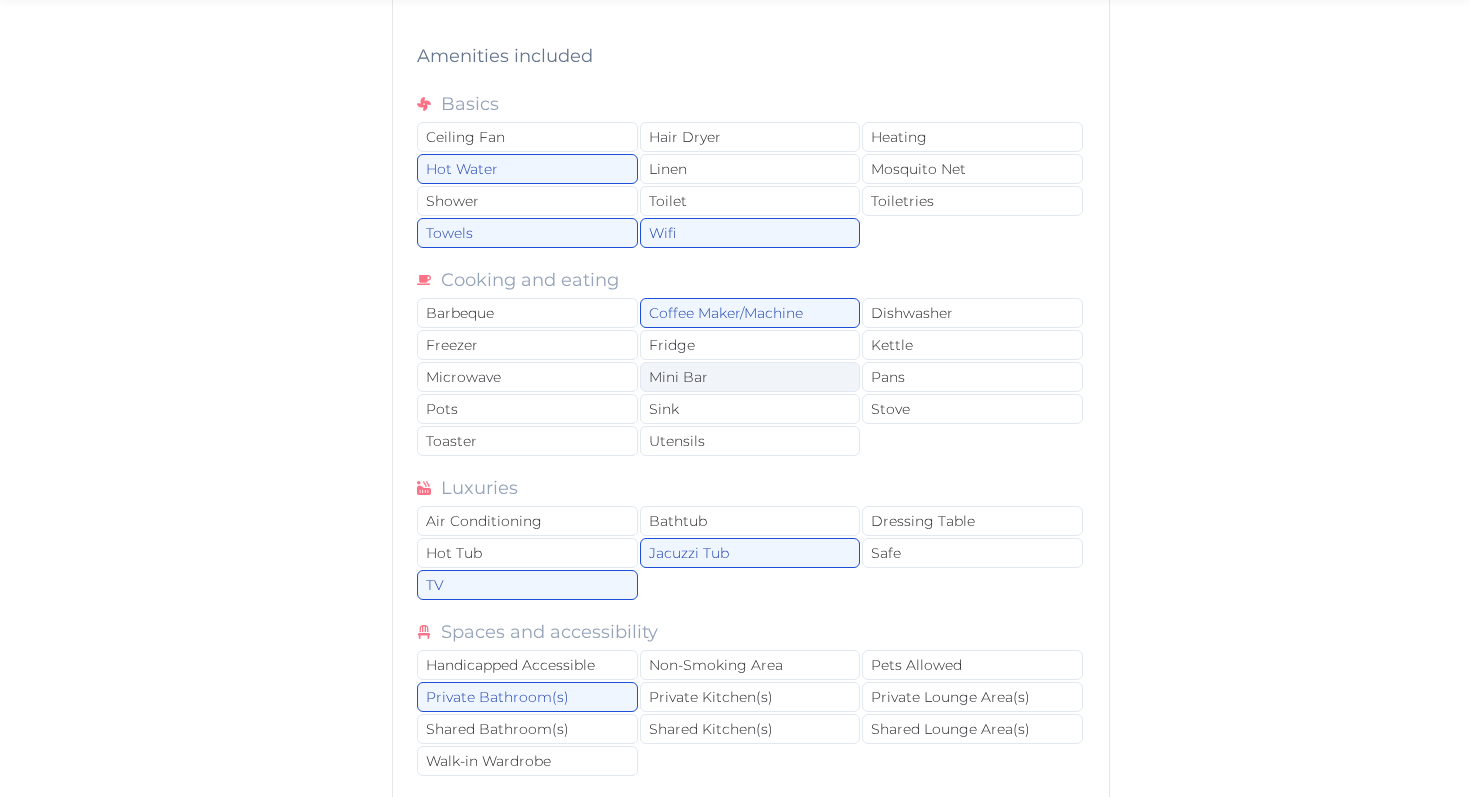 scroll, scrollTop: 2299, scrollLeft: 0, axis: vertical 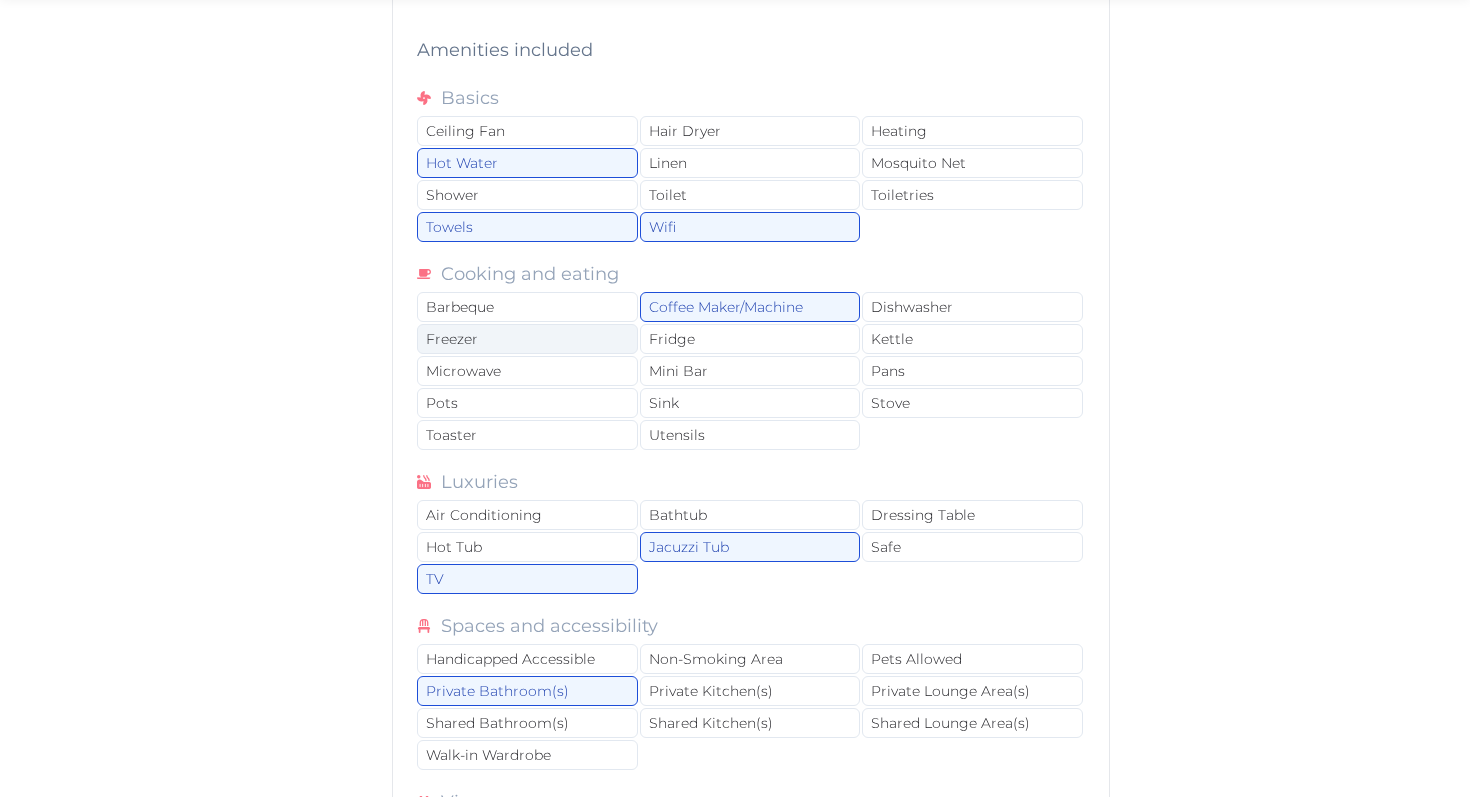 click on "Freezer" at bounding box center (527, 339) 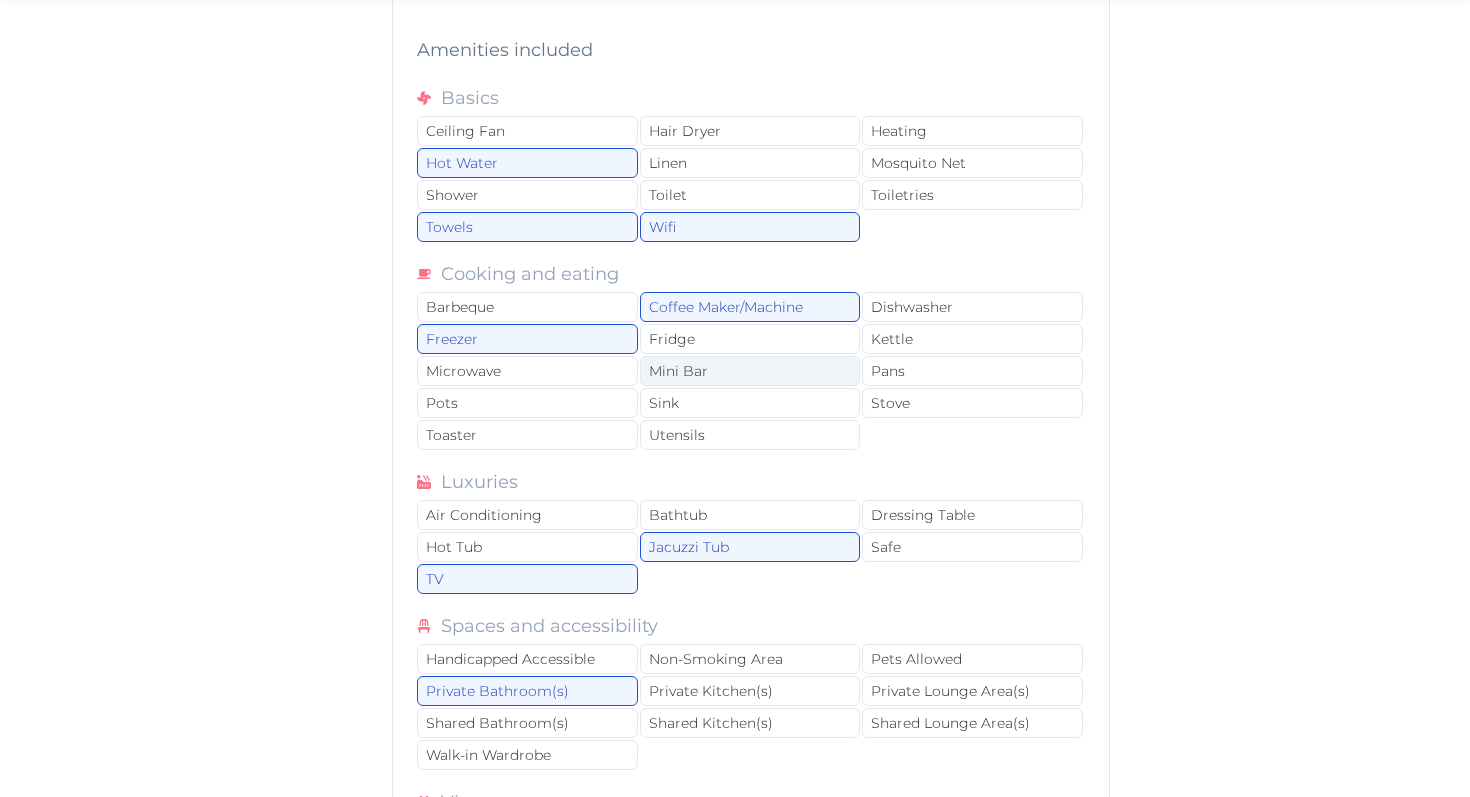 click on "Mini Bar" at bounding box center (750, 371) 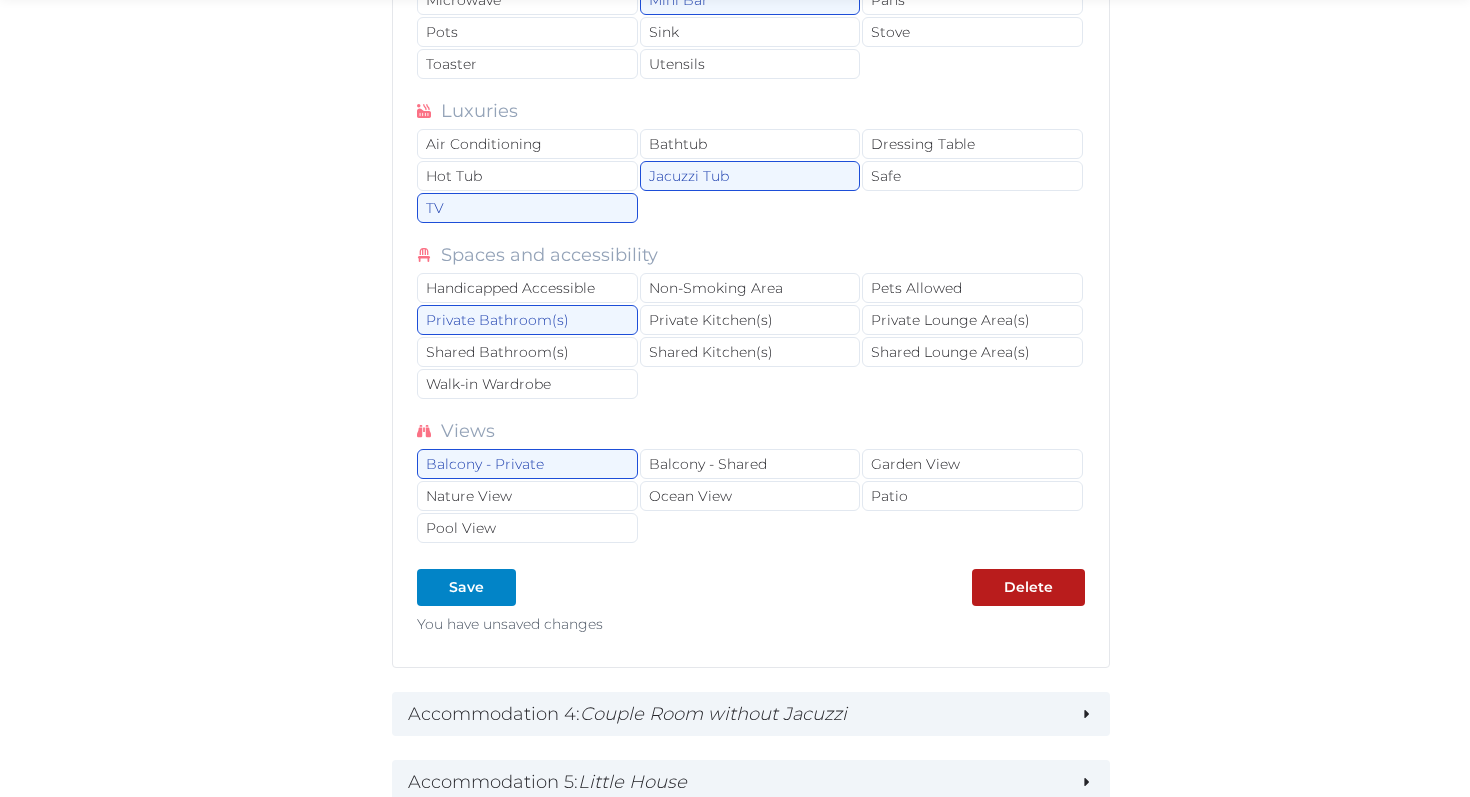 scroll, scrollTop: 2675, scrollLeft: 0, axis: vertical 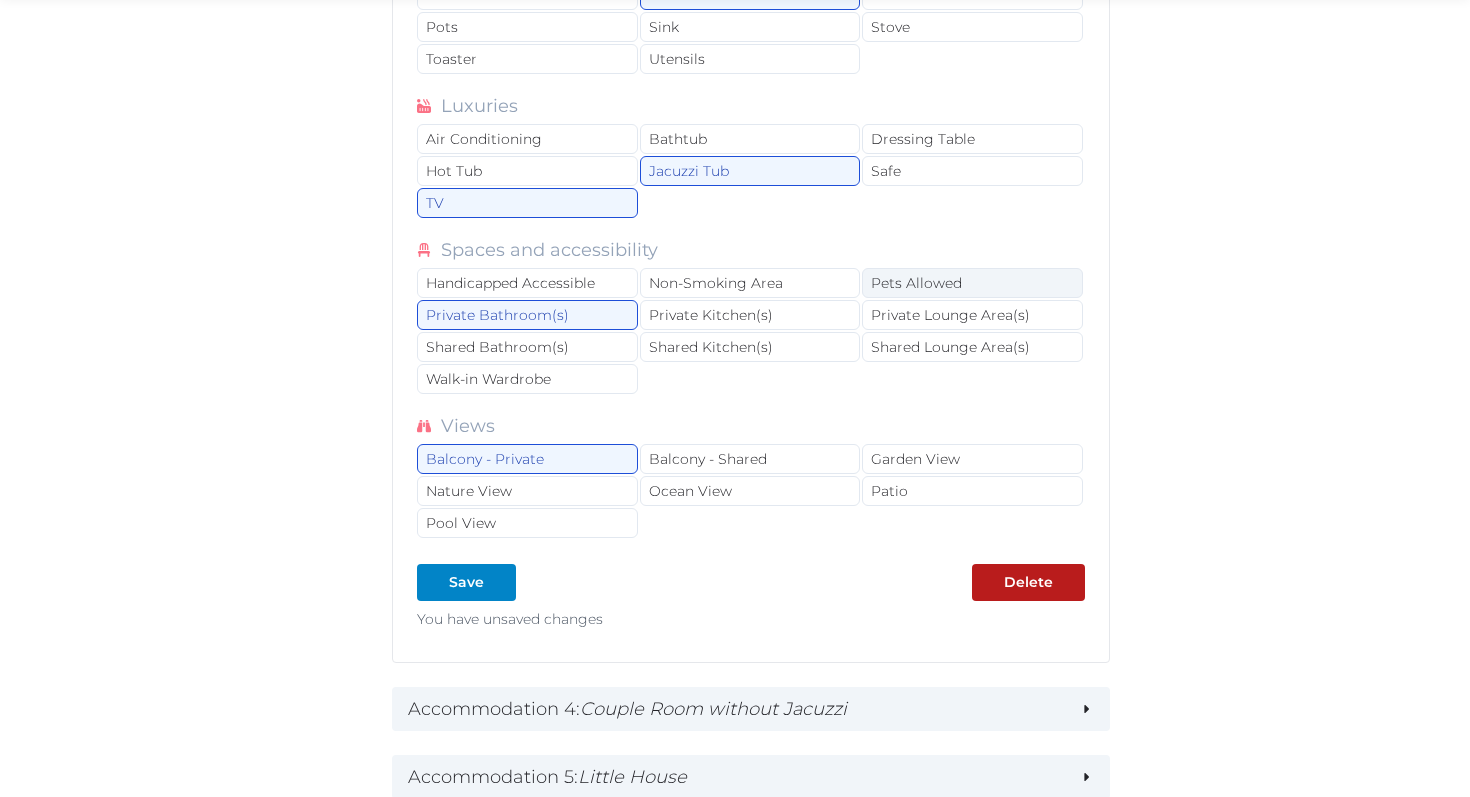 click on "Pets Allowed" at bounding box center [972, 283] 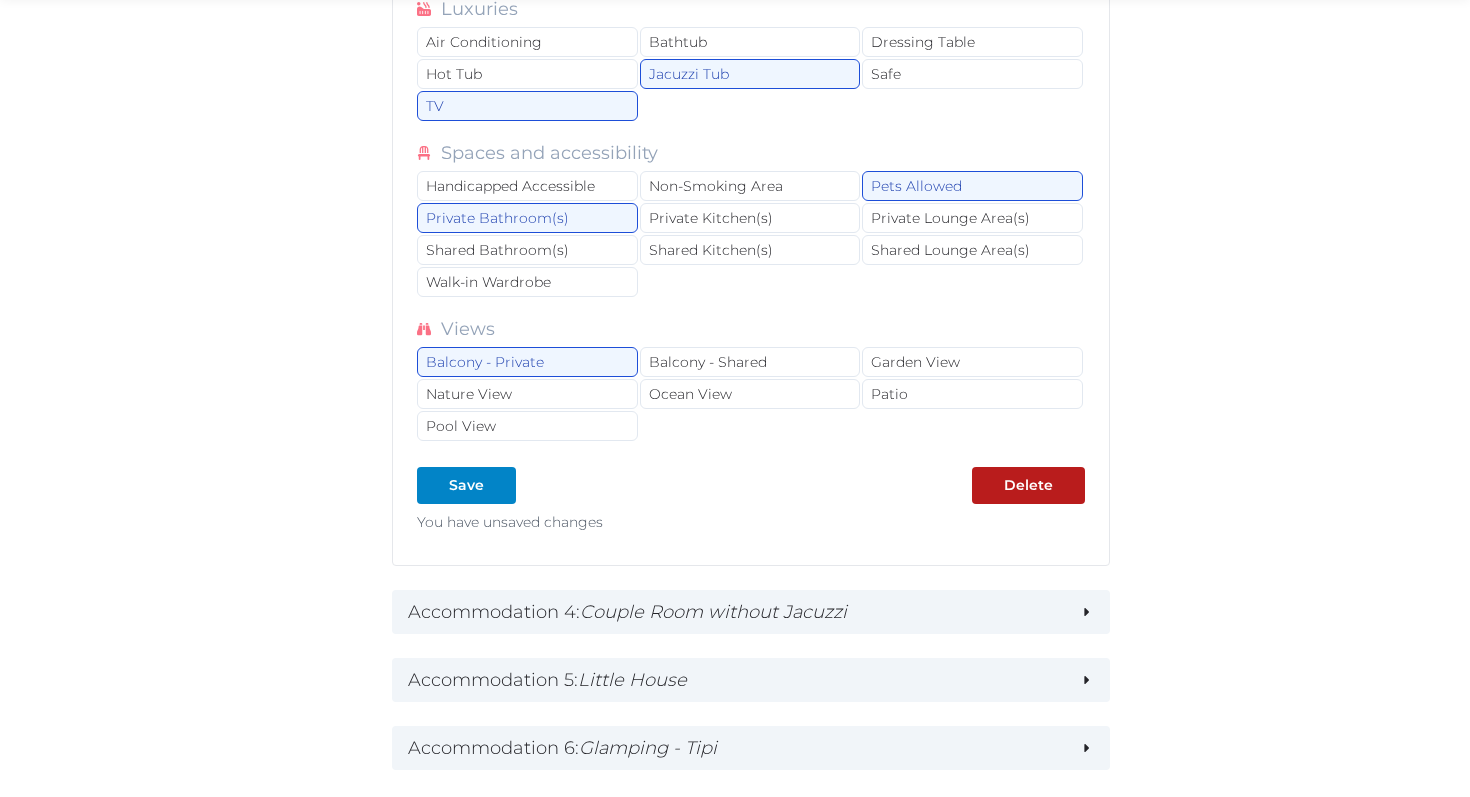 scroll, scrollTop: 2778, scrollLeft: 0, axis: vertical 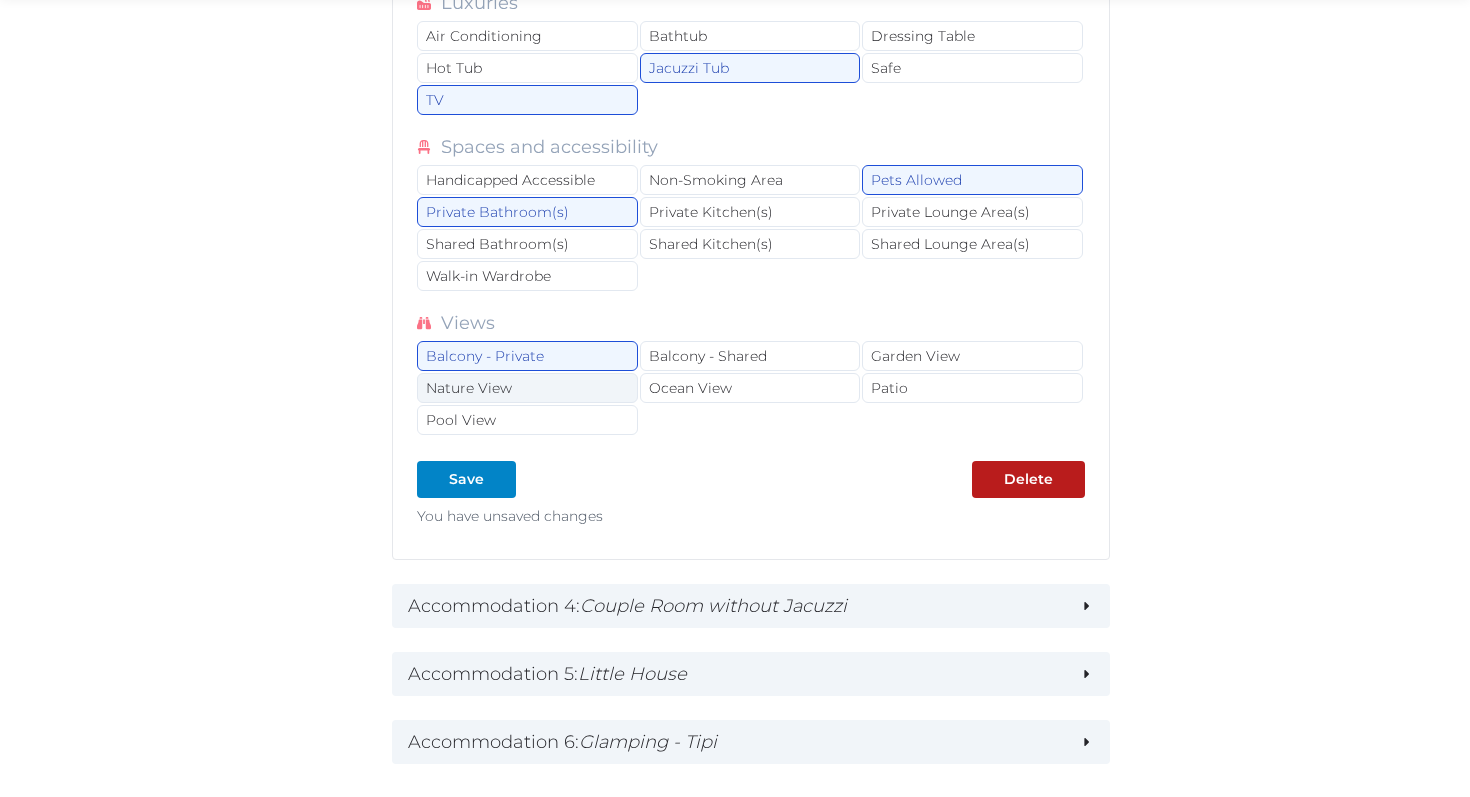 click on "Nature View" at bounding box center [527, 388] 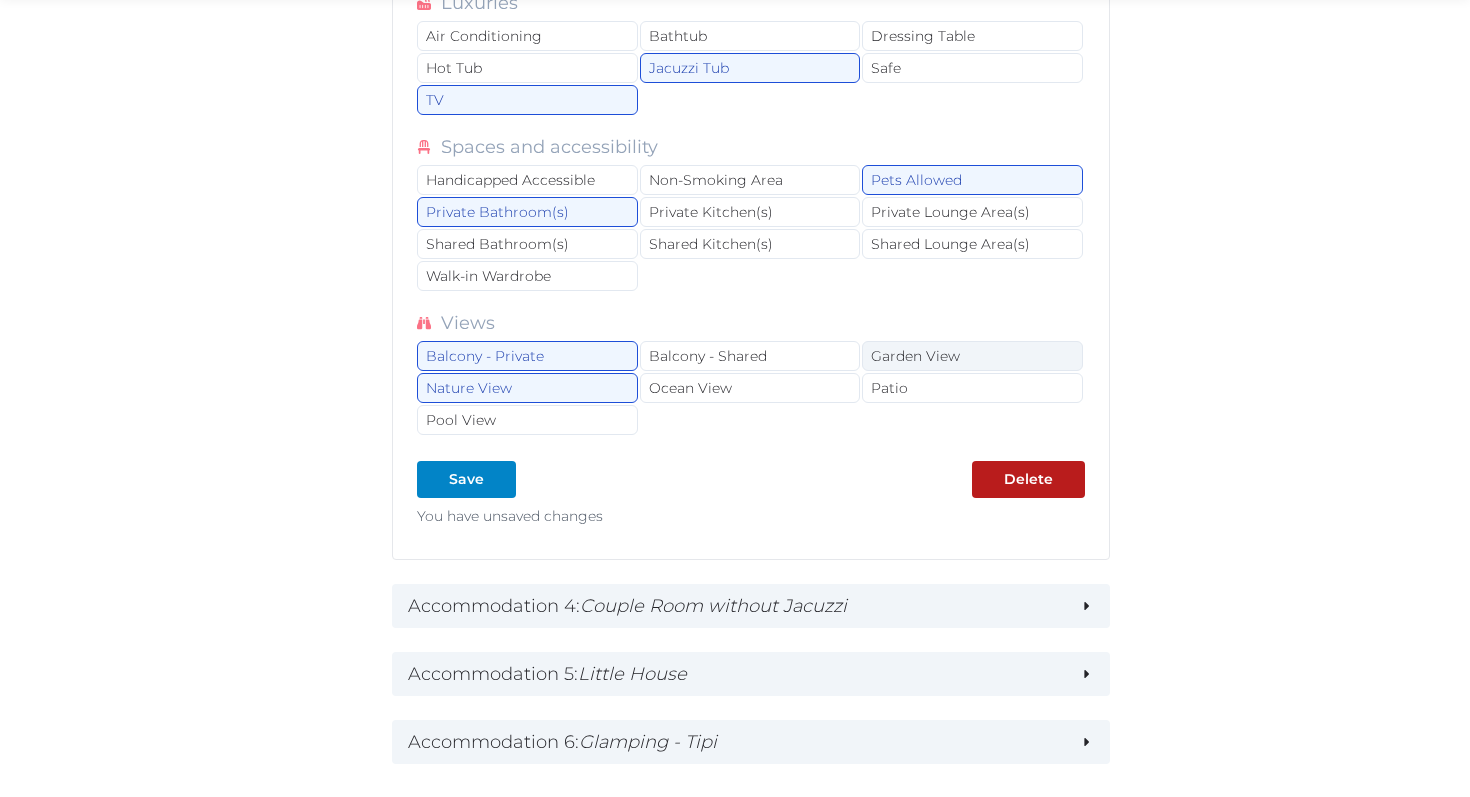 click on "Garden View" at bounding box center [972, 356] 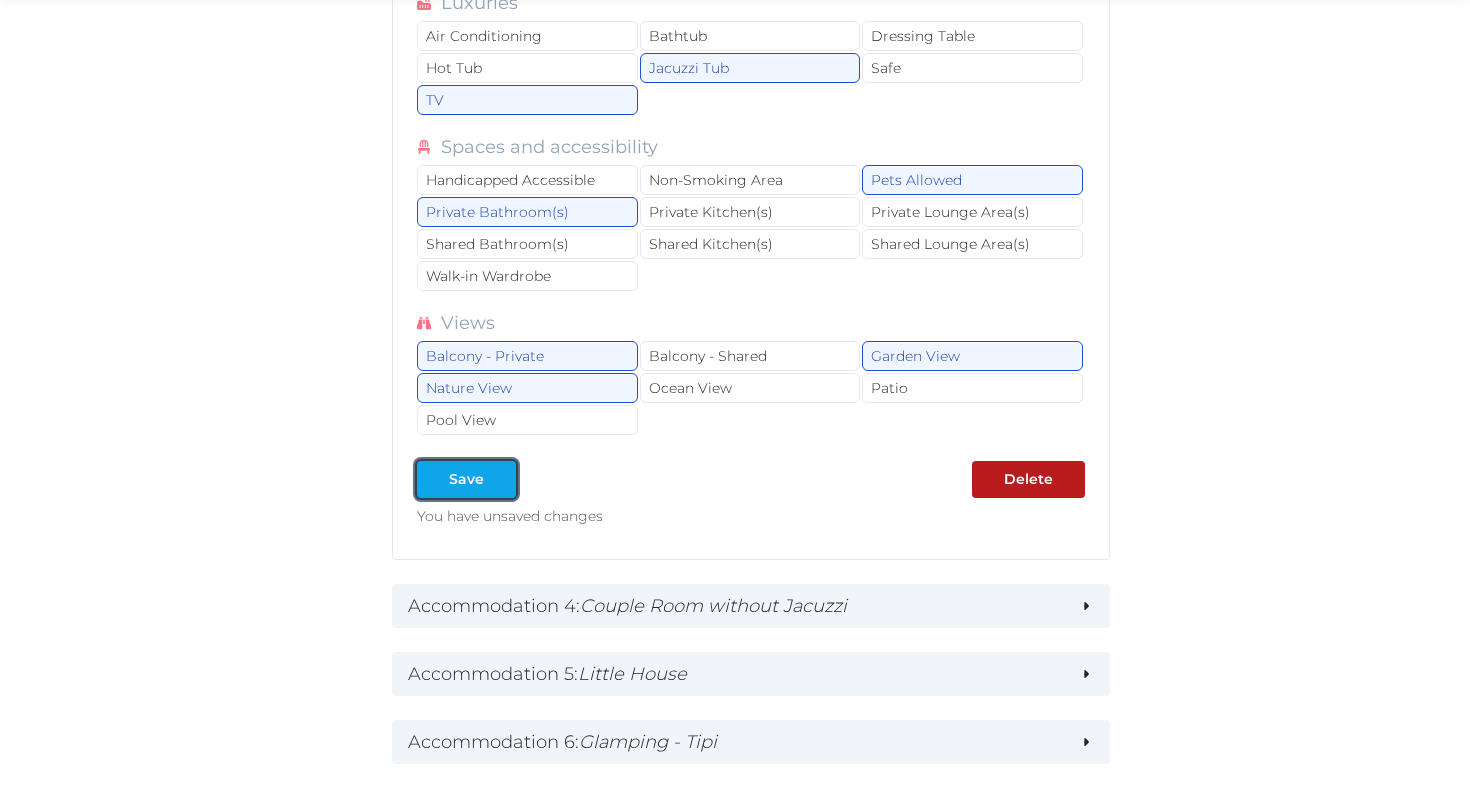 click at bounding box center (500, 479) 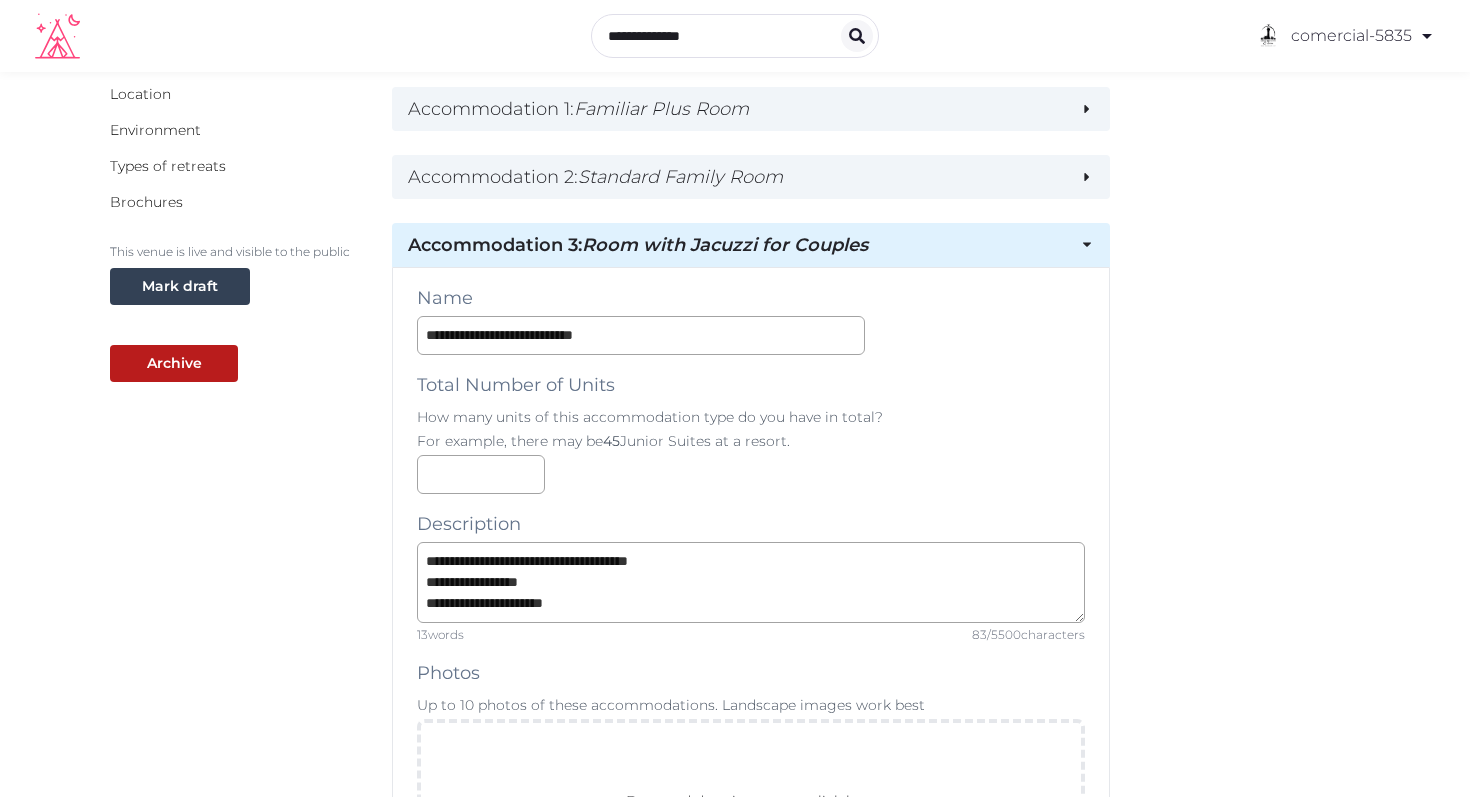 scroll, scrollTop: 380, scrollLeft: 0, axis: vertical 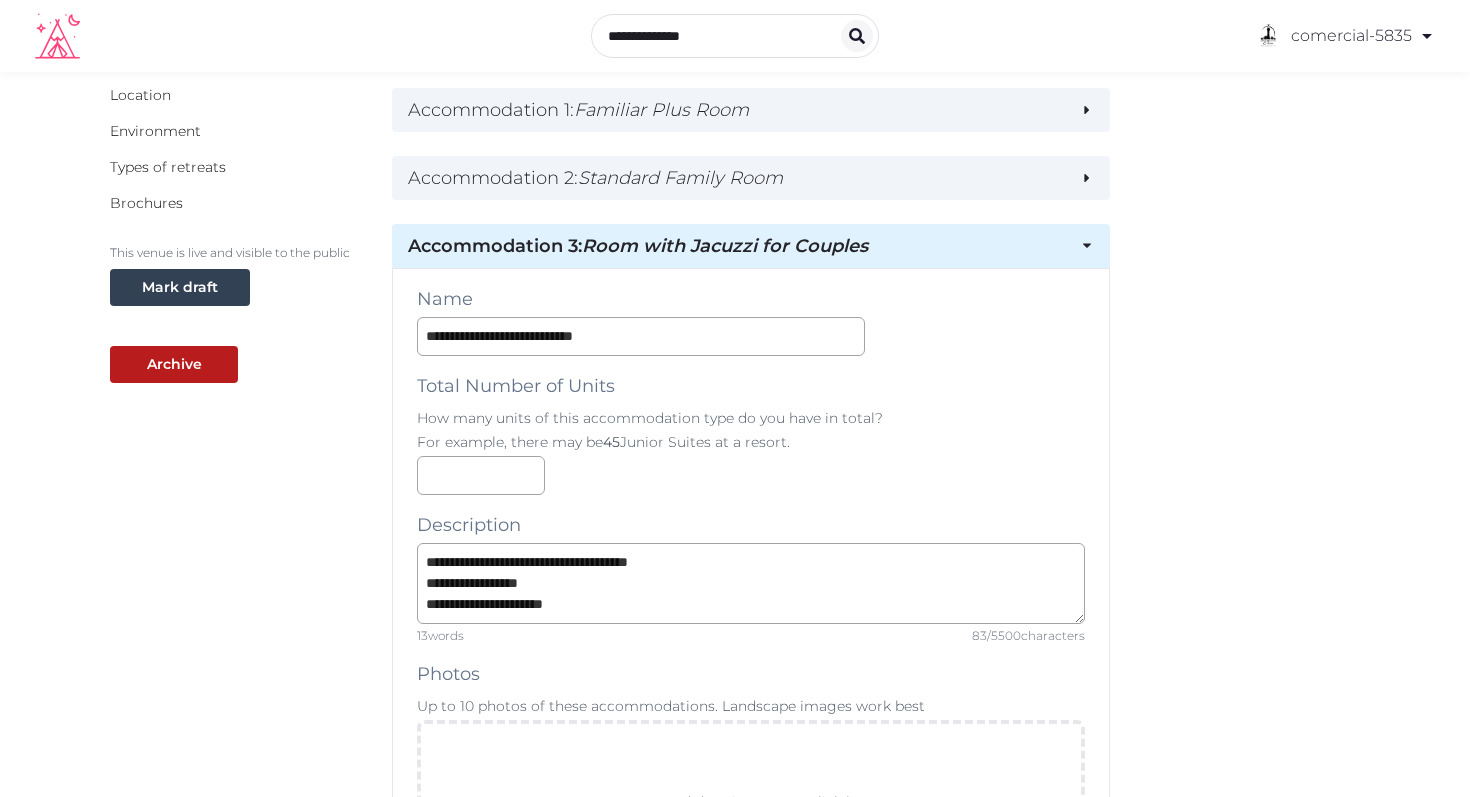 click 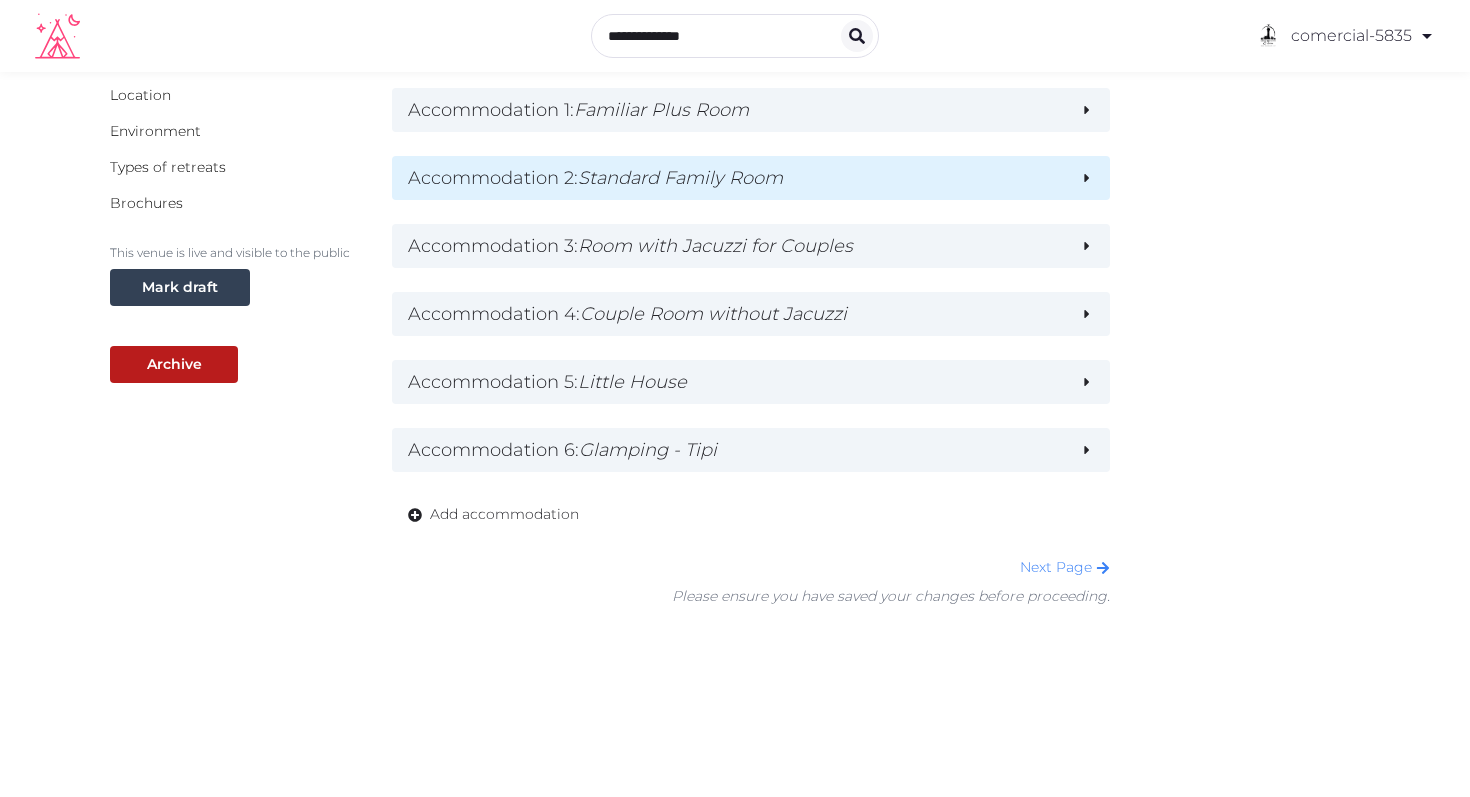 click 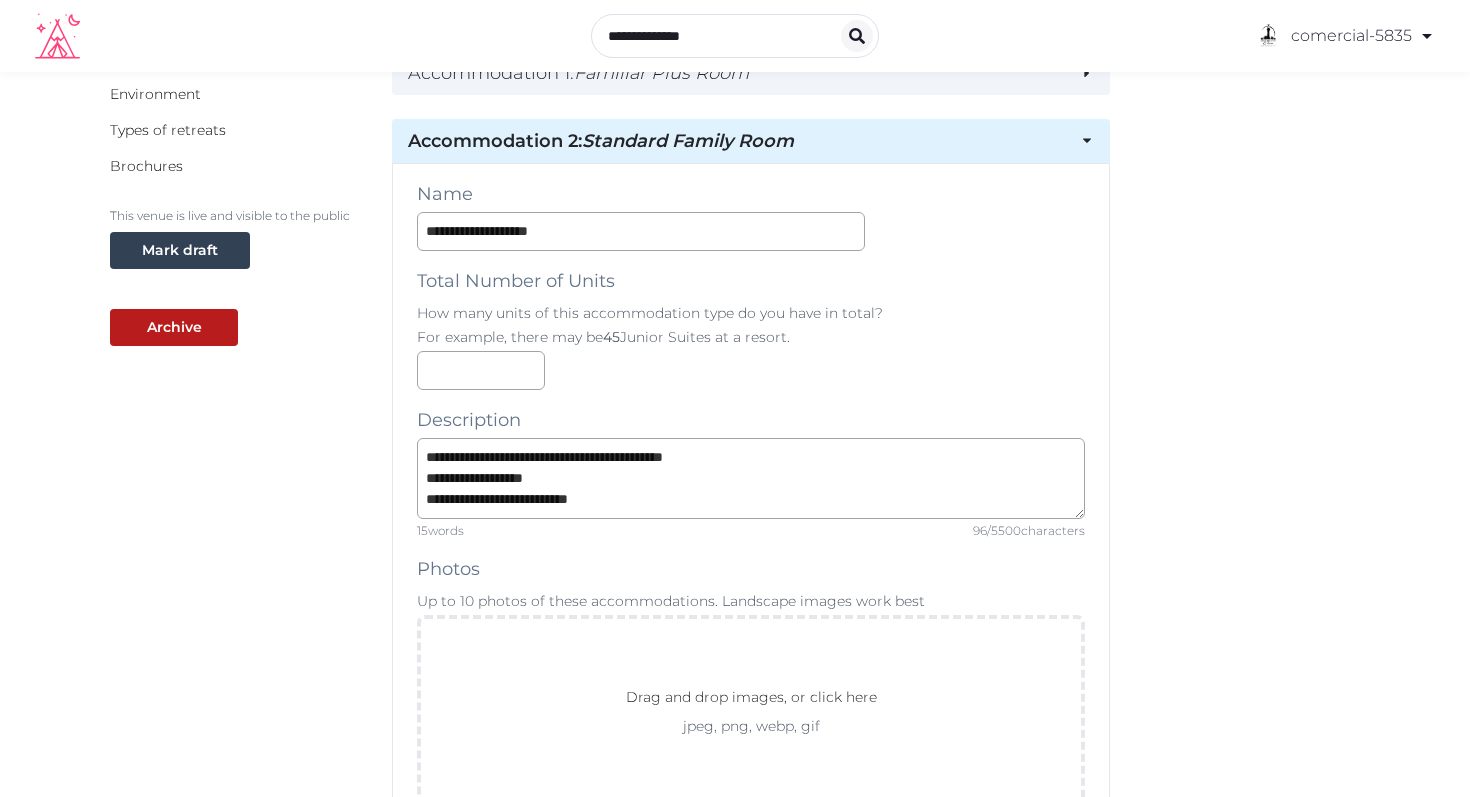 scroll, scrollTop: 415, scrollLeft: 0, axis: vertical 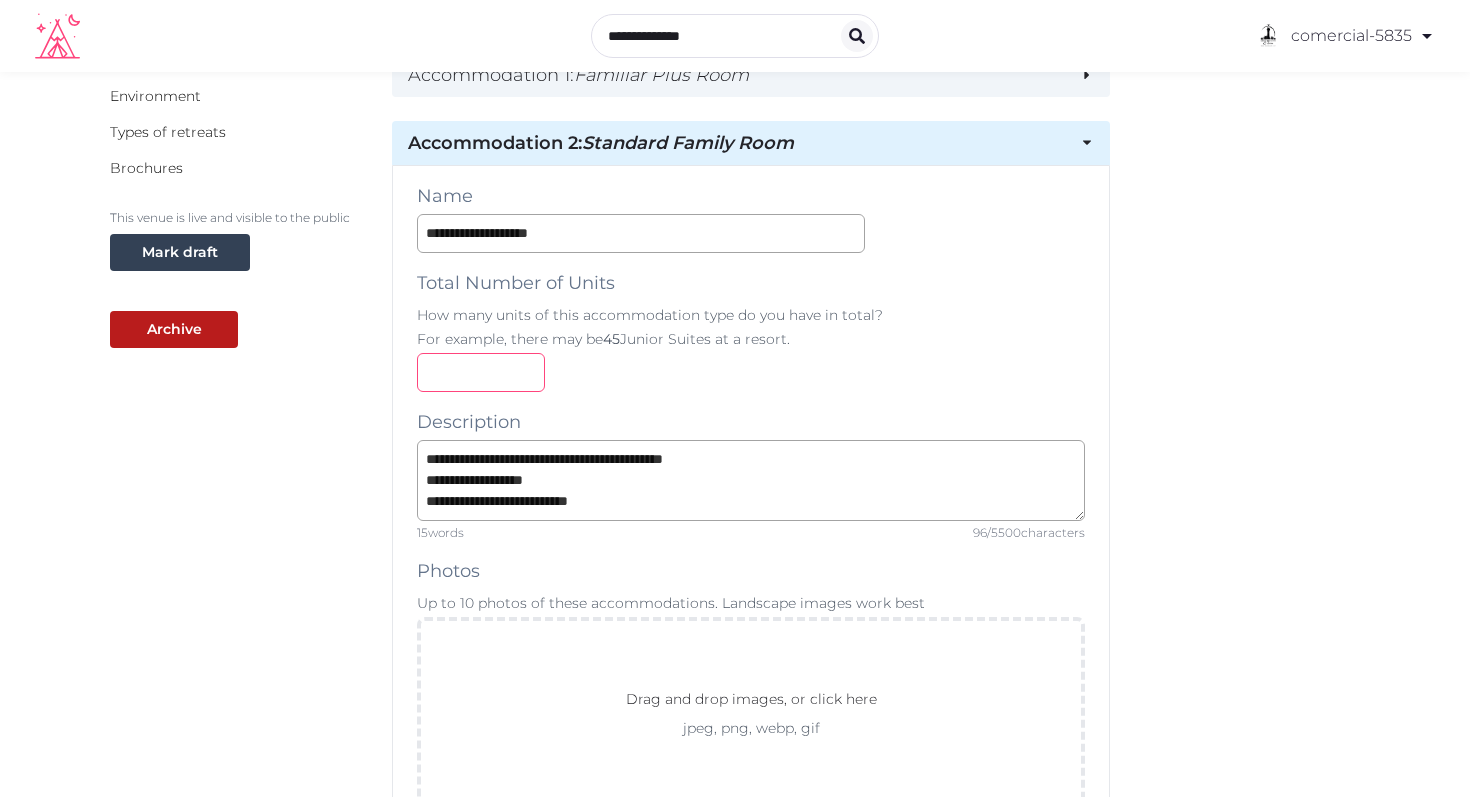 click on "*" at bounding box center [481, 372] 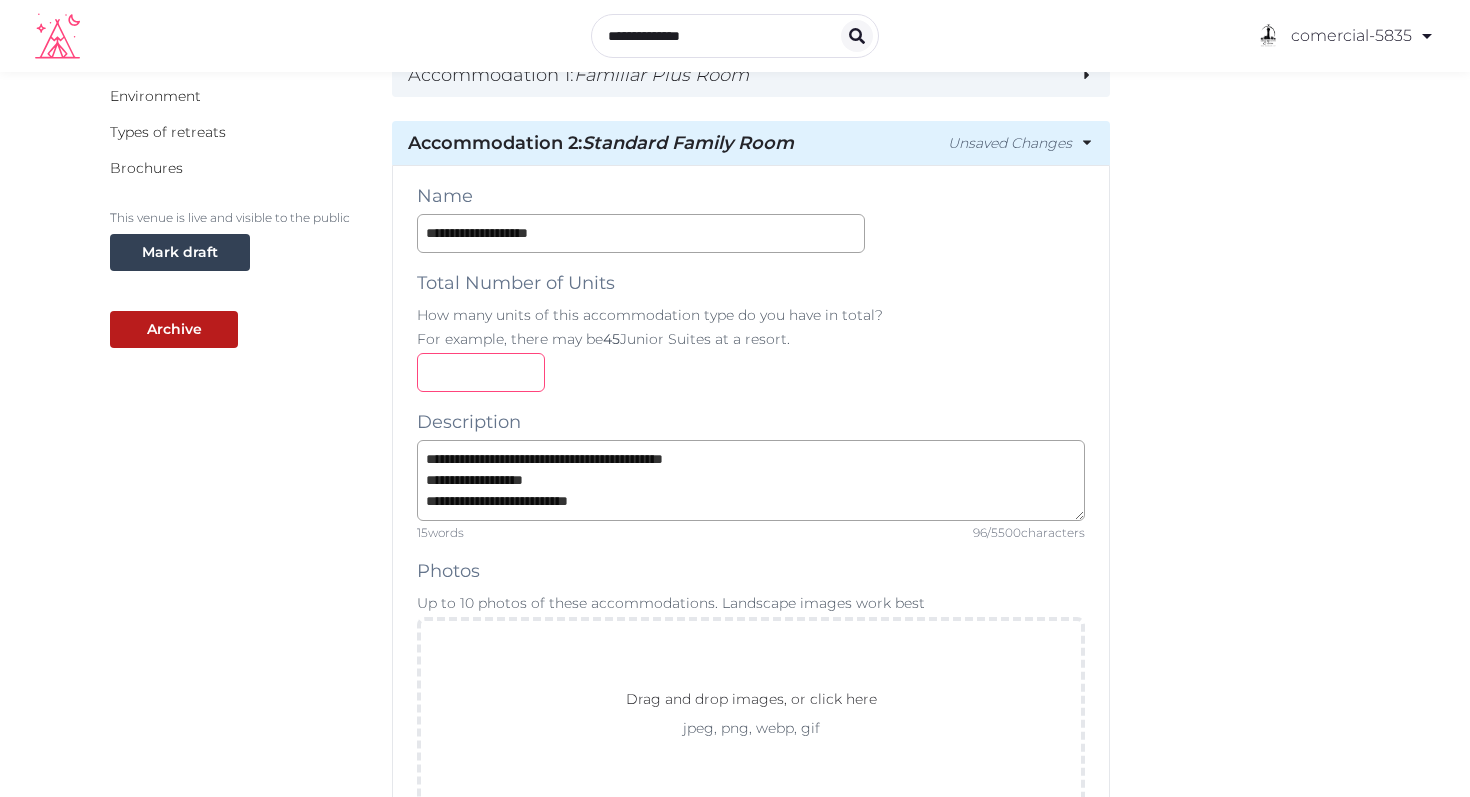 click on "*" at bounding box center [481, 372] 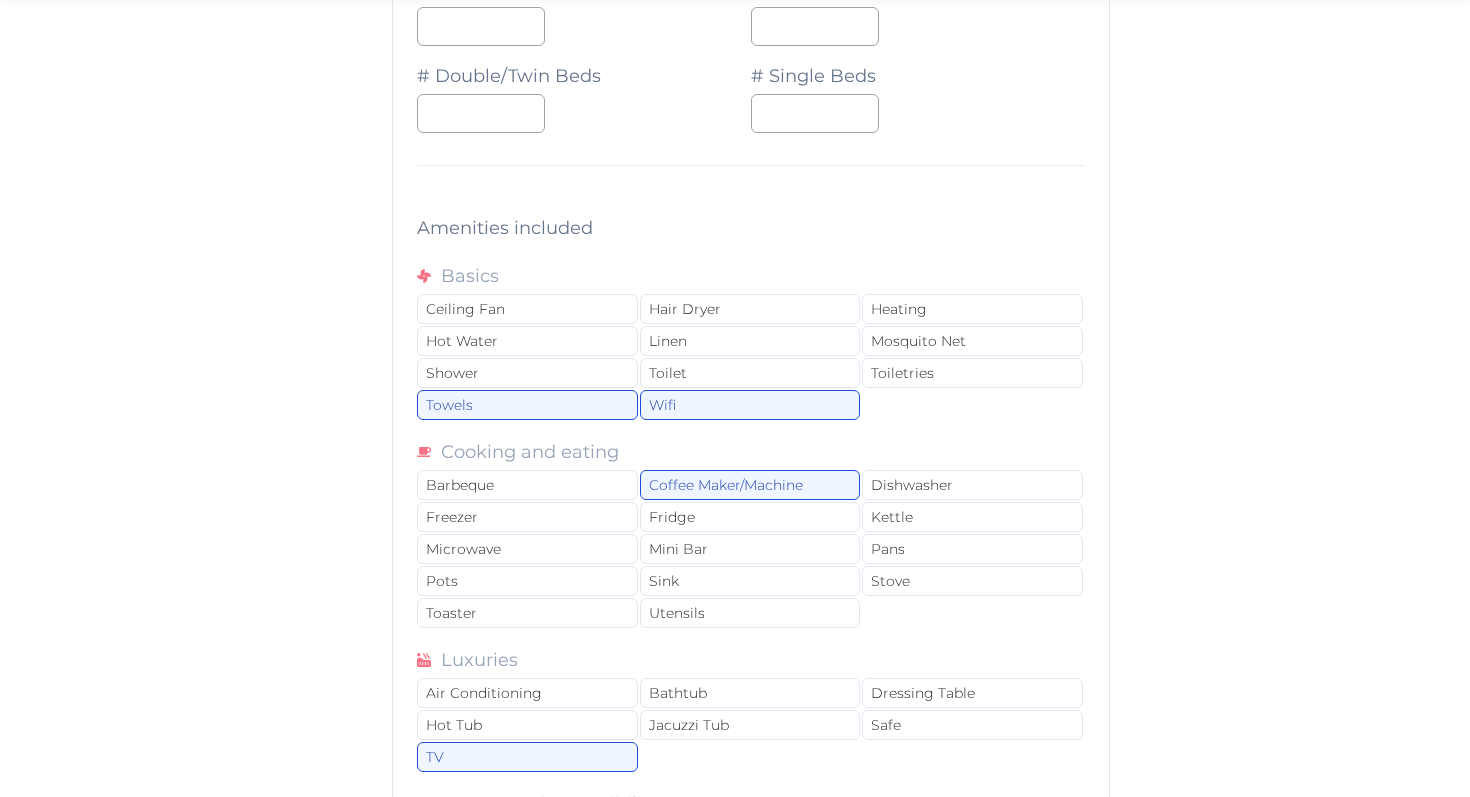 scroll, scrollTop: 2155, scrollLeft: 0, axis: vertical 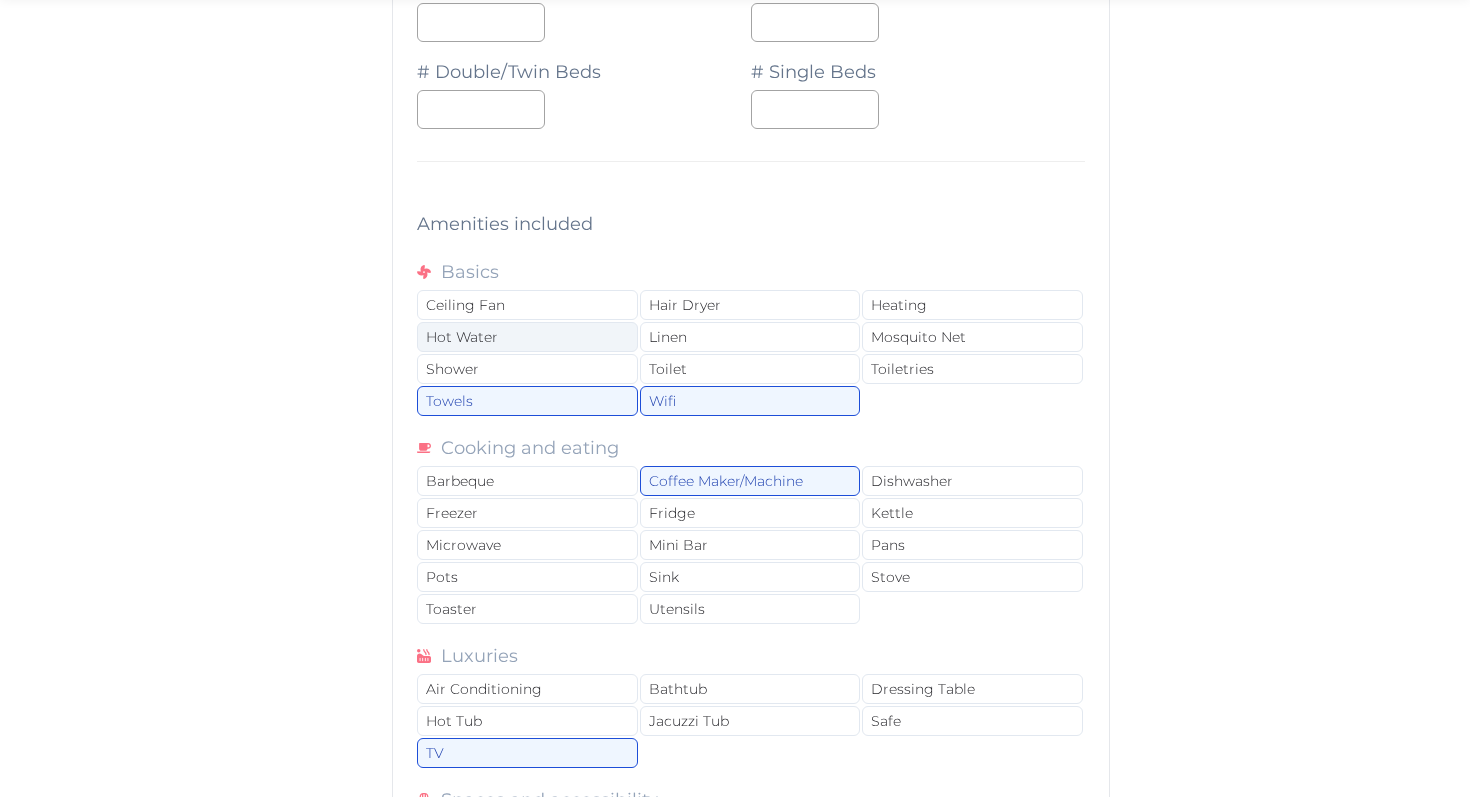 click on "Hot Water" at bounding box center [527, 337] 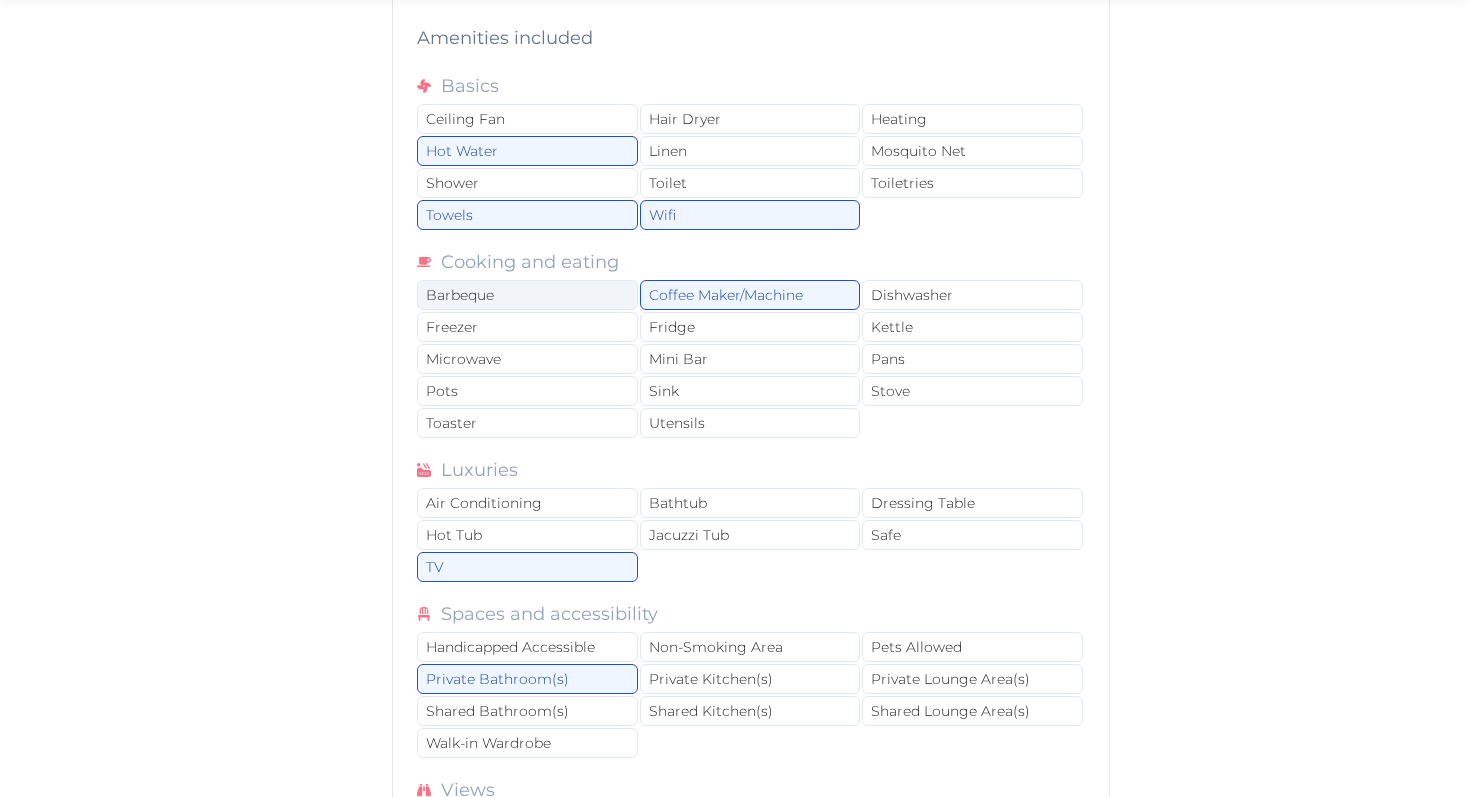 scroll, scrollTop: 2343, scrollLeft: 0, axis: vertical 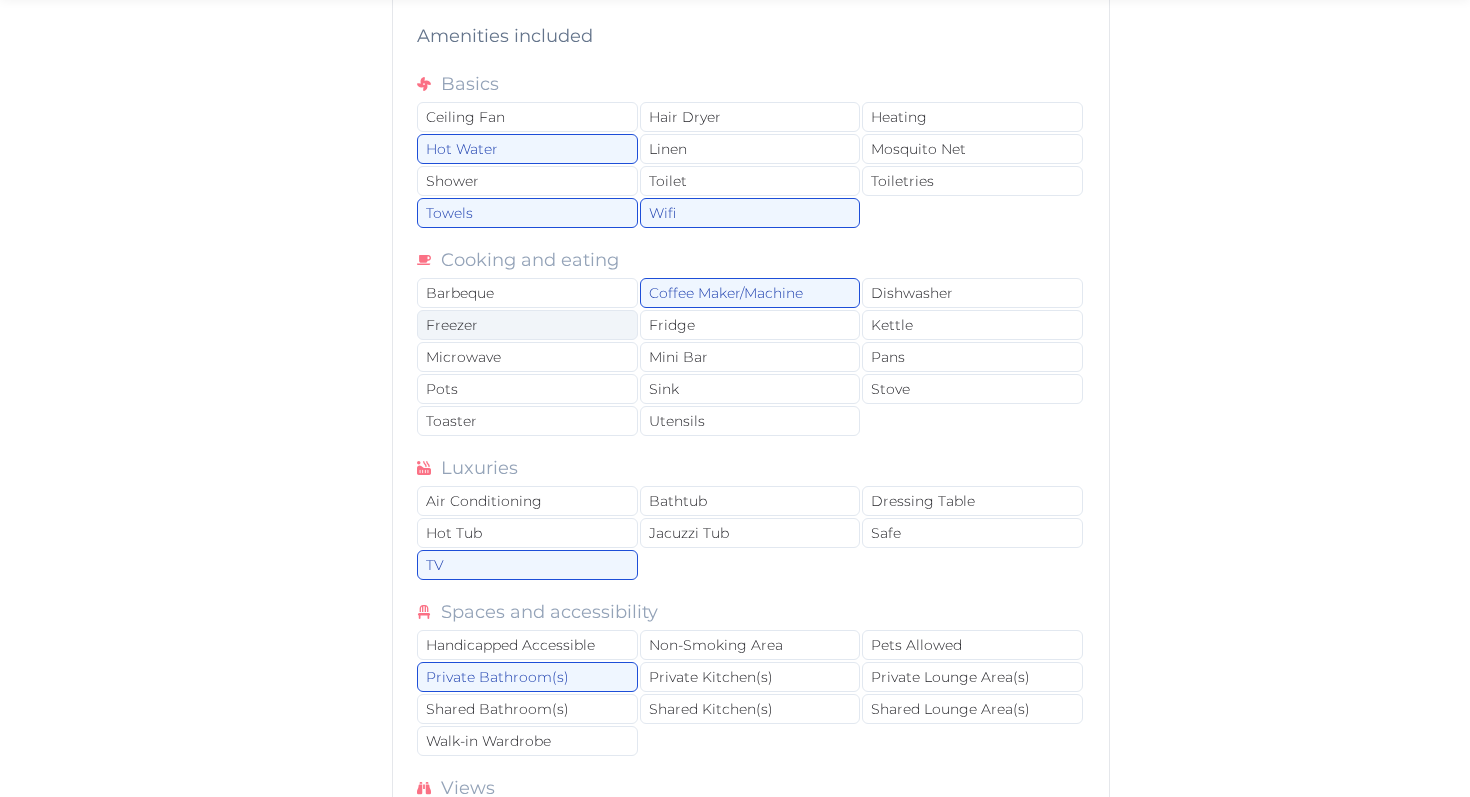 click on "Freezer" at bounding box center [527, 325] 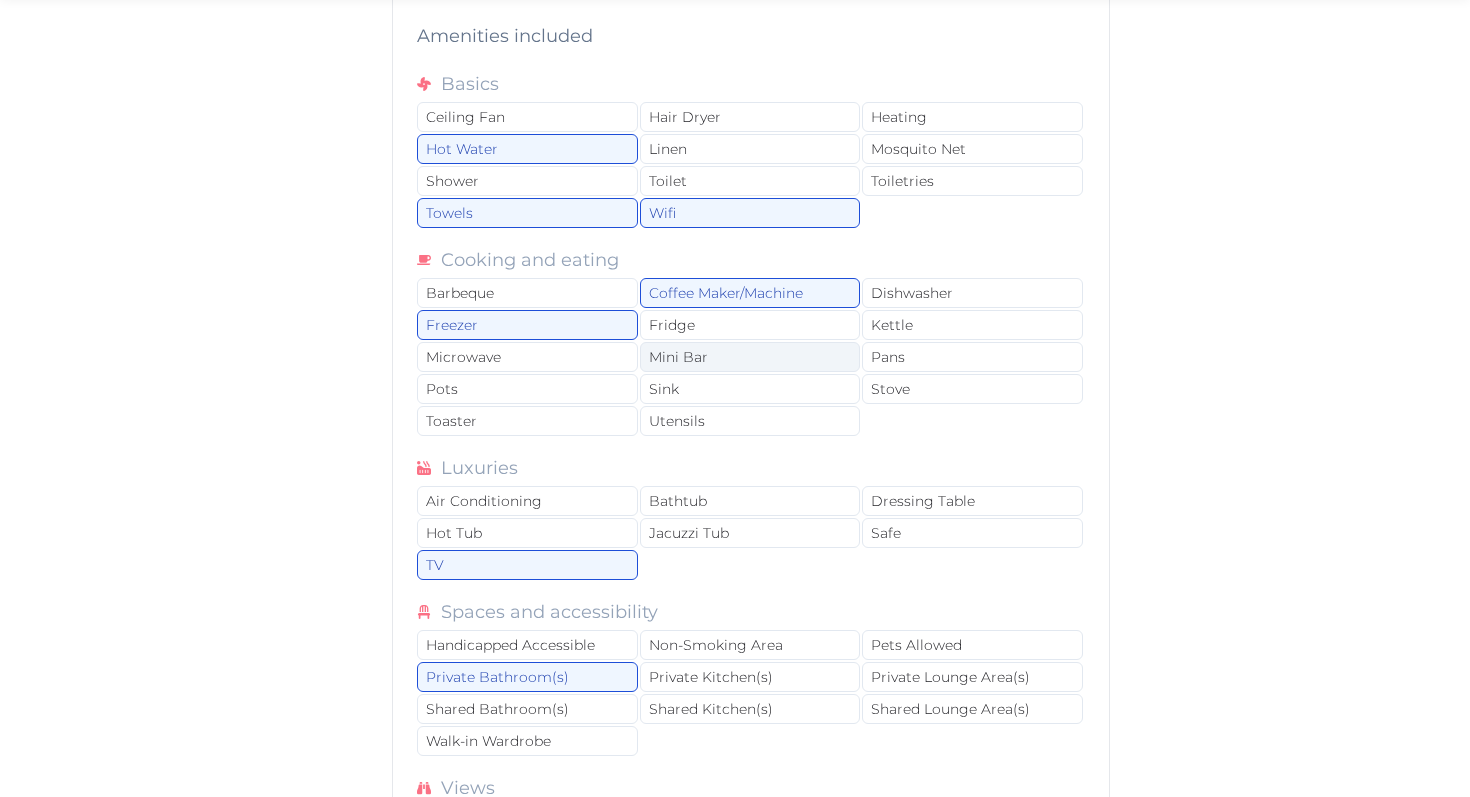 click on "Mini Bar" at bounding box center [750, 357] 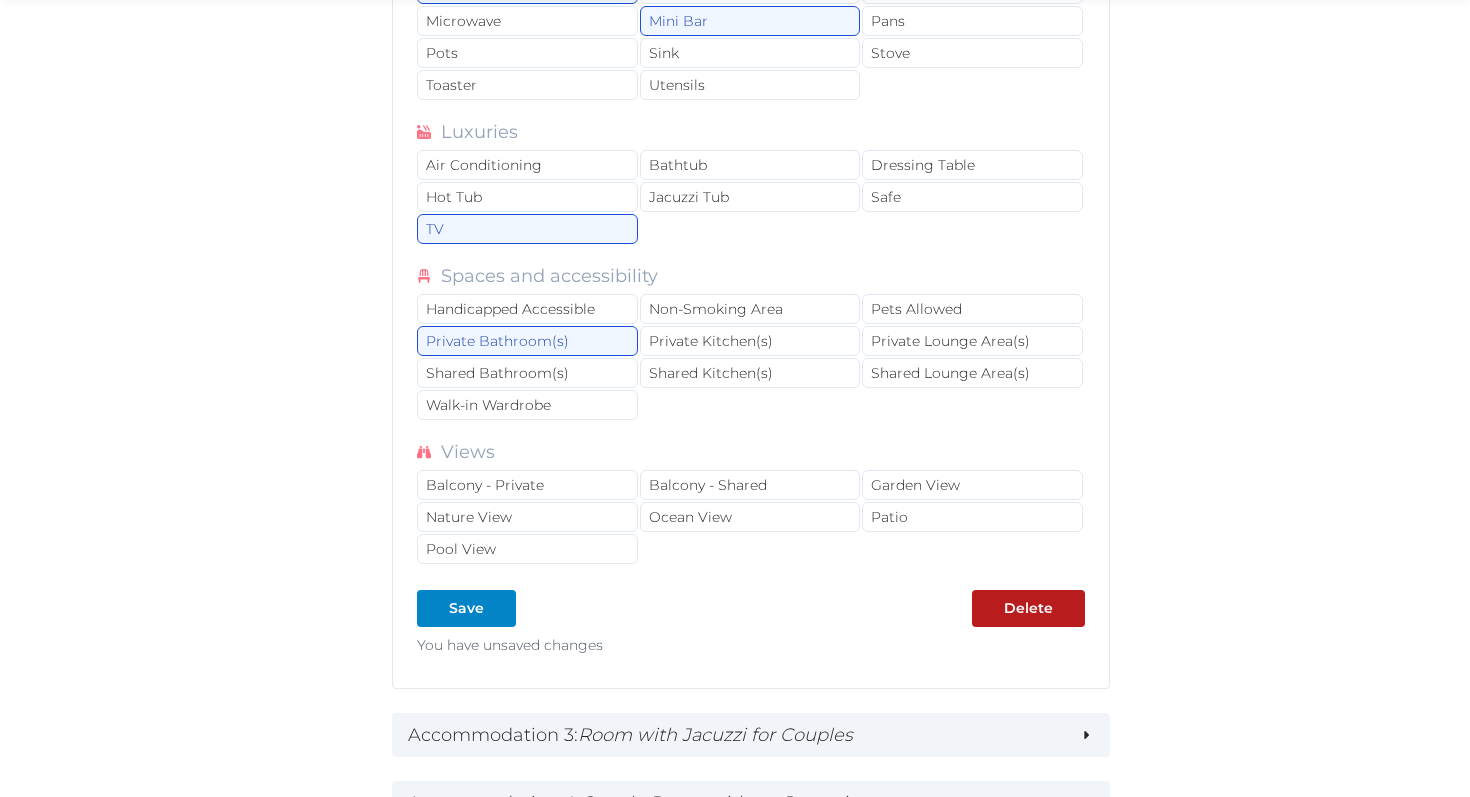 scroll, scrollTop: 2682, scrollLeft: 0, axis: vertical 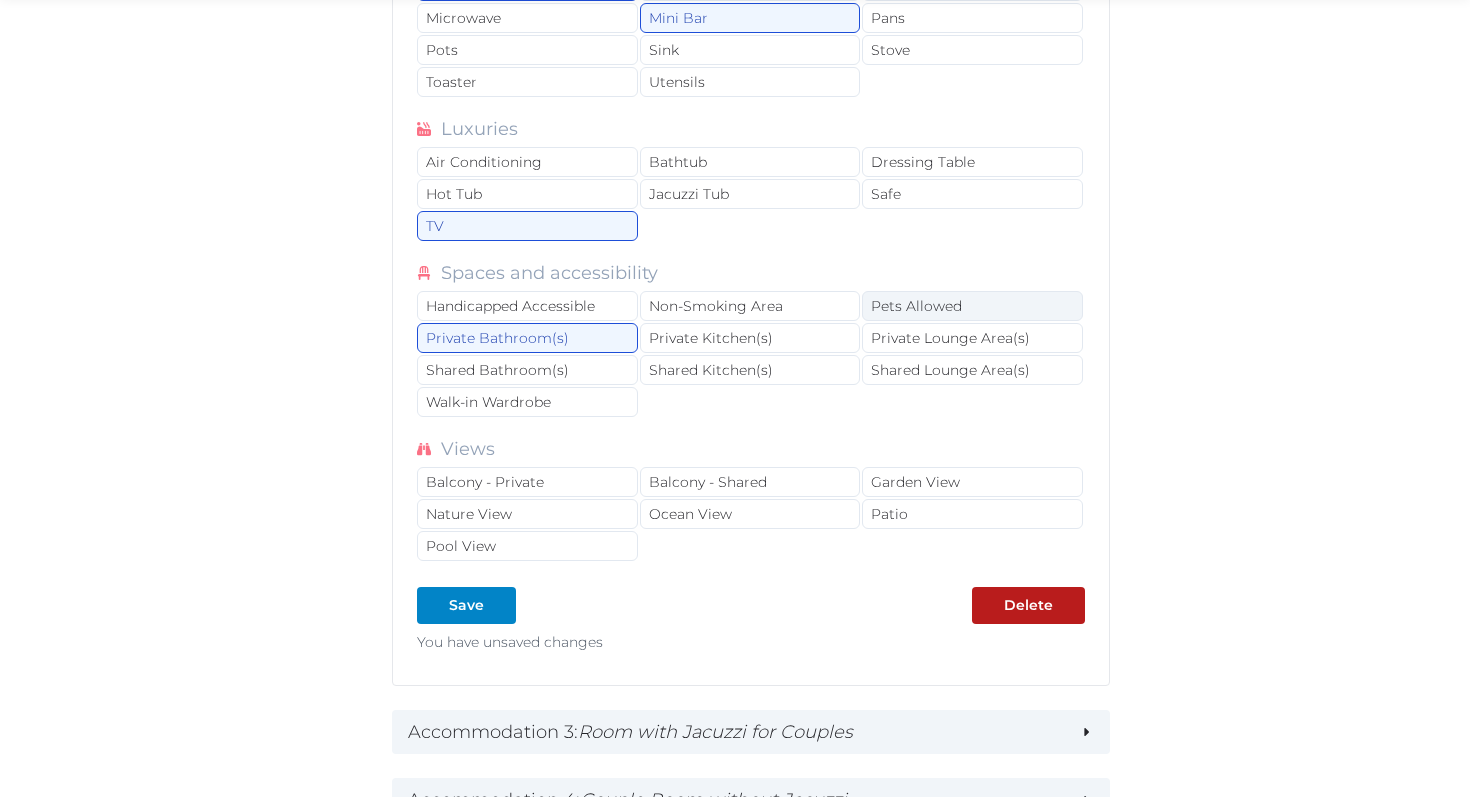 click on "Pets Allowed" at bounding box center (972, 306) 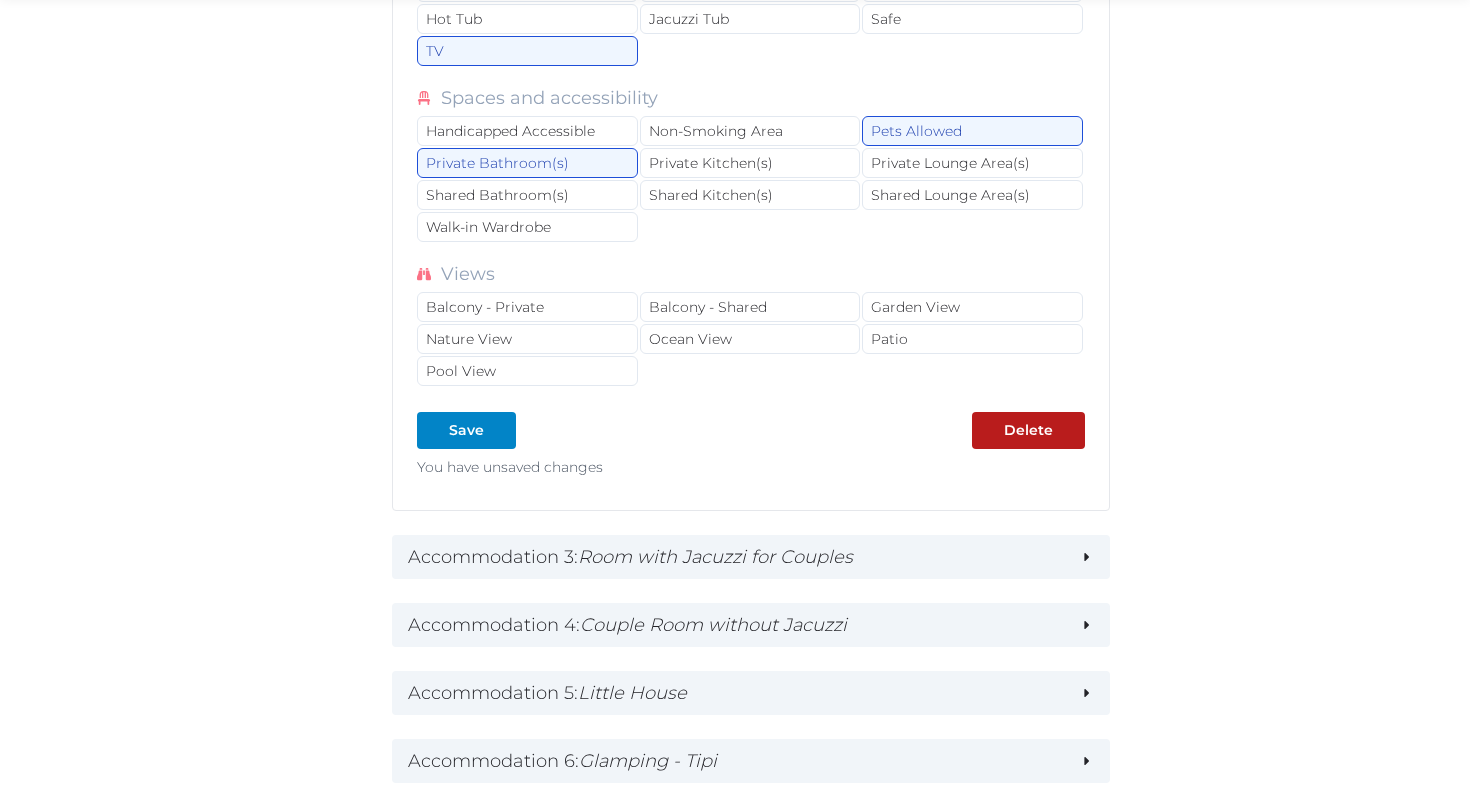 scroll, scrollTop: 2859, scrollLeft: 0, axis: vertical 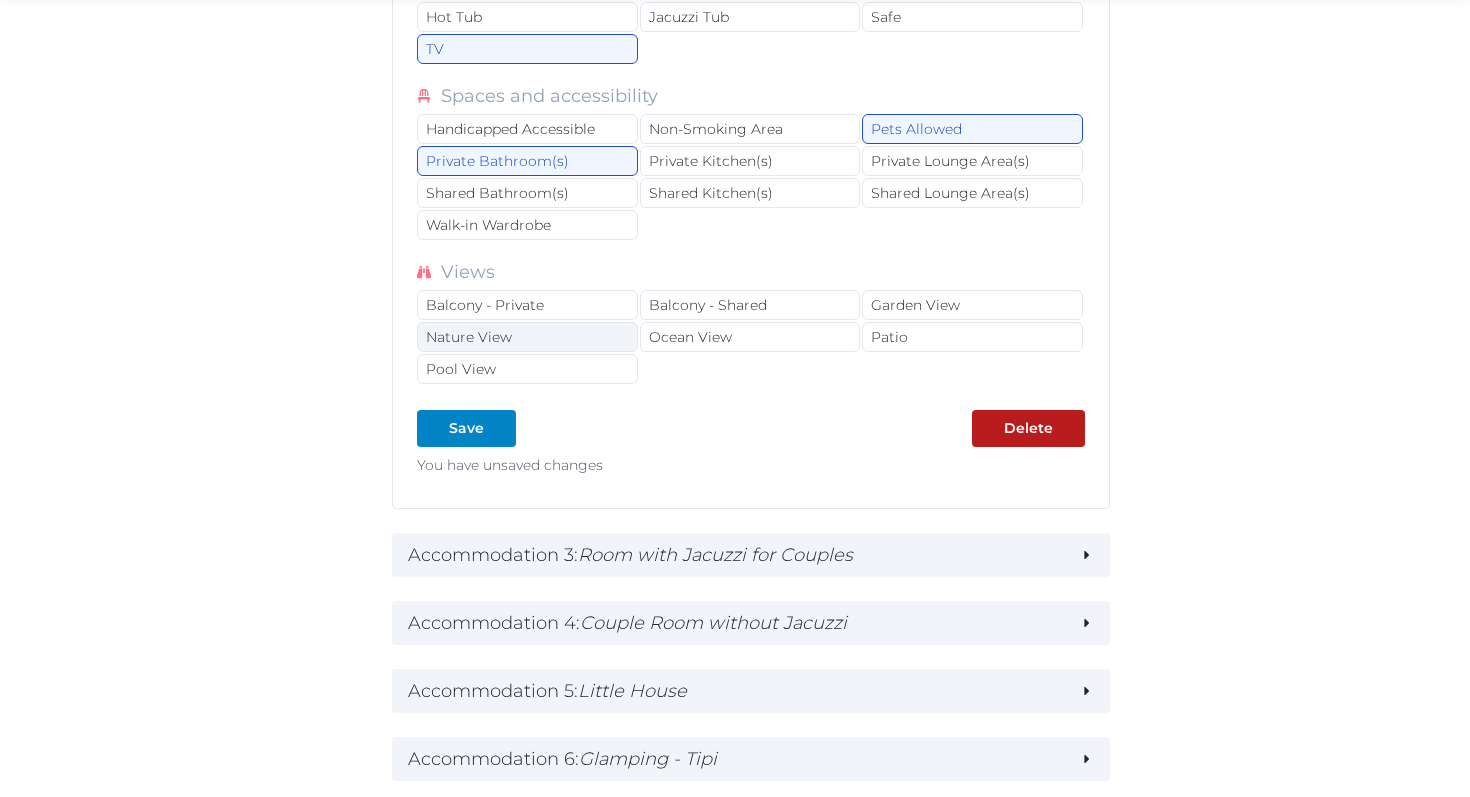 click on "Nature View" at bounding box center [527, 337] 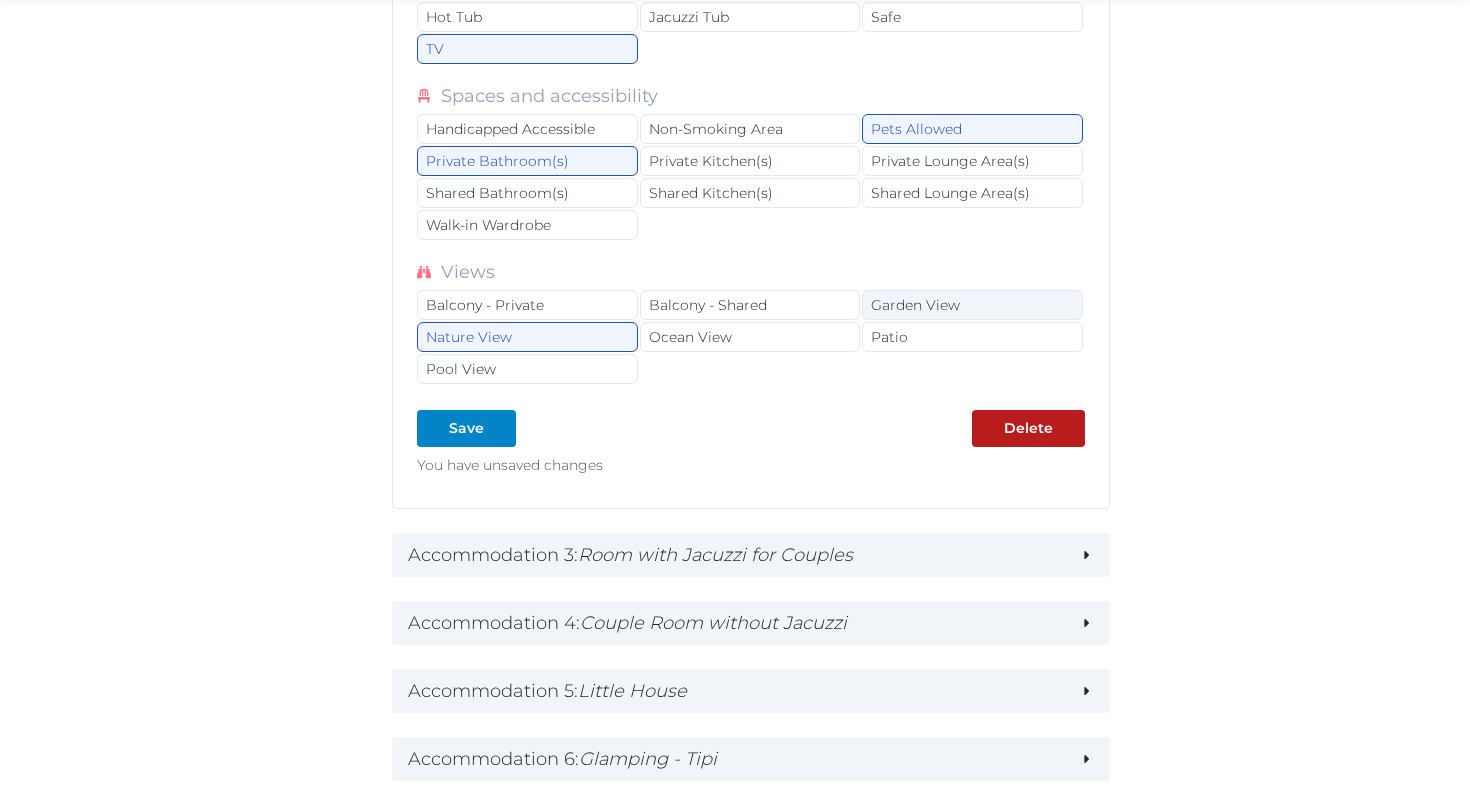 click on "Garden View" at bounding box center (972, 305) 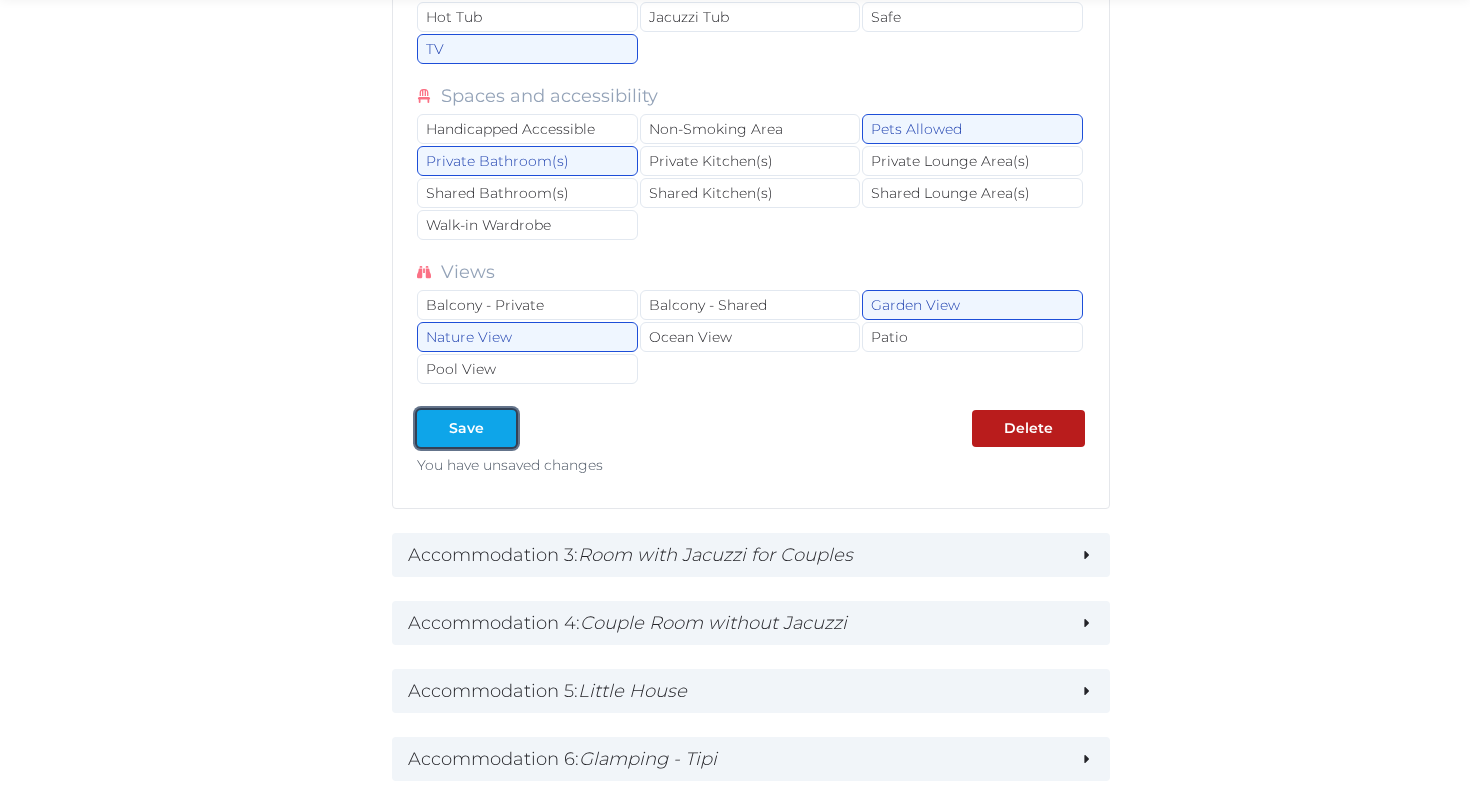 click on "Save" at bounding box center [466, 428] 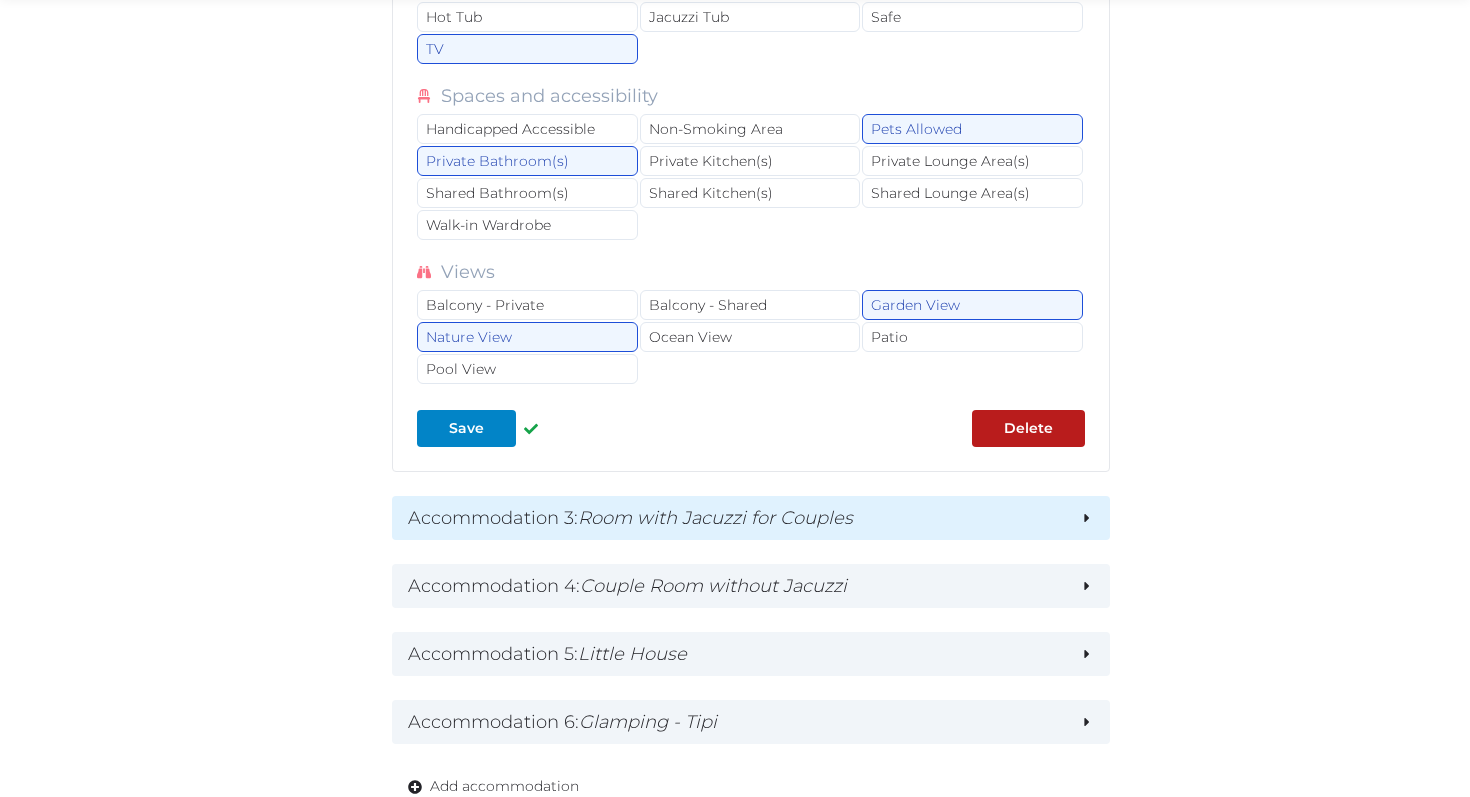 click 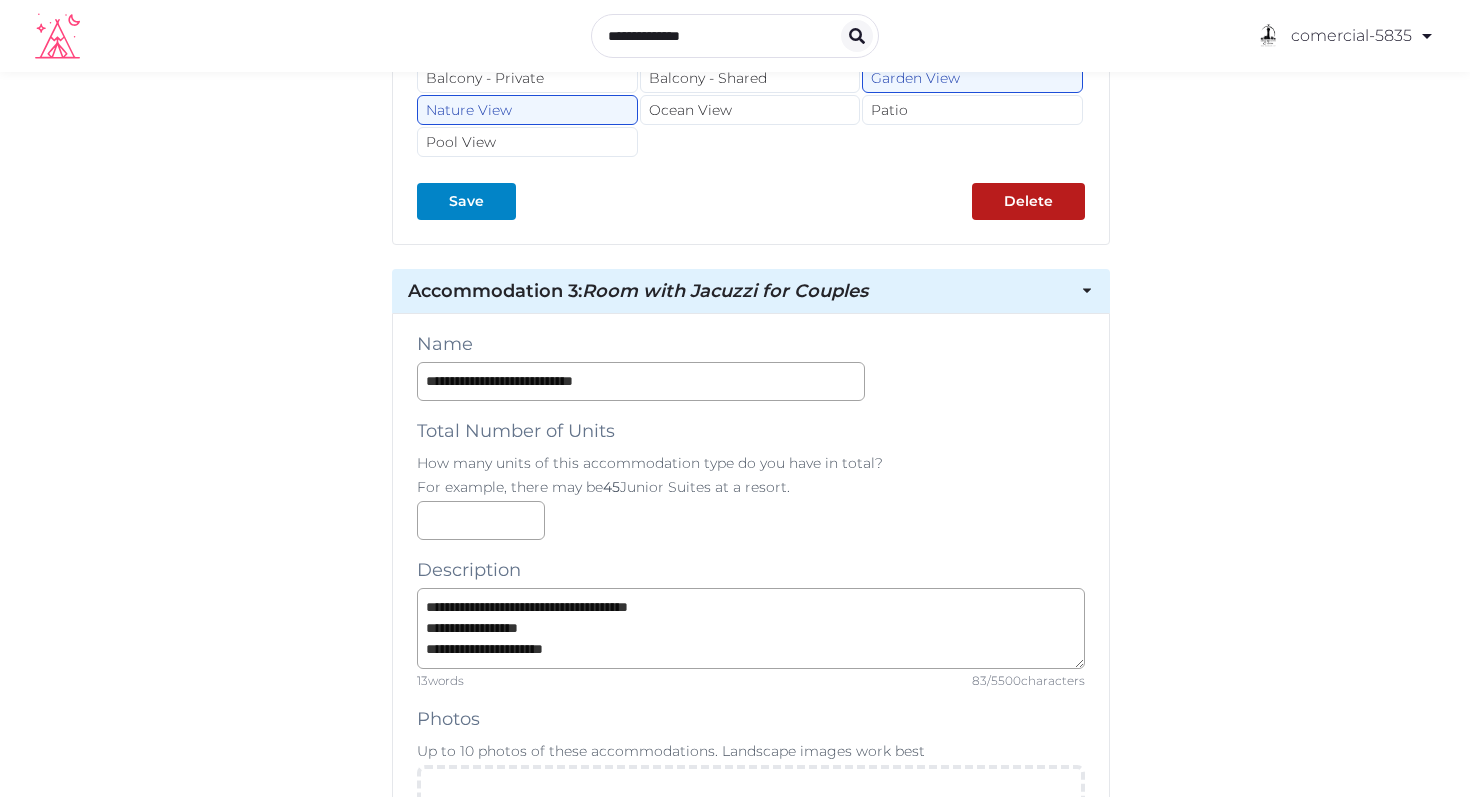 scroll, scrollTop: 3072, scrollLeft: 0, axis: vertical 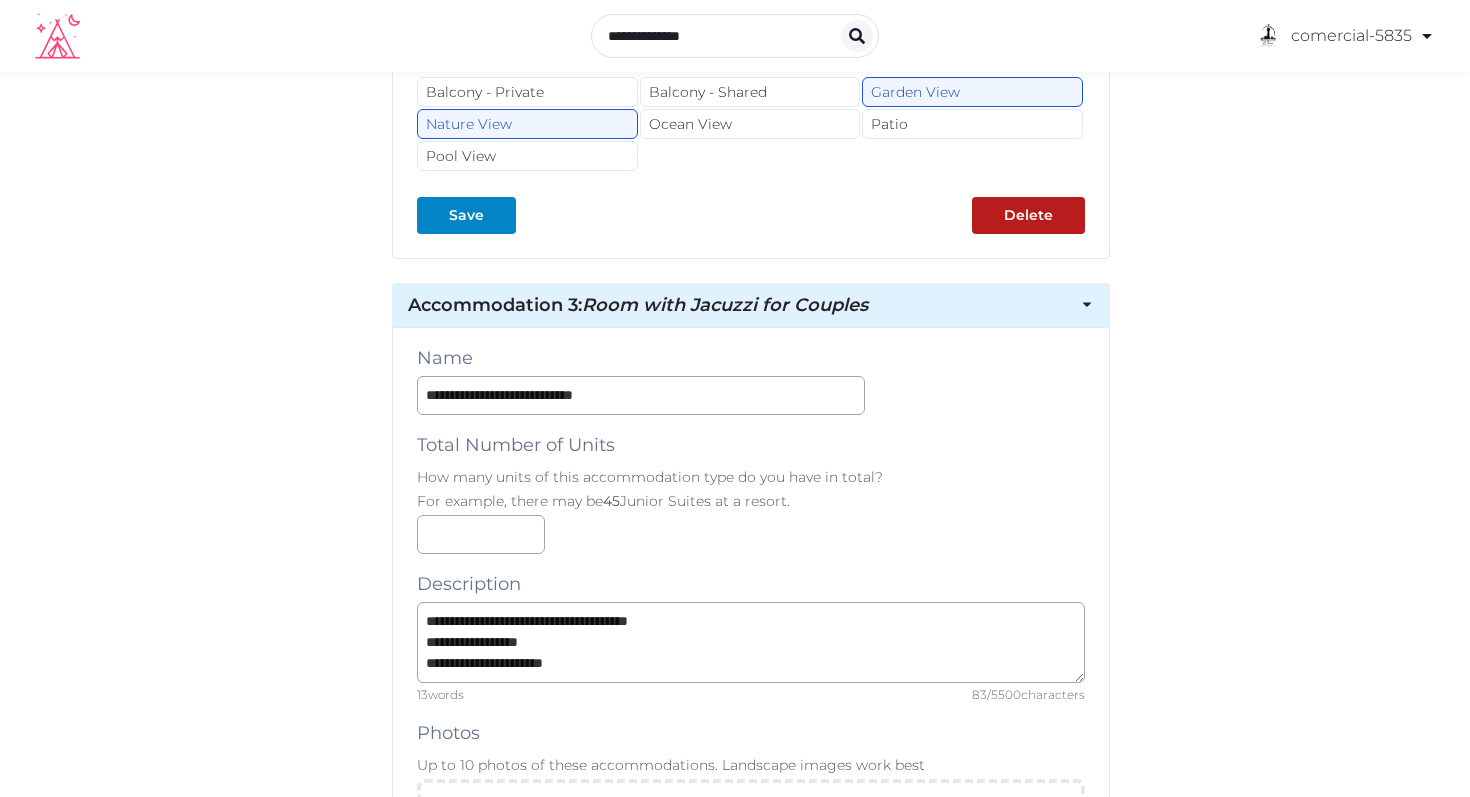 click 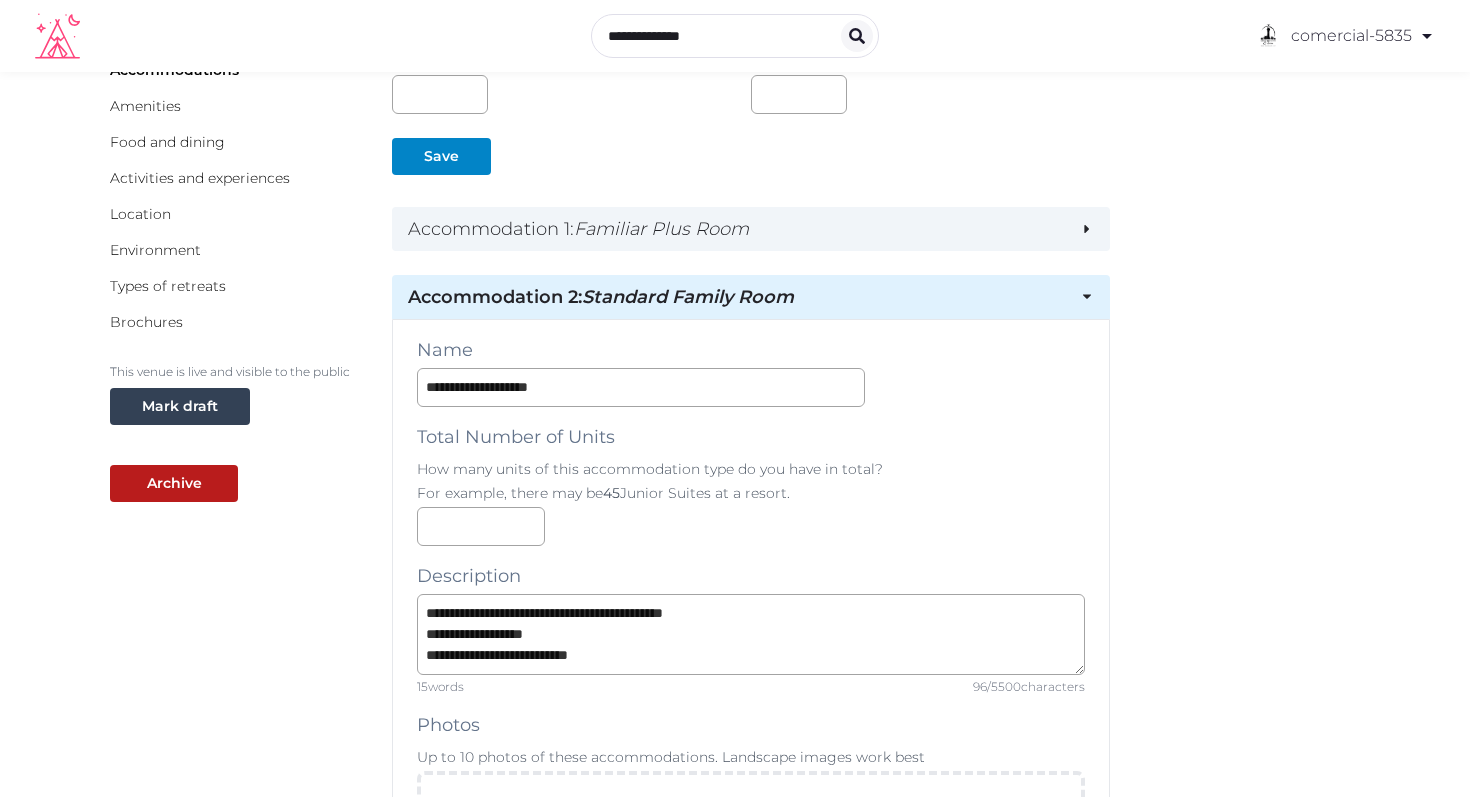 scroll, scrollTop: 184, scrollLeft: 0, axis: vertical 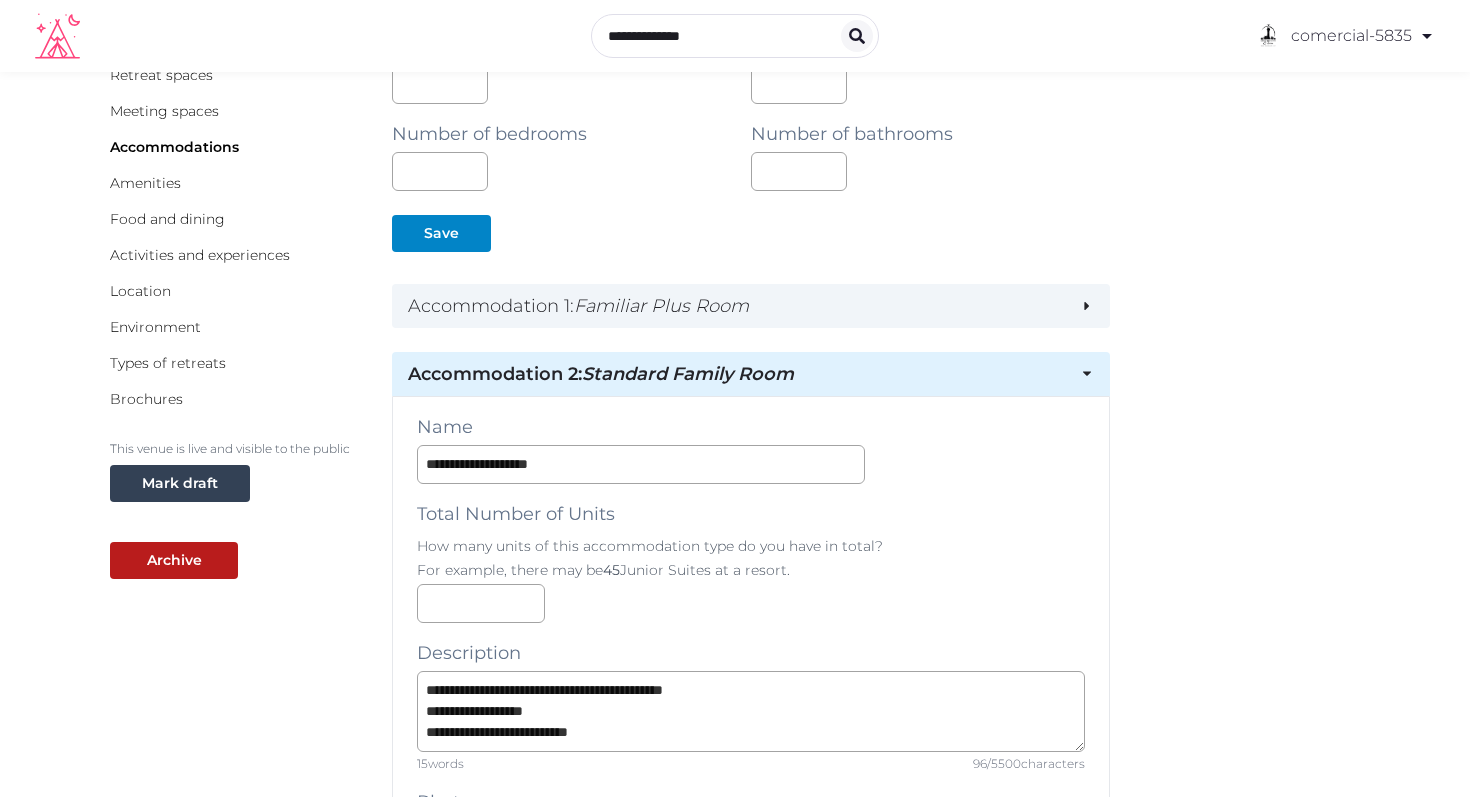 click 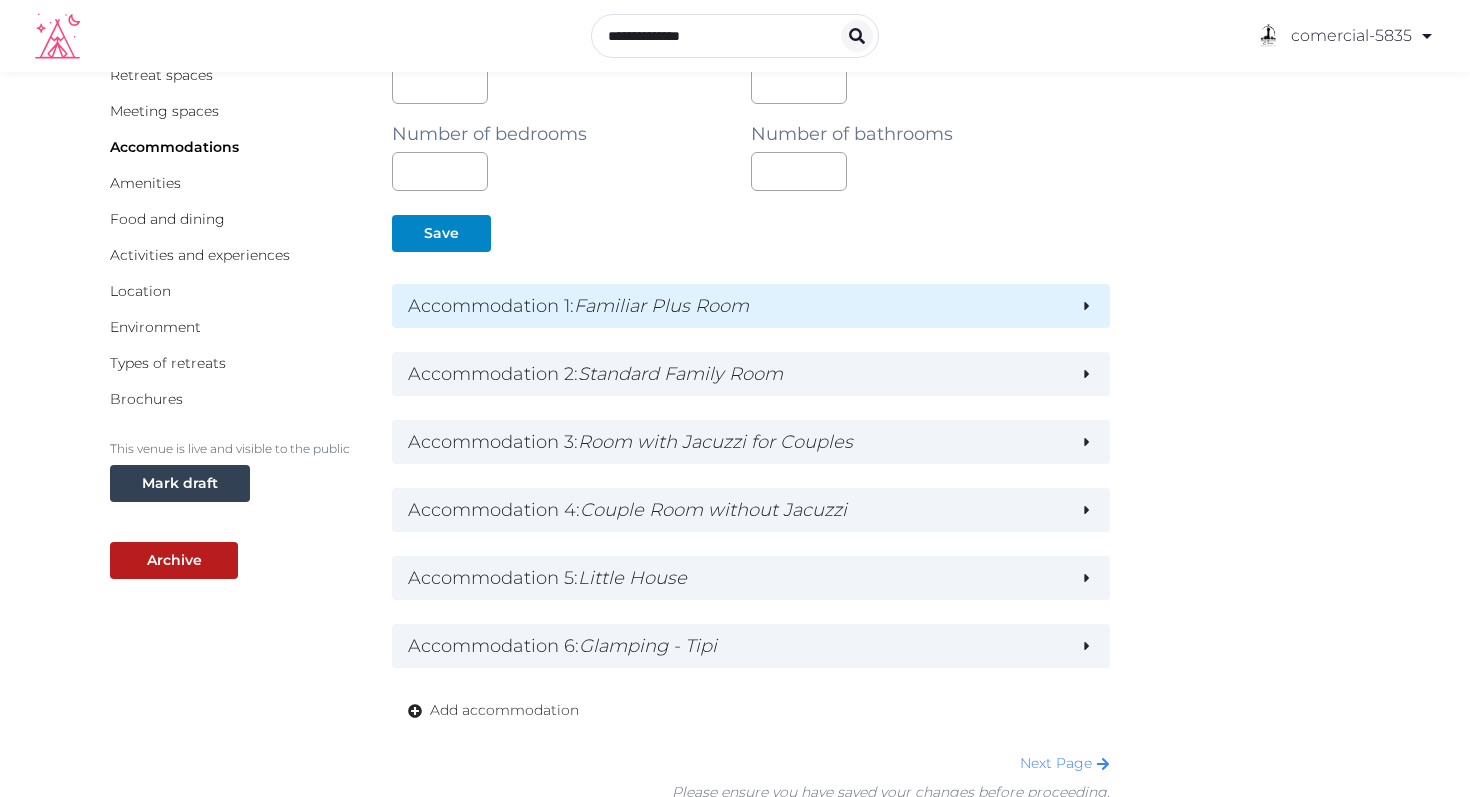 click on "Accommodation 1 :  Familiar Plus Room" at bounding box center [736, 306] 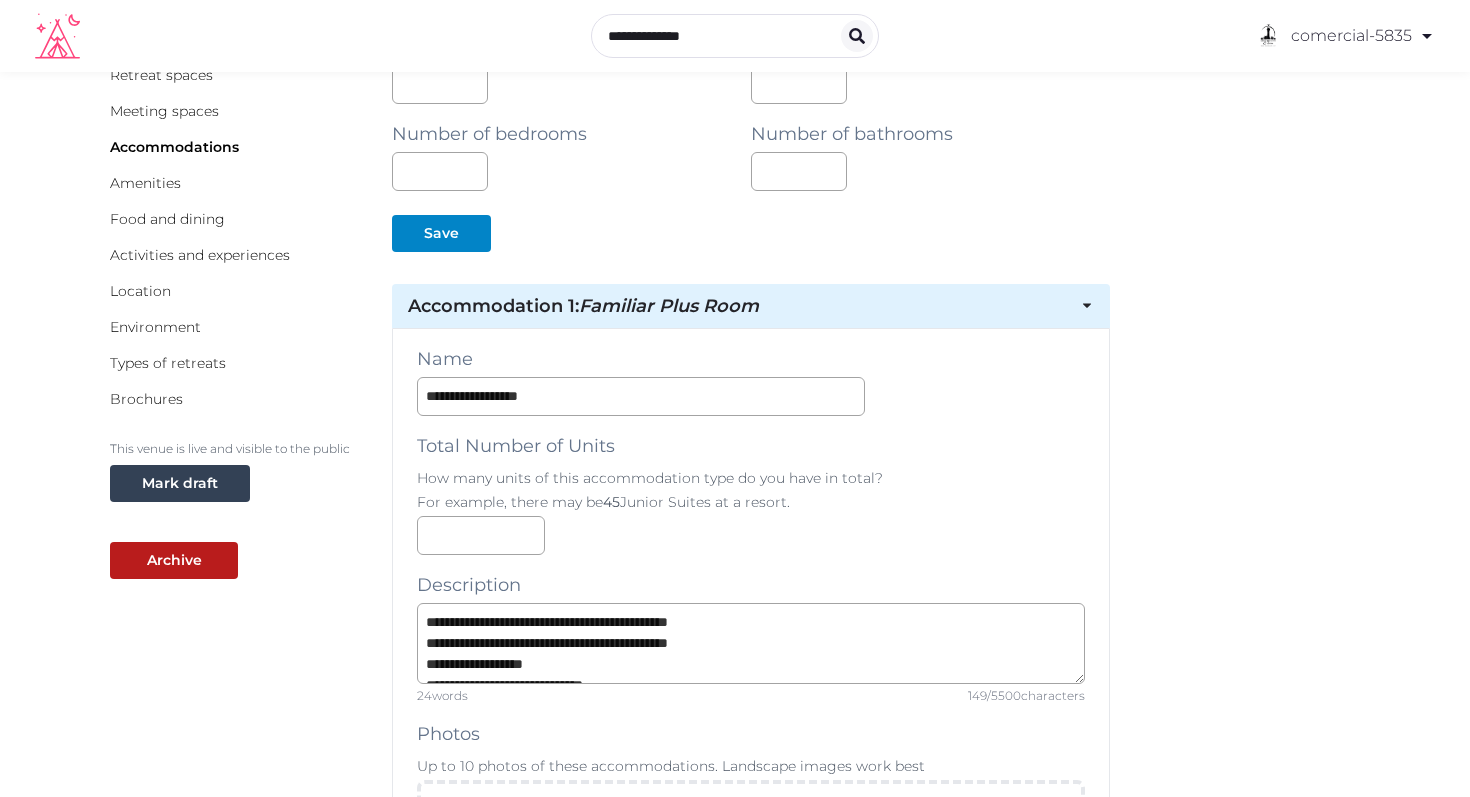 click on "Number of bedrooms **" at bounding box center [571, 147] 